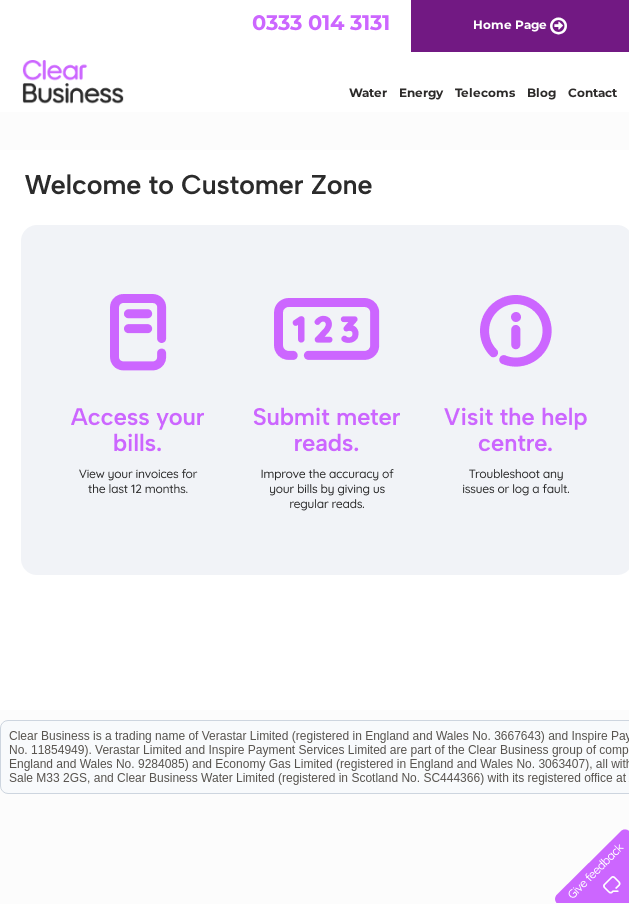 scroll, scrollTop: 0, scrollLeft: 0, axis: both 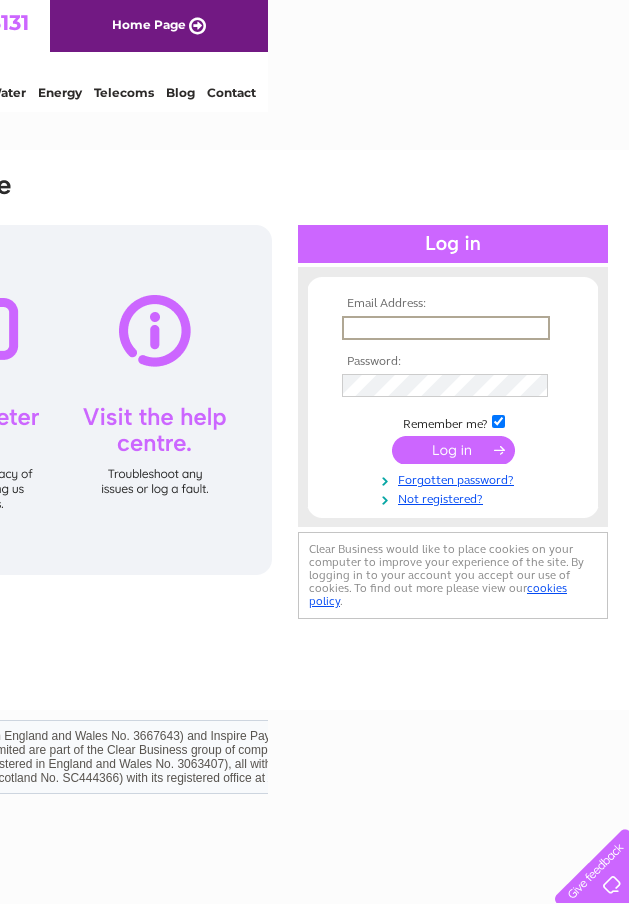type on "mike@bondaframe.co.uk" 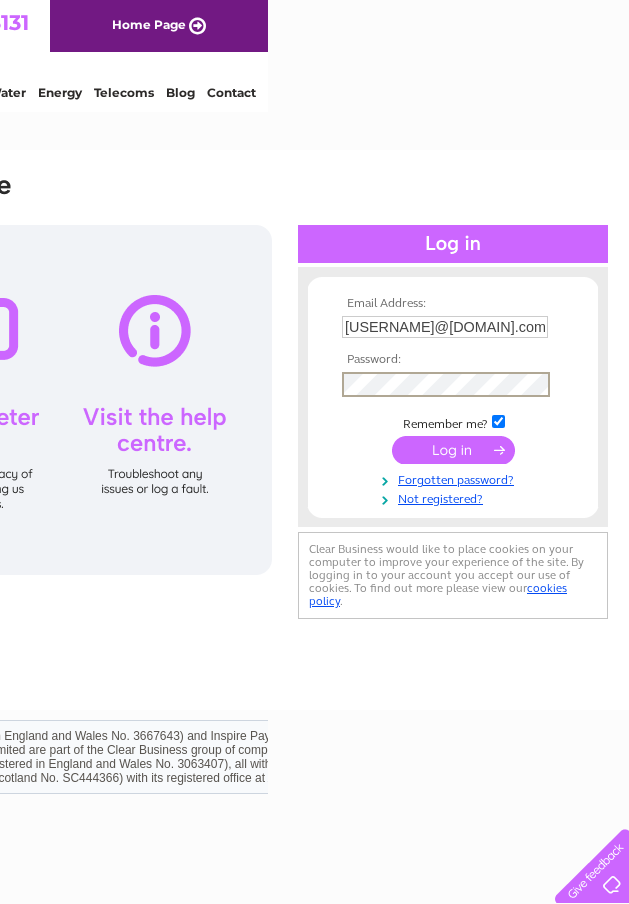 click at bounding box center [453, 450] 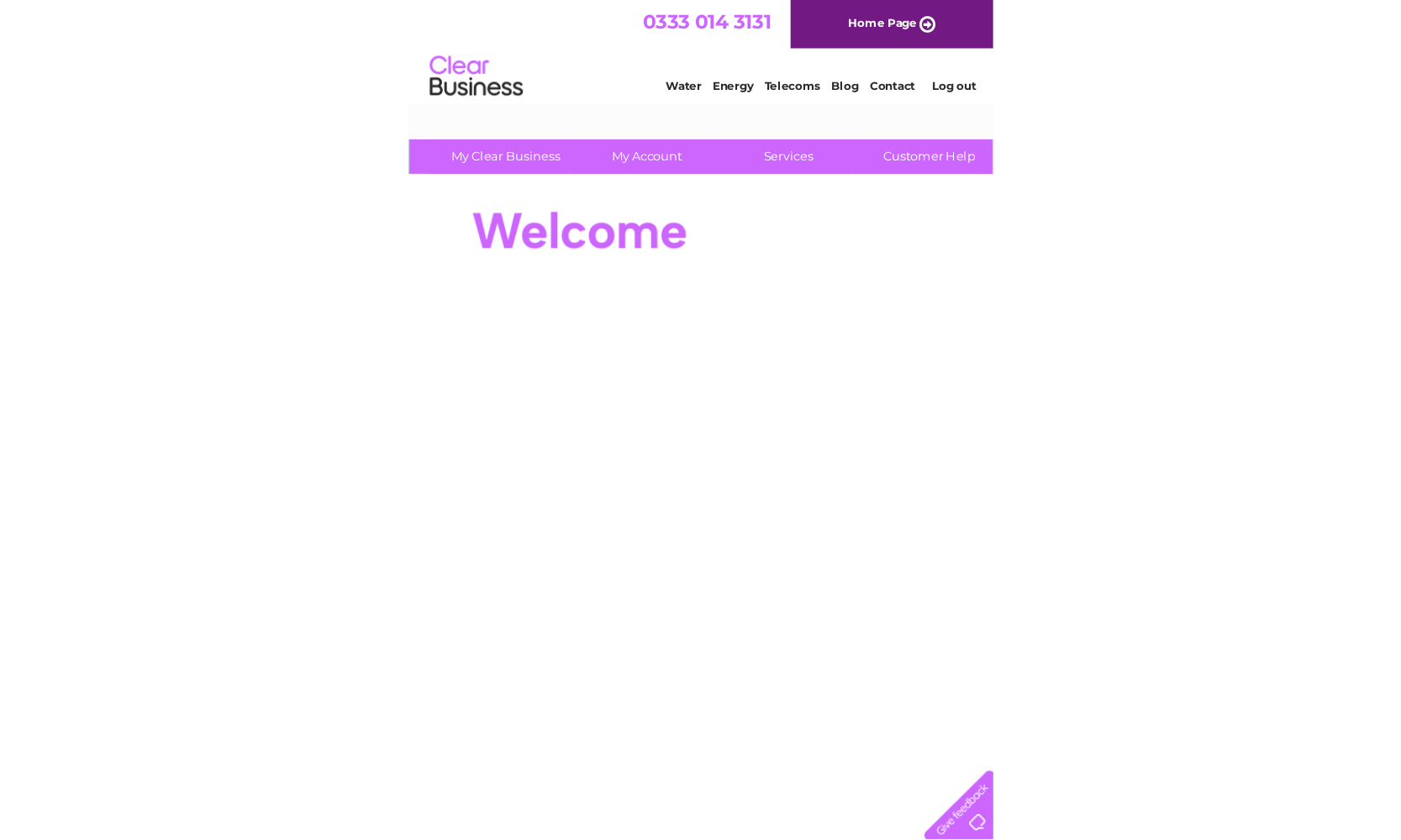 scroll, scrollTop: 0, scrollLeft: 0, axis: both 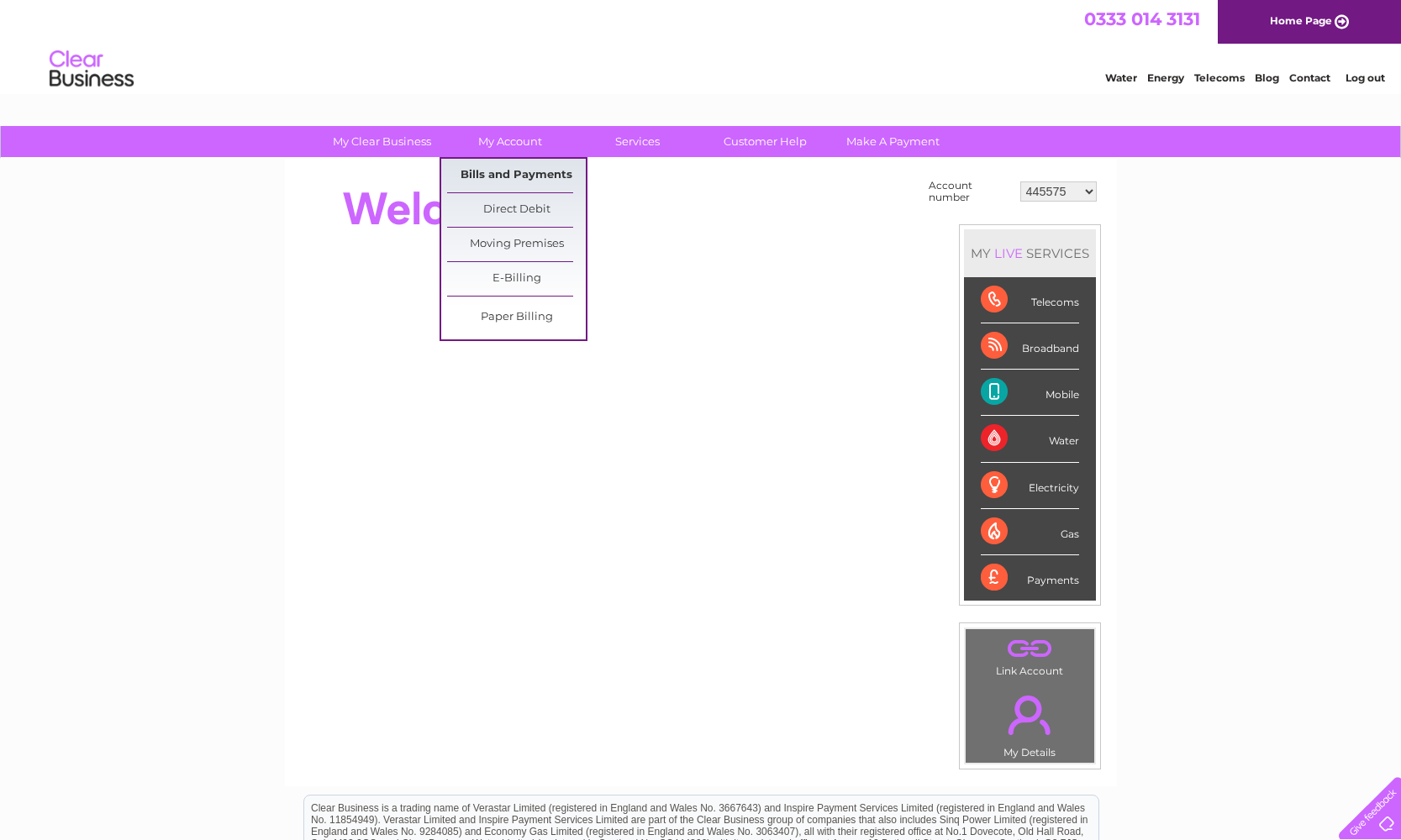 click on "Bills and Payments" at bounding box center (516, 176) 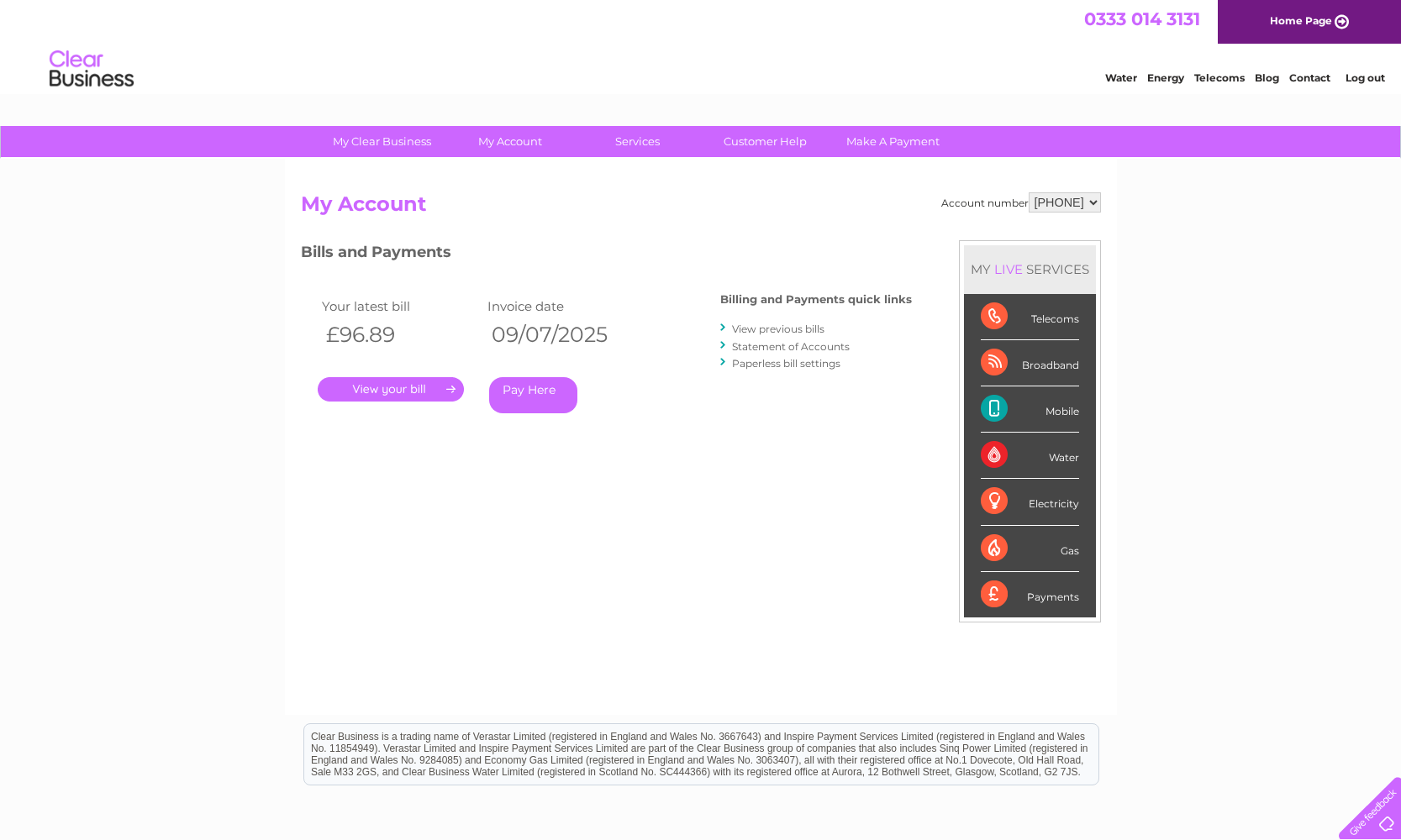 scroll, scrollTop: 0, scrollLeft: 0, axis: both 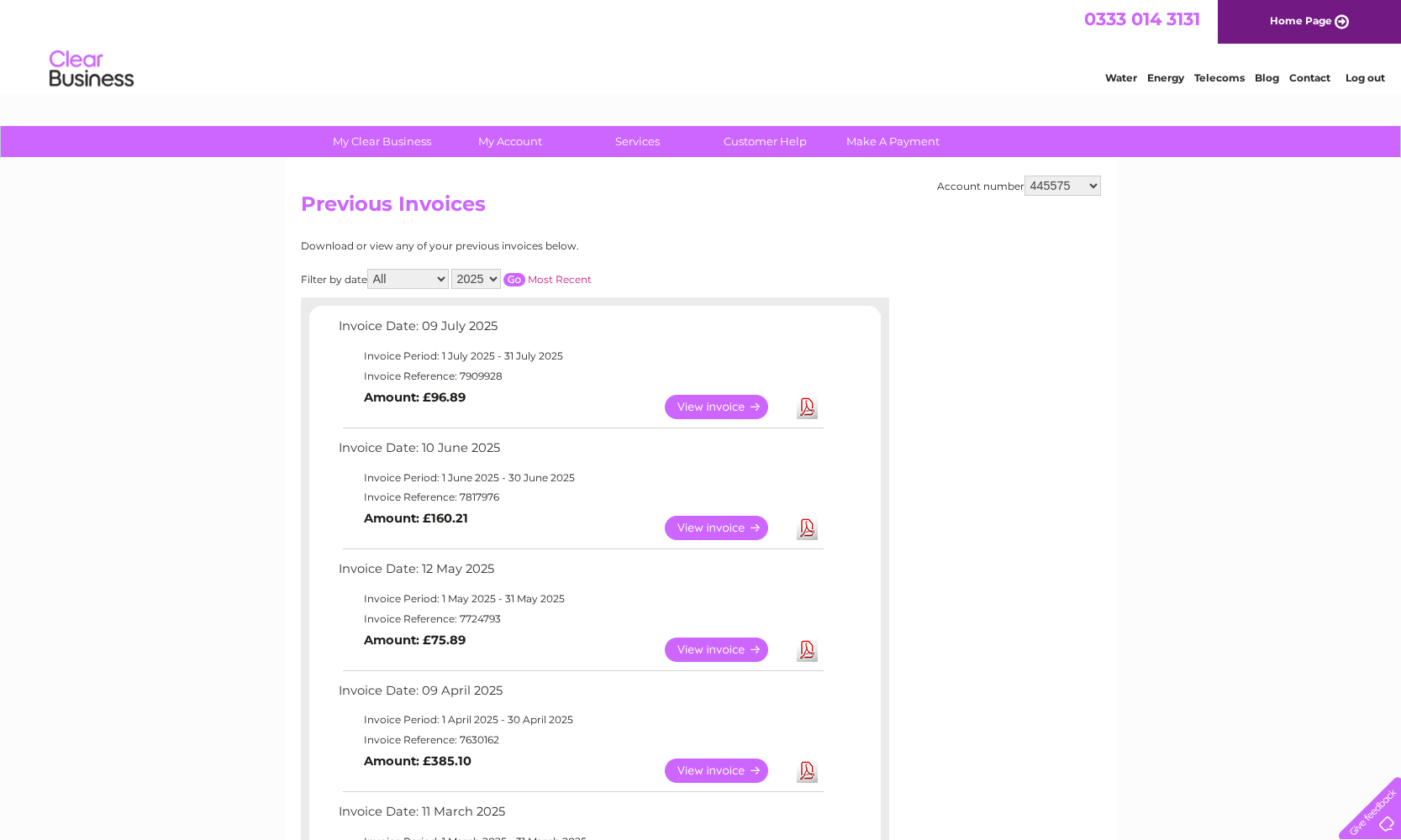 select on "2024" 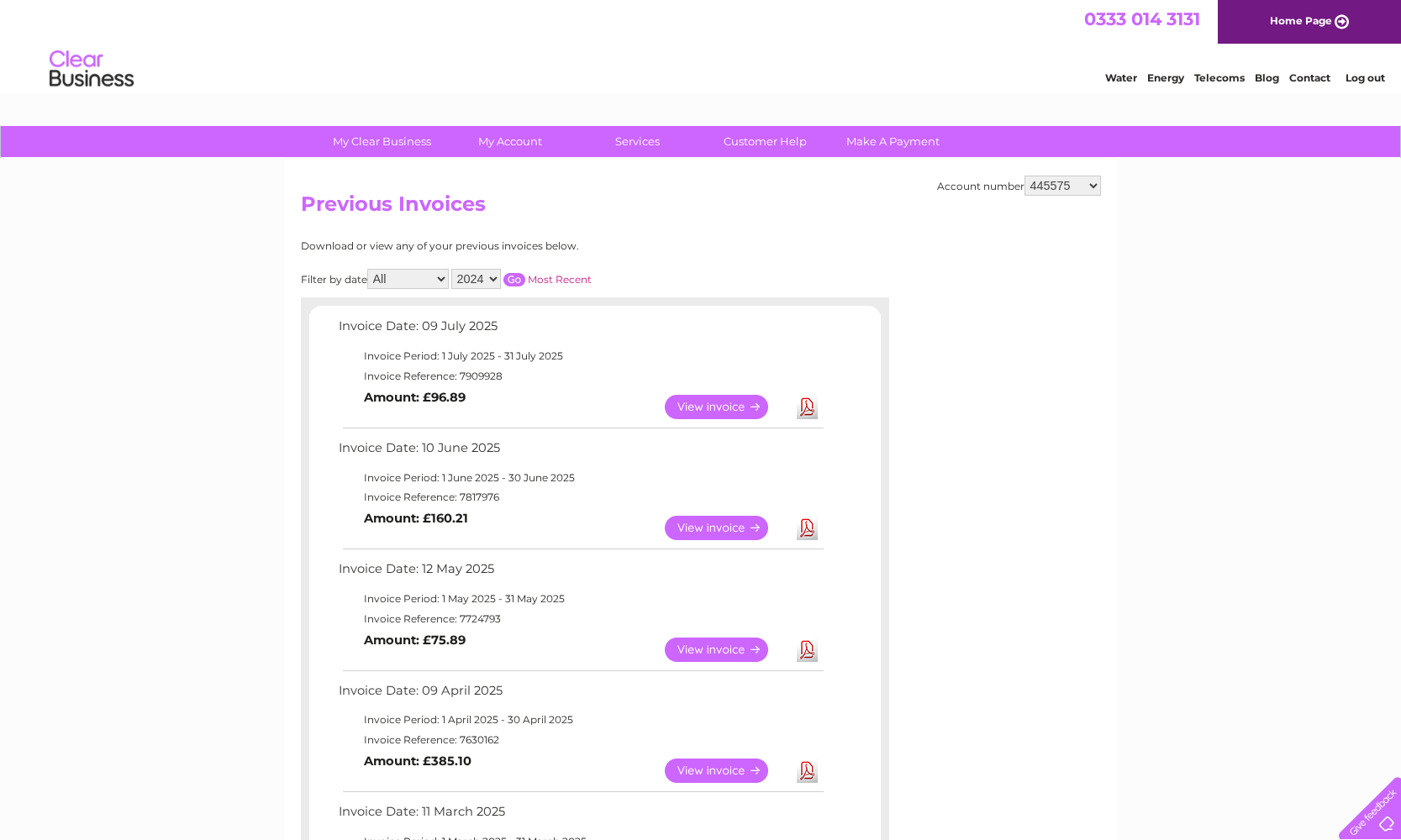 click on "Most Recent" at bounding box center (560, 279) 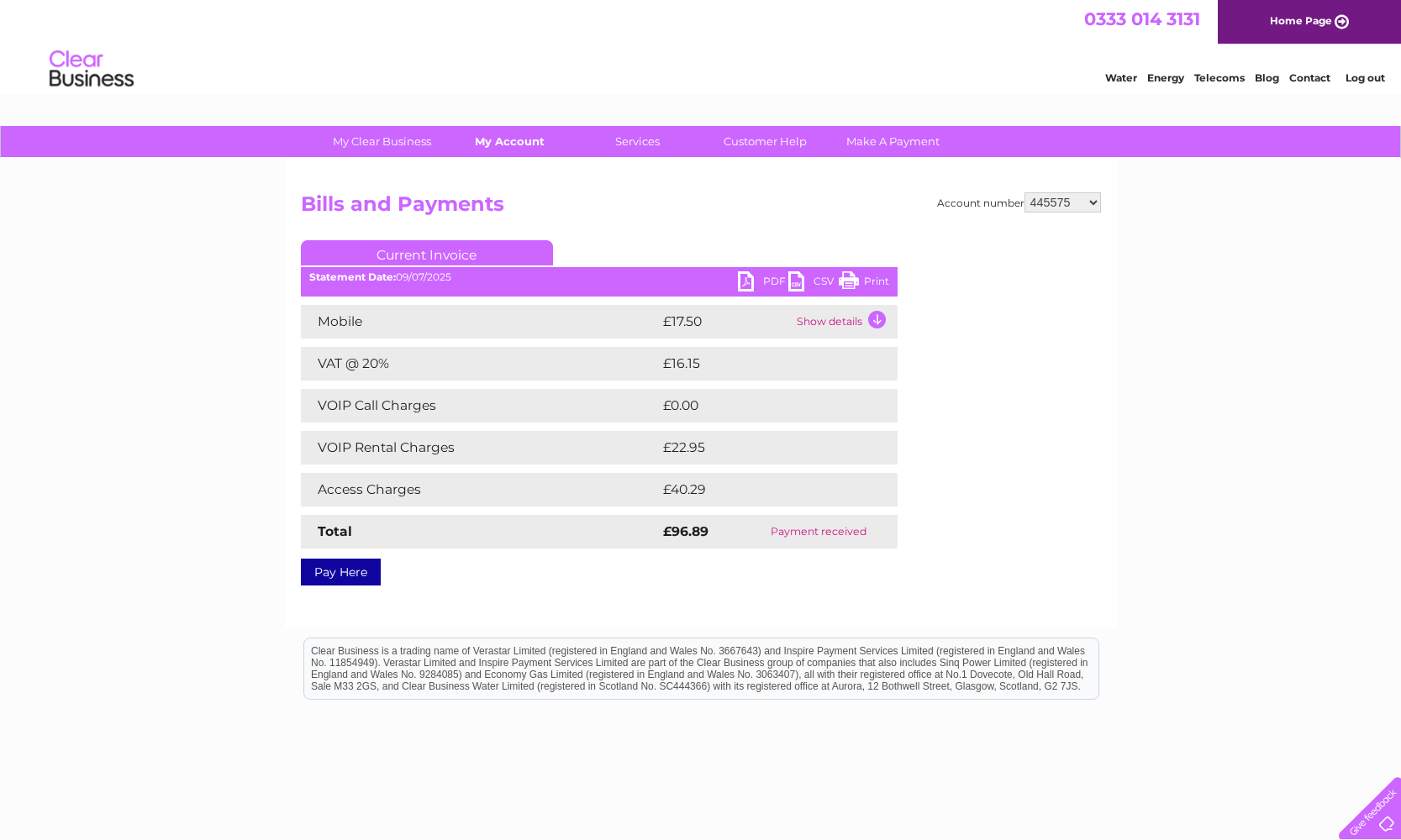 scroll, scrollTop: 0, scrollLeft: 0, axis: both 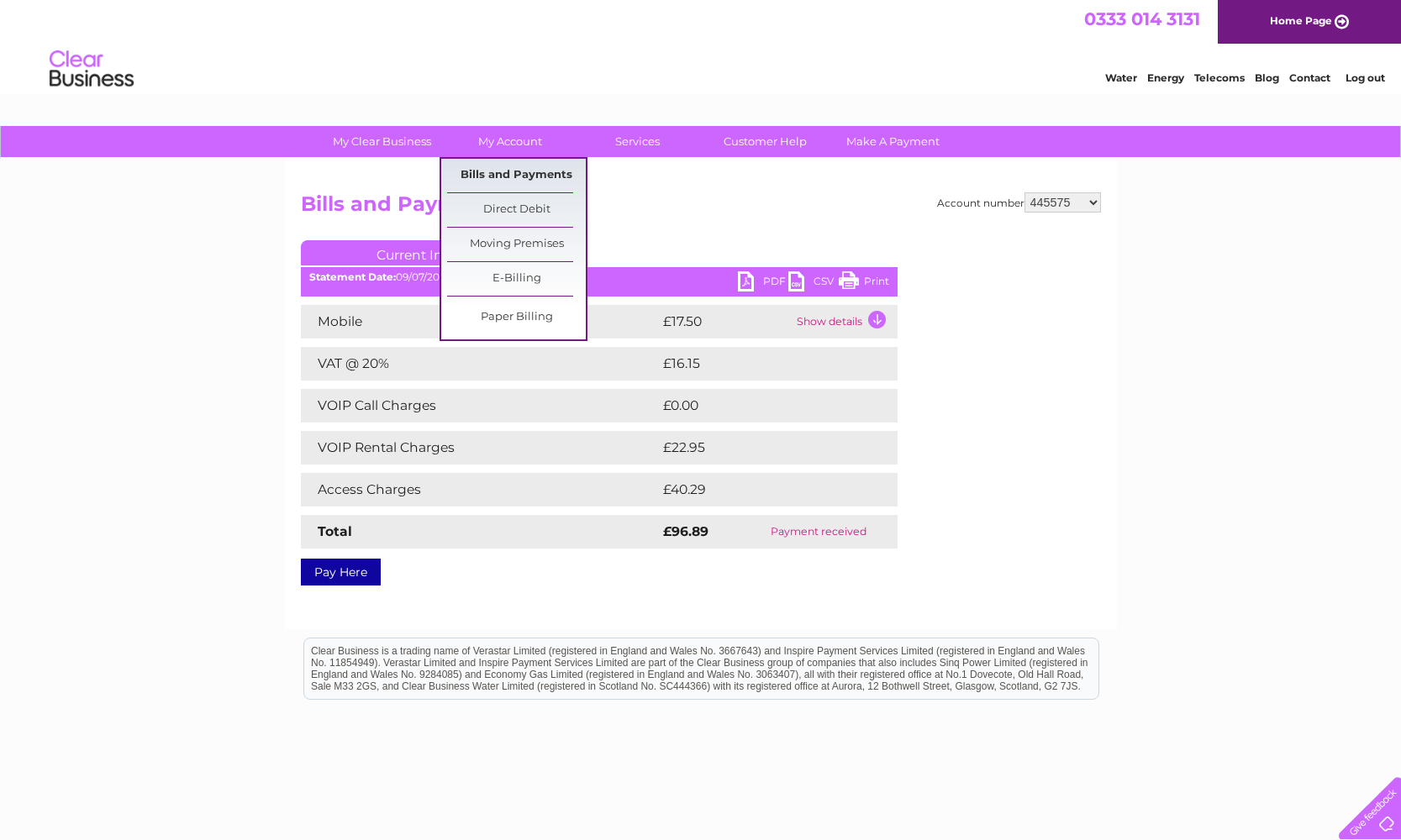click on "Bills and Payments" at bounding box center (516, 176) 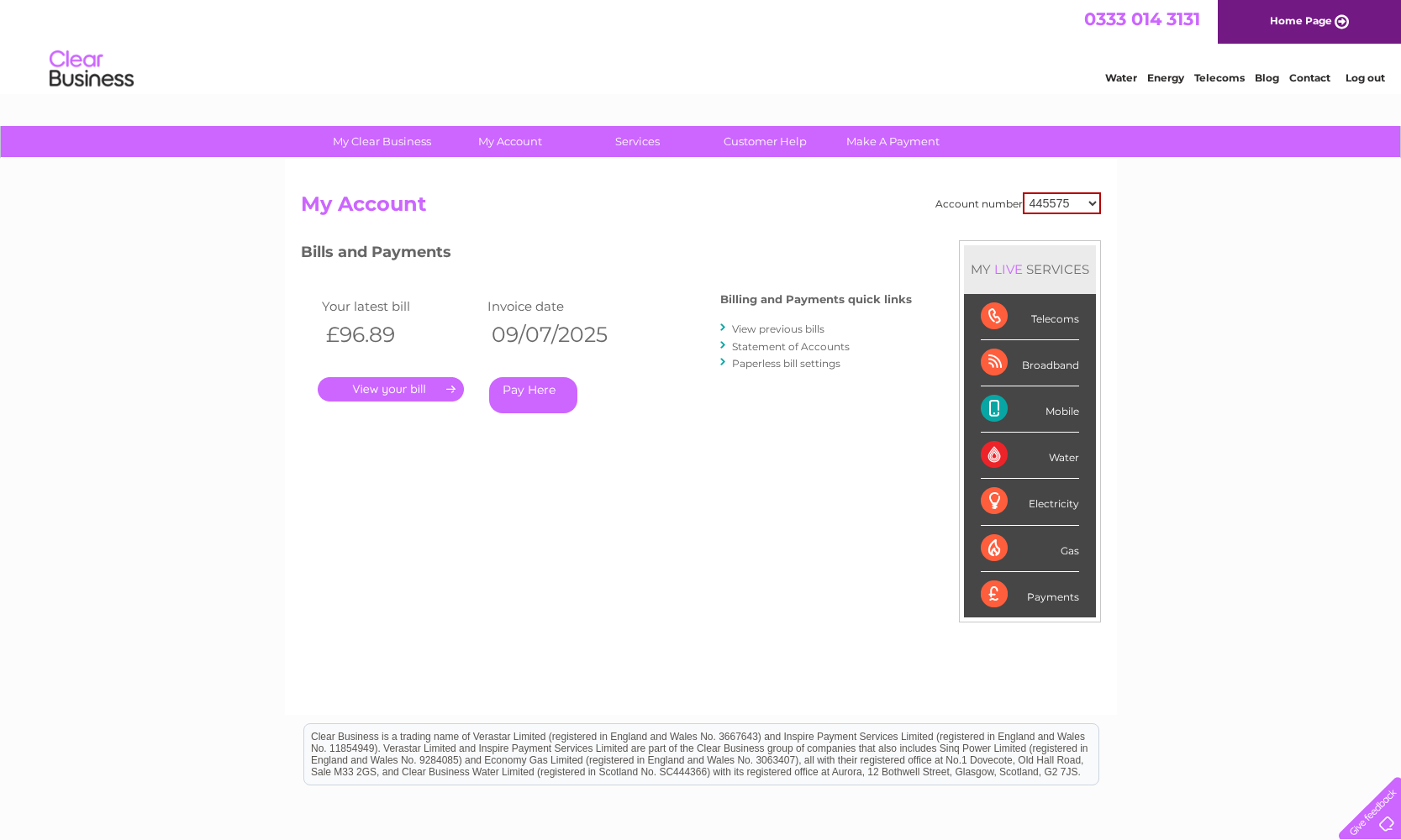 scroll, scrollTop: 0, scrollLeft: 0, axis: both 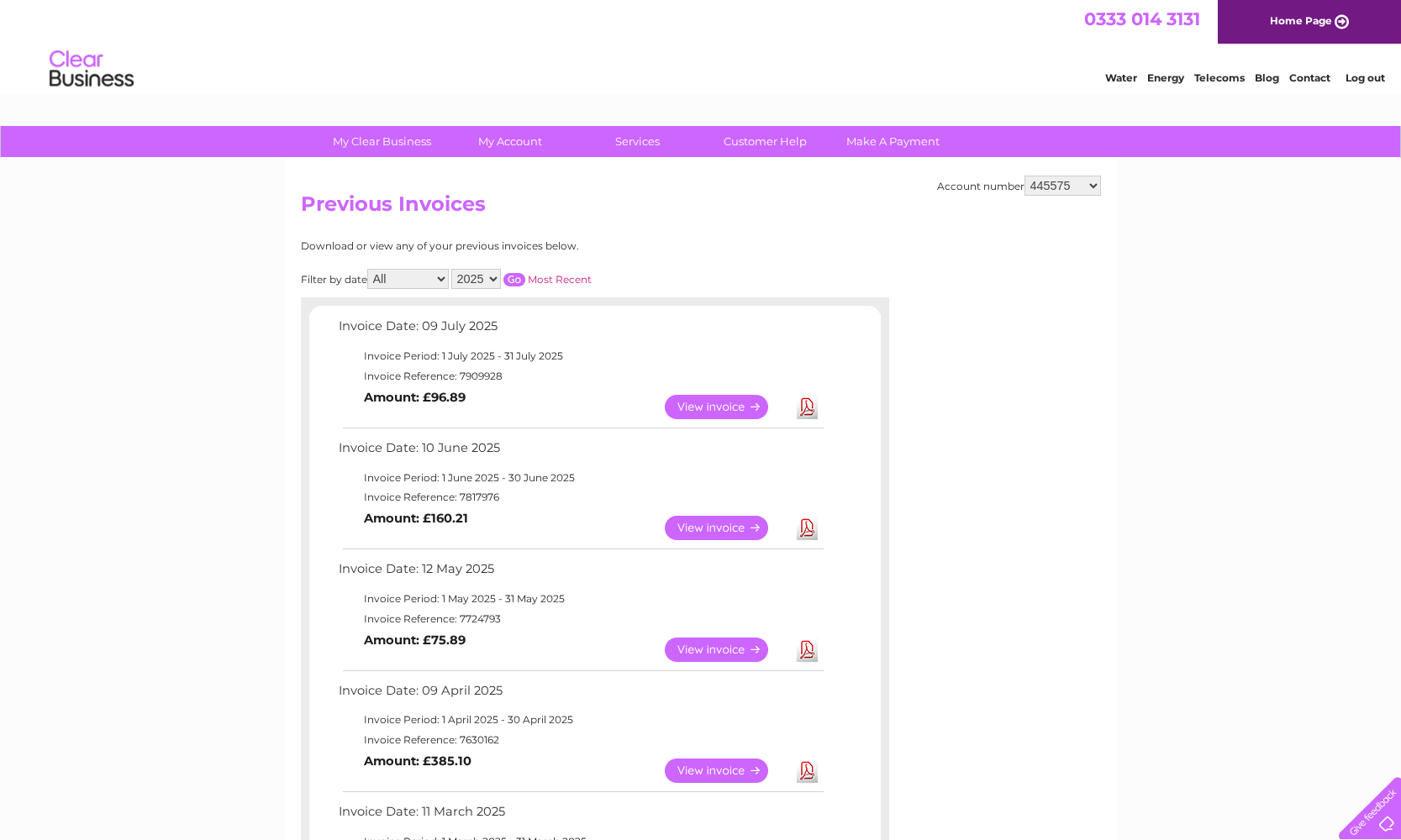 select on "2024" 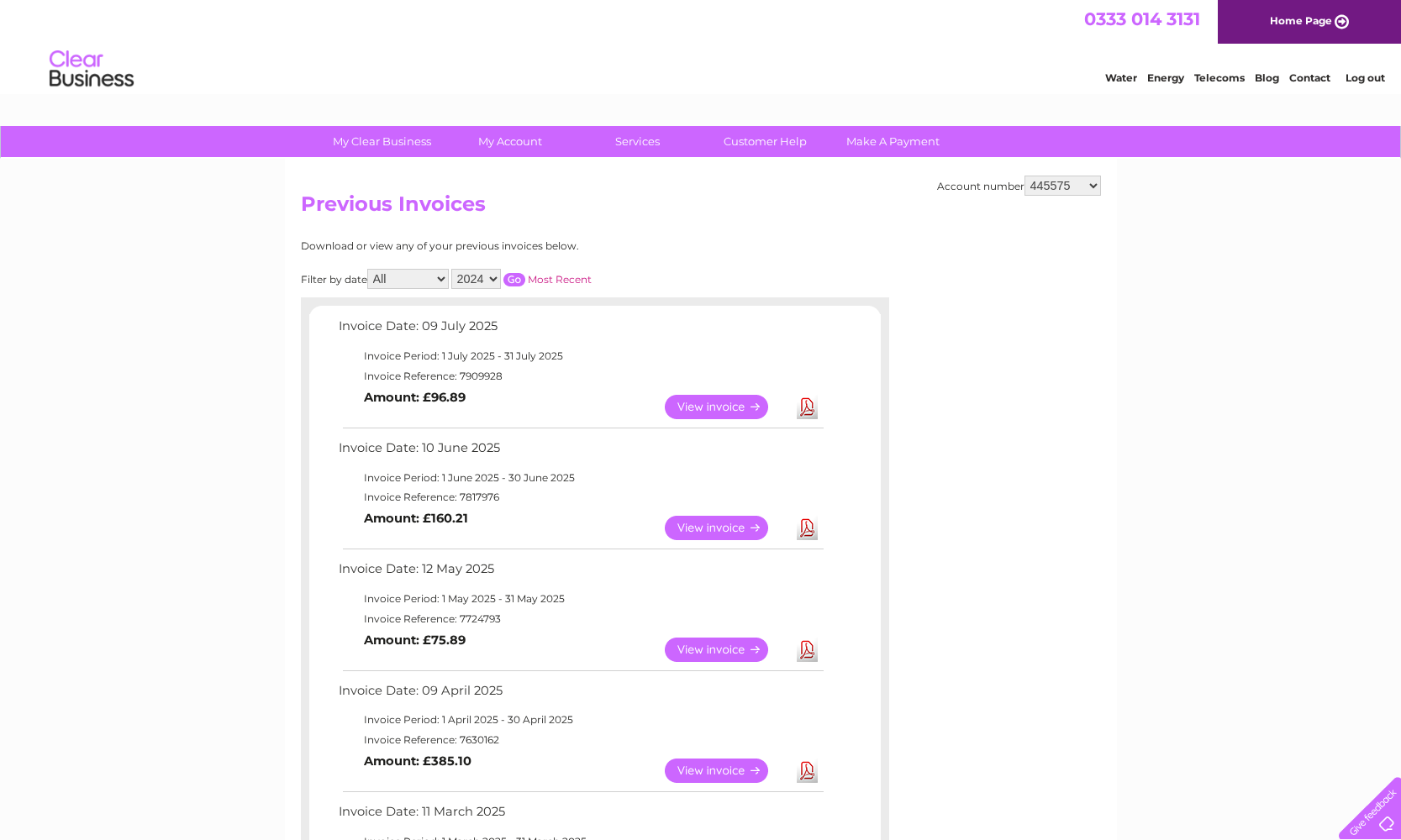 click at bounding box center (514, 280) 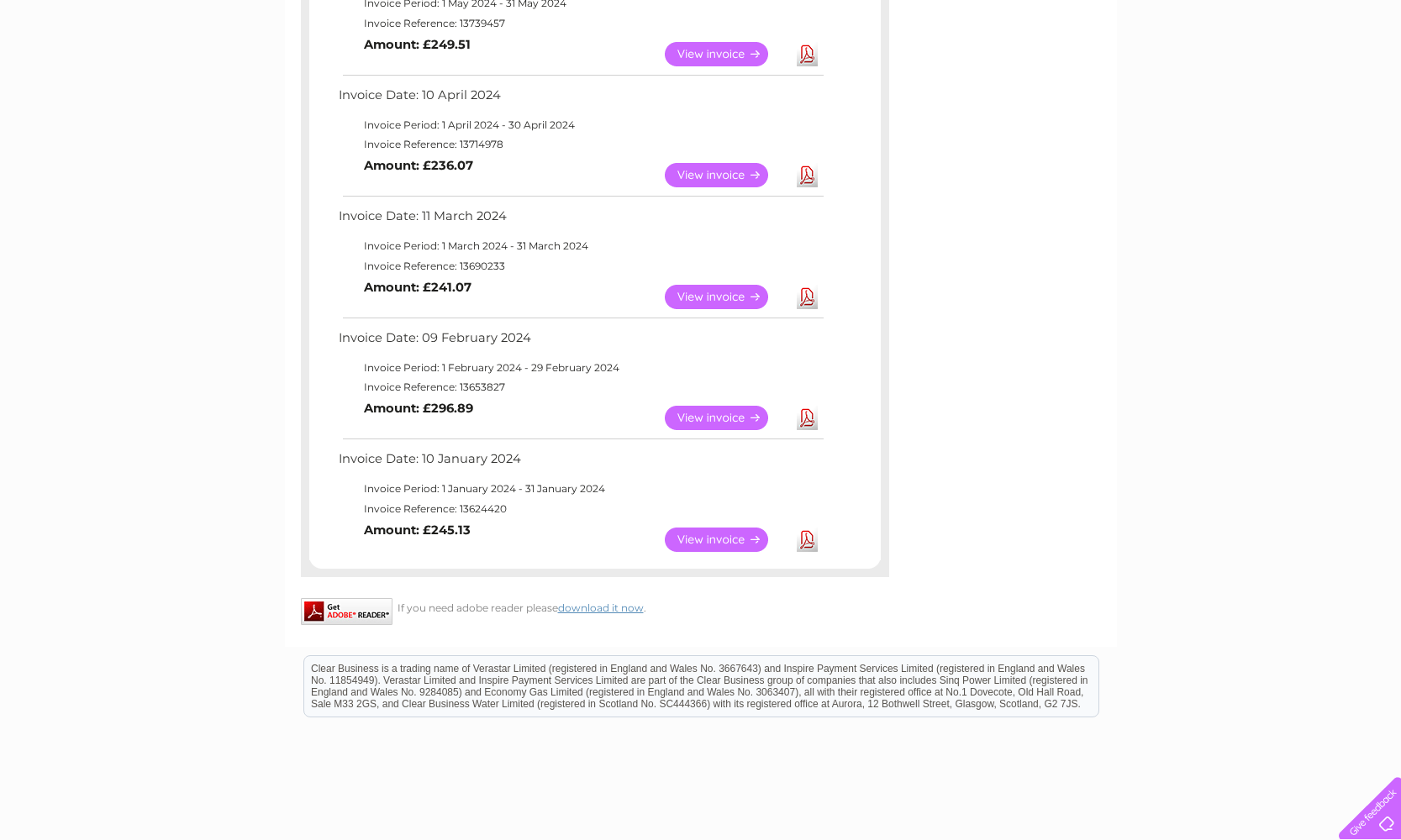 scroll, scrollTop: 1189, scrollLeft: 0, axis: vertical 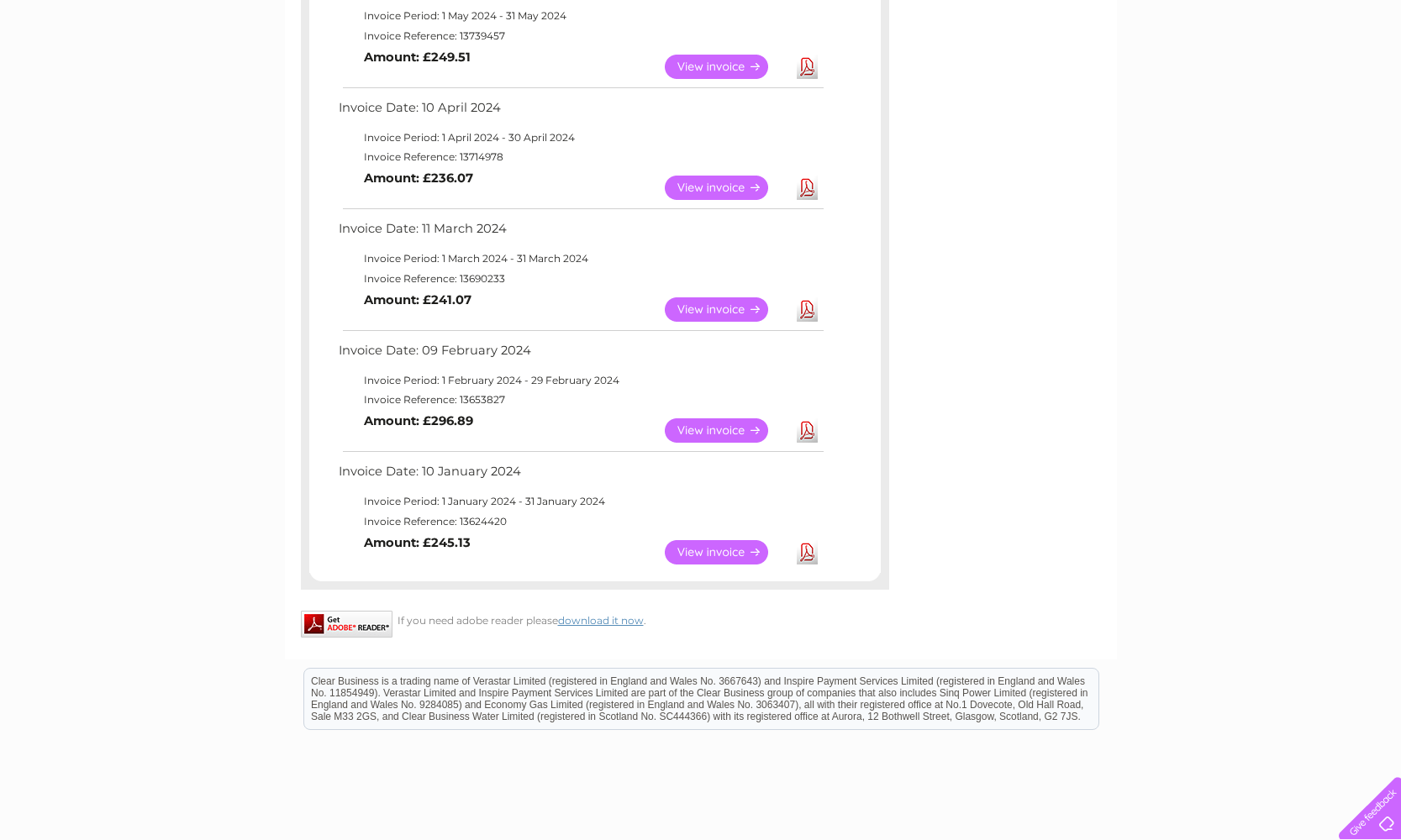 click on "View" at bounding box center (726, 430) 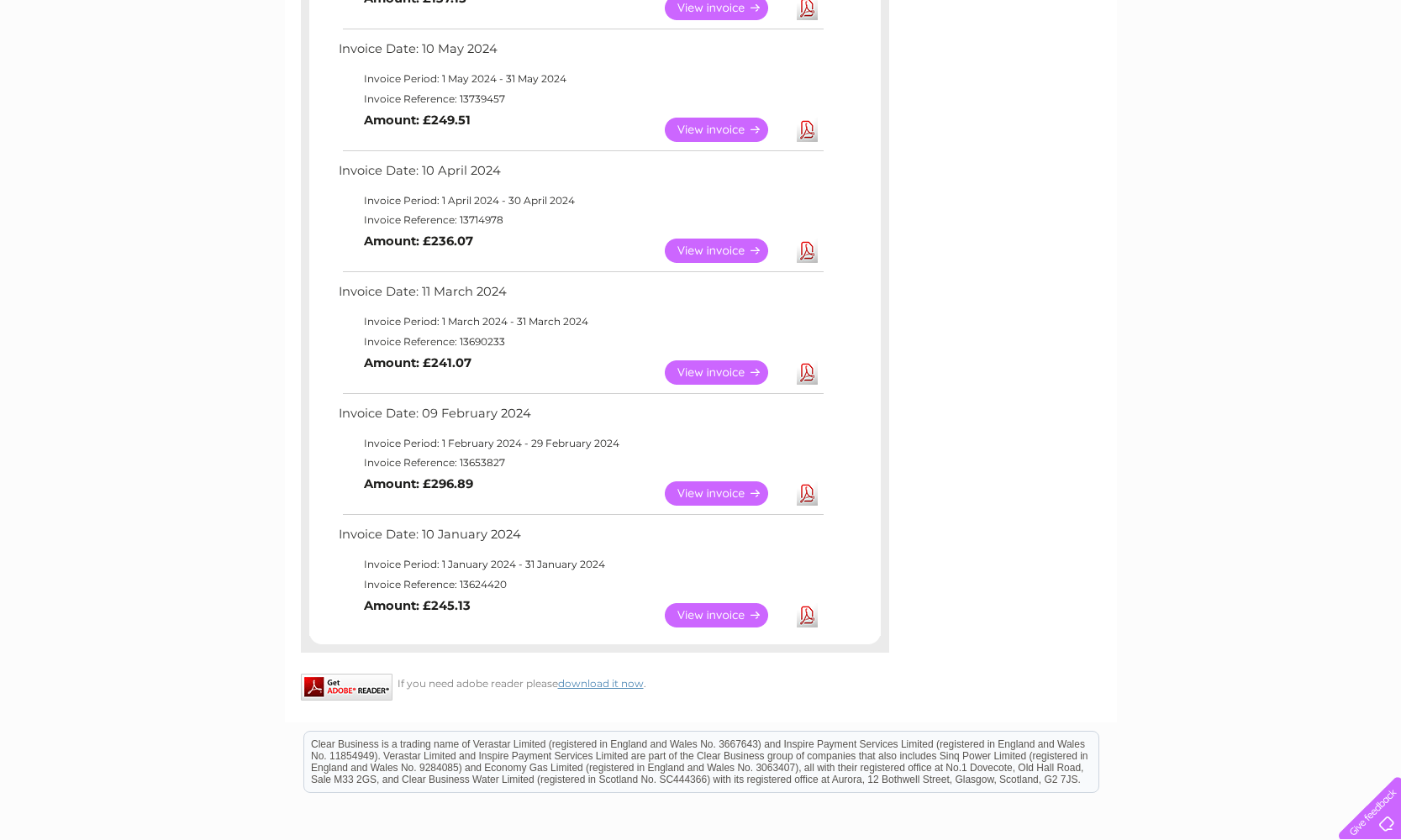 scroll, scrollTop: 1105, scrollLeft: 0, axis: vertical 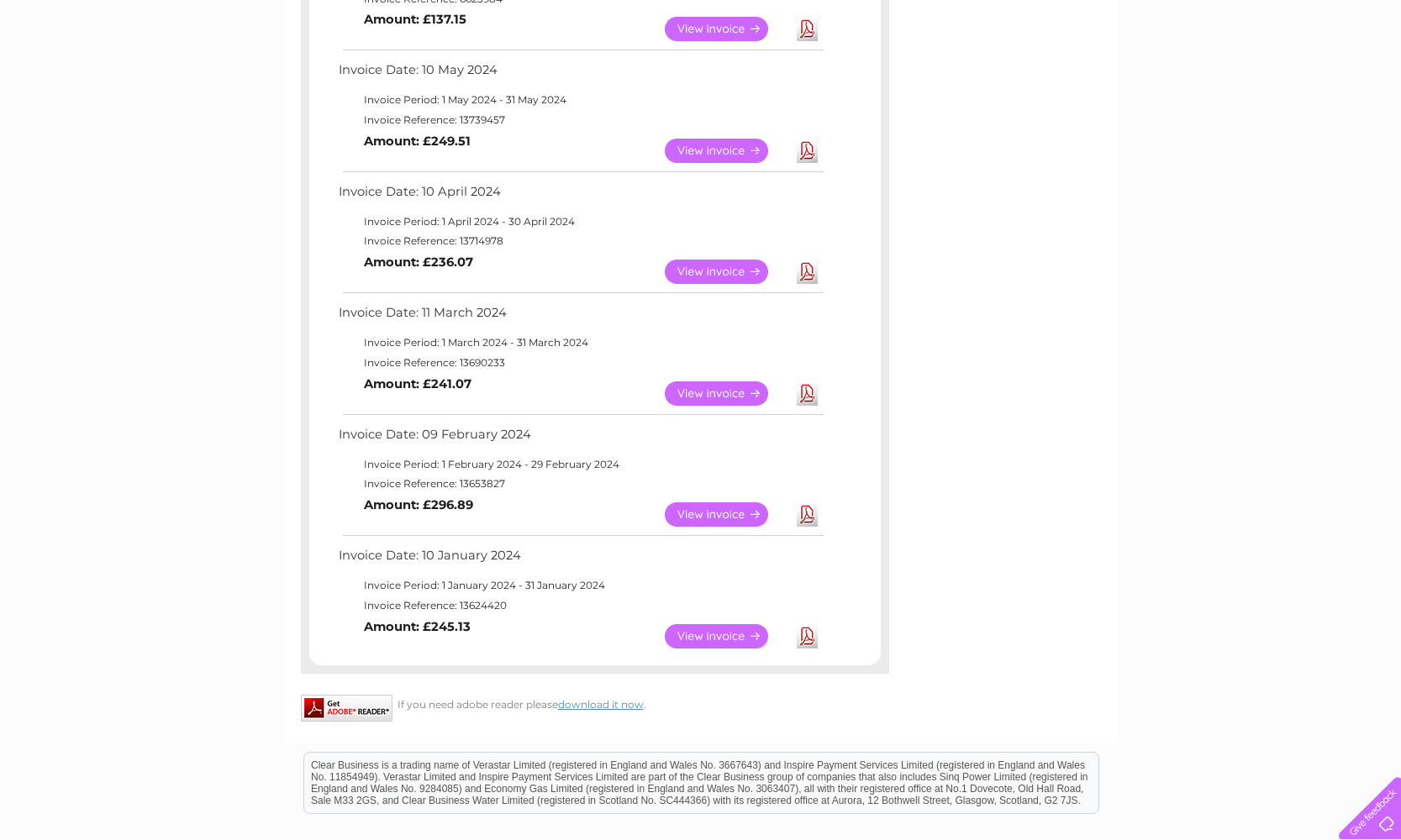click on "View" at bounding box center (726, 514) 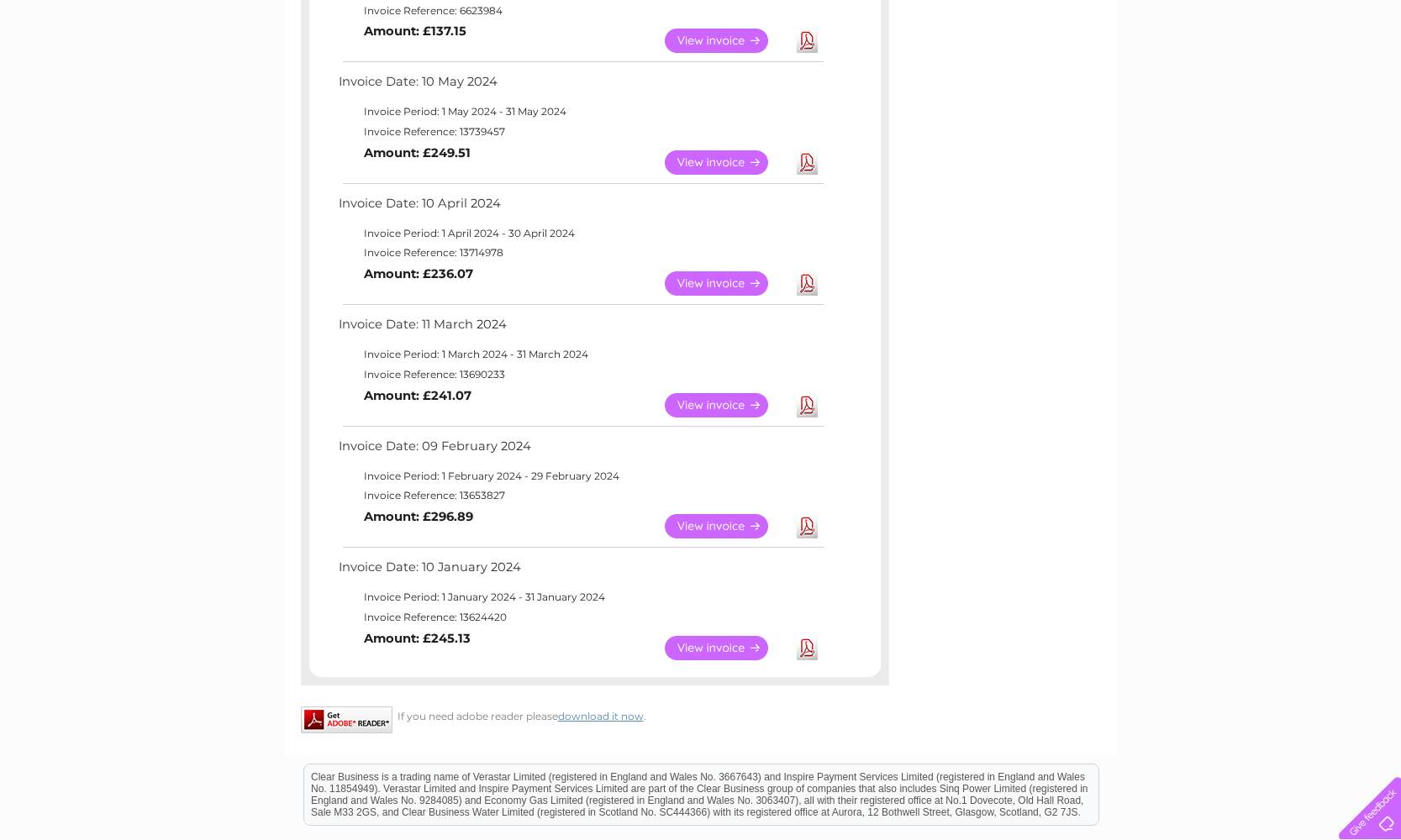 scroll, scrollTop: 1090, scrollLeft: 0, axis: vertical 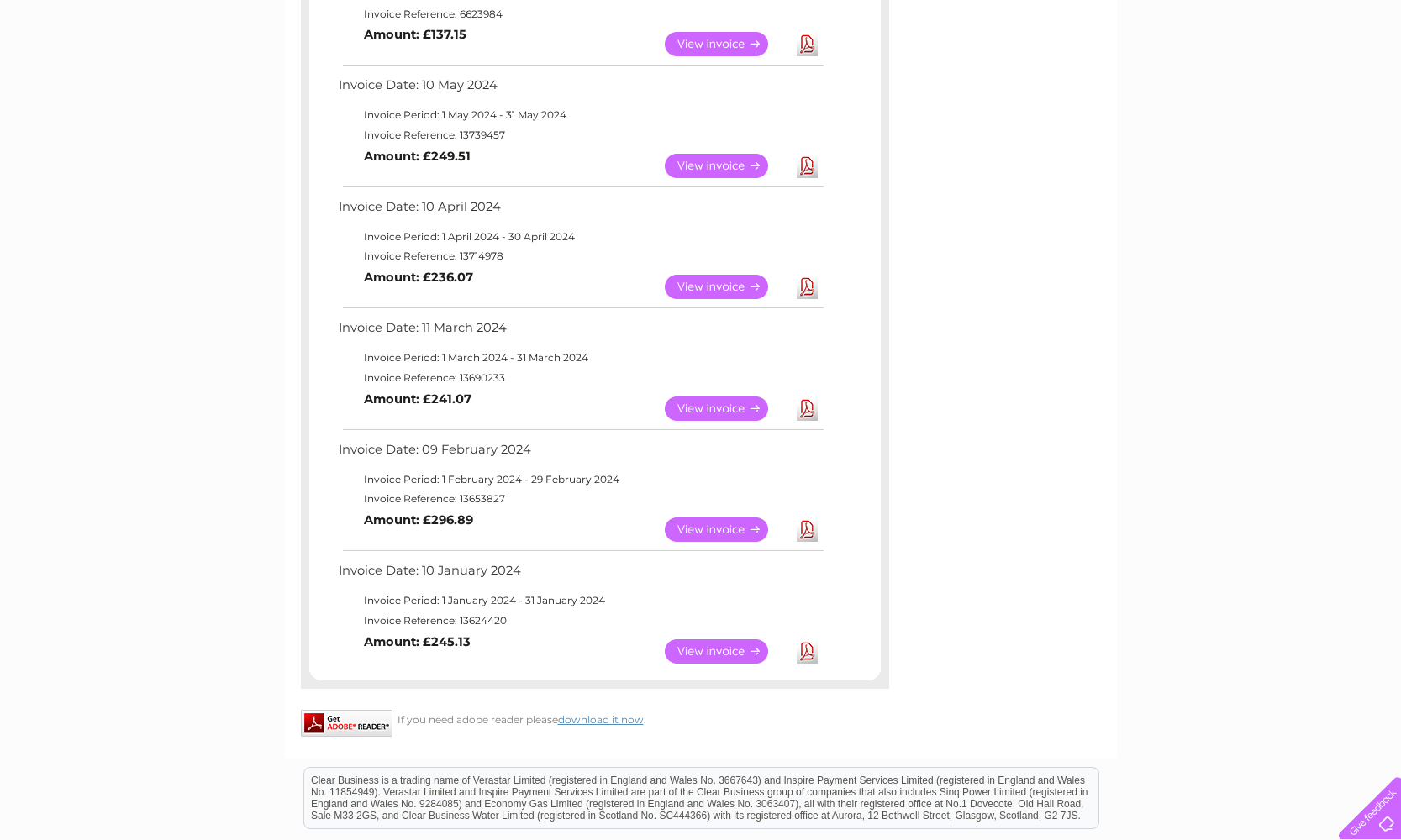 click on "View" at bounding box center [726, 165] 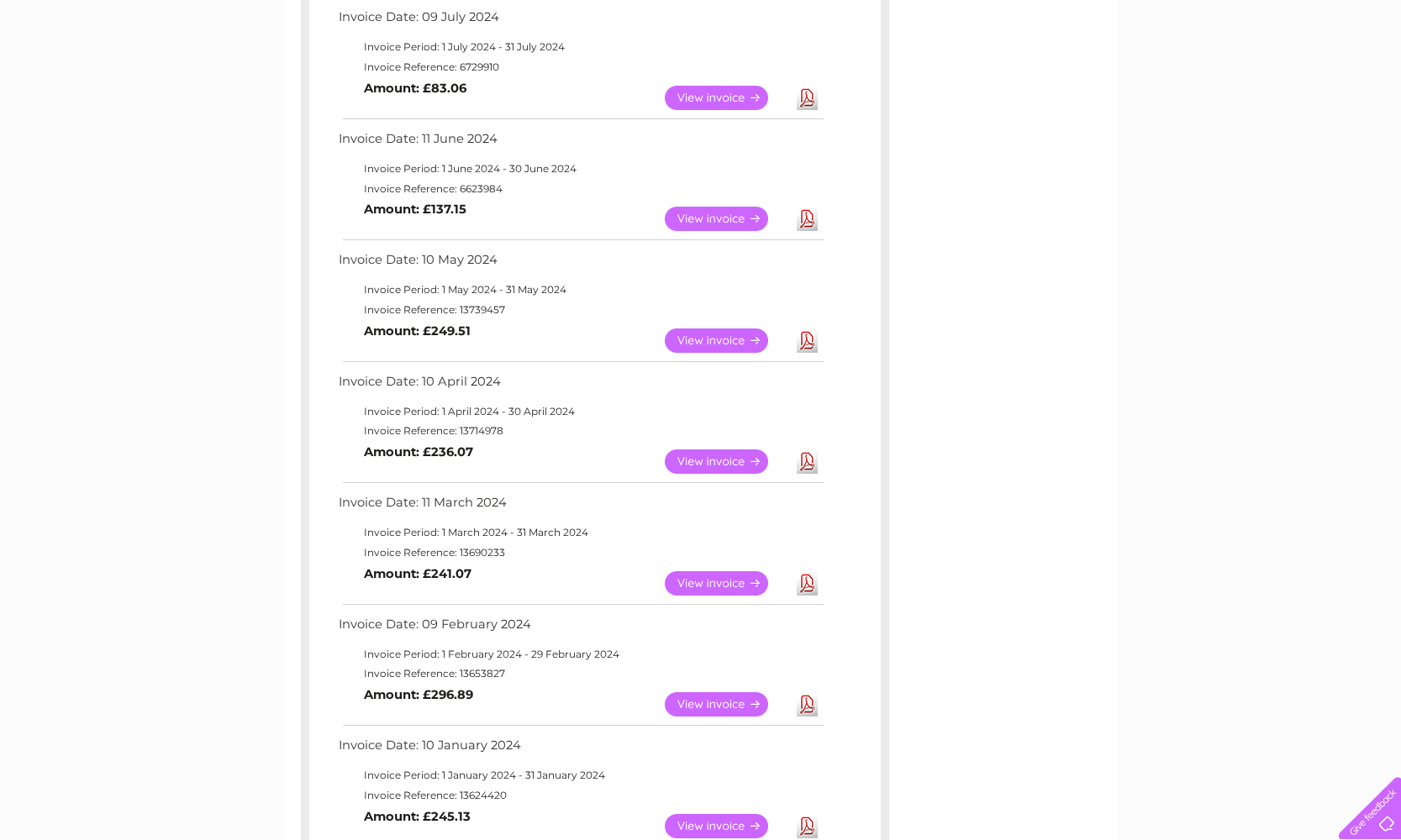 scroll, scrollTop: 916, scrollLeft: 0, axis: vertical 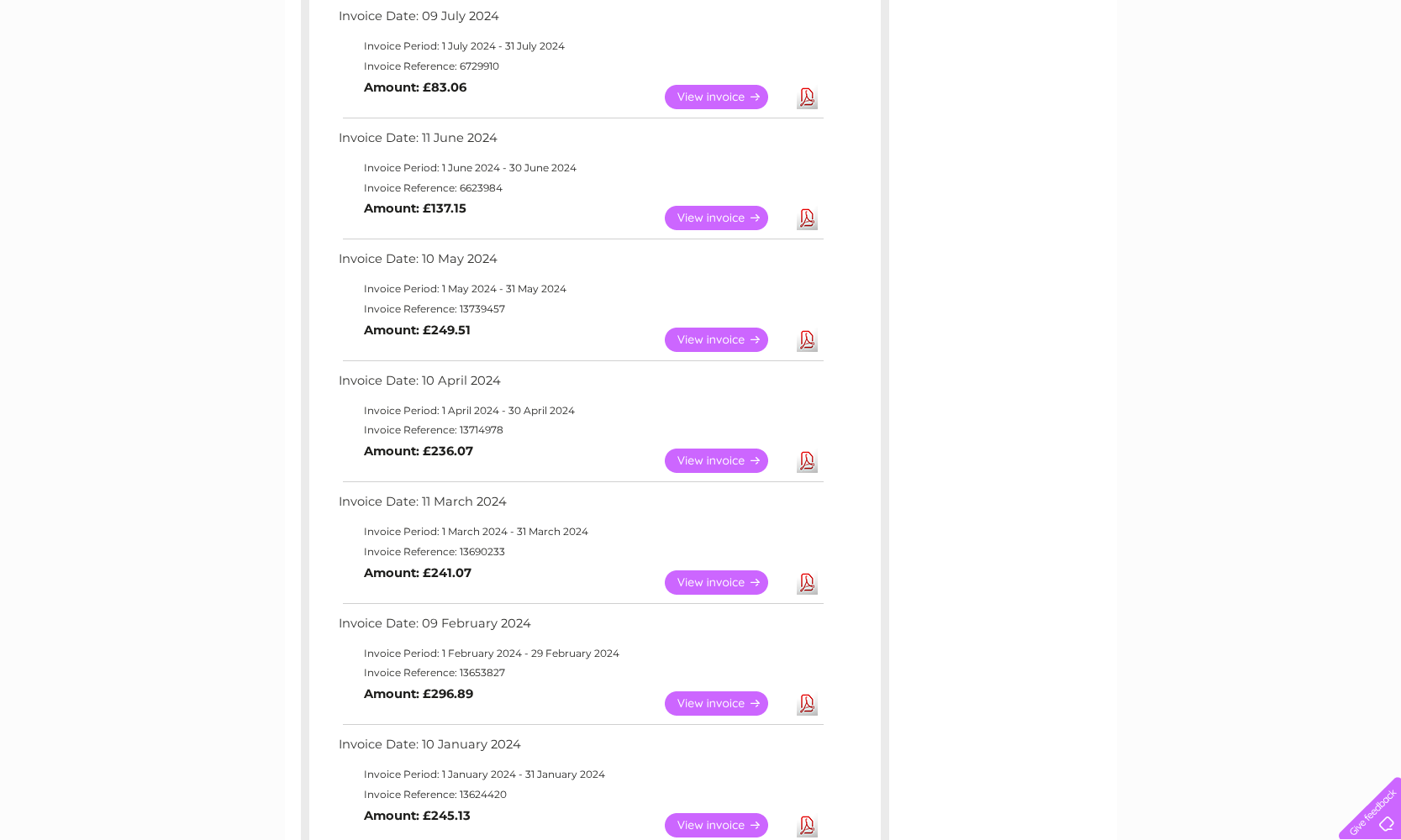 click on "View" at bounding box center [726, 339] 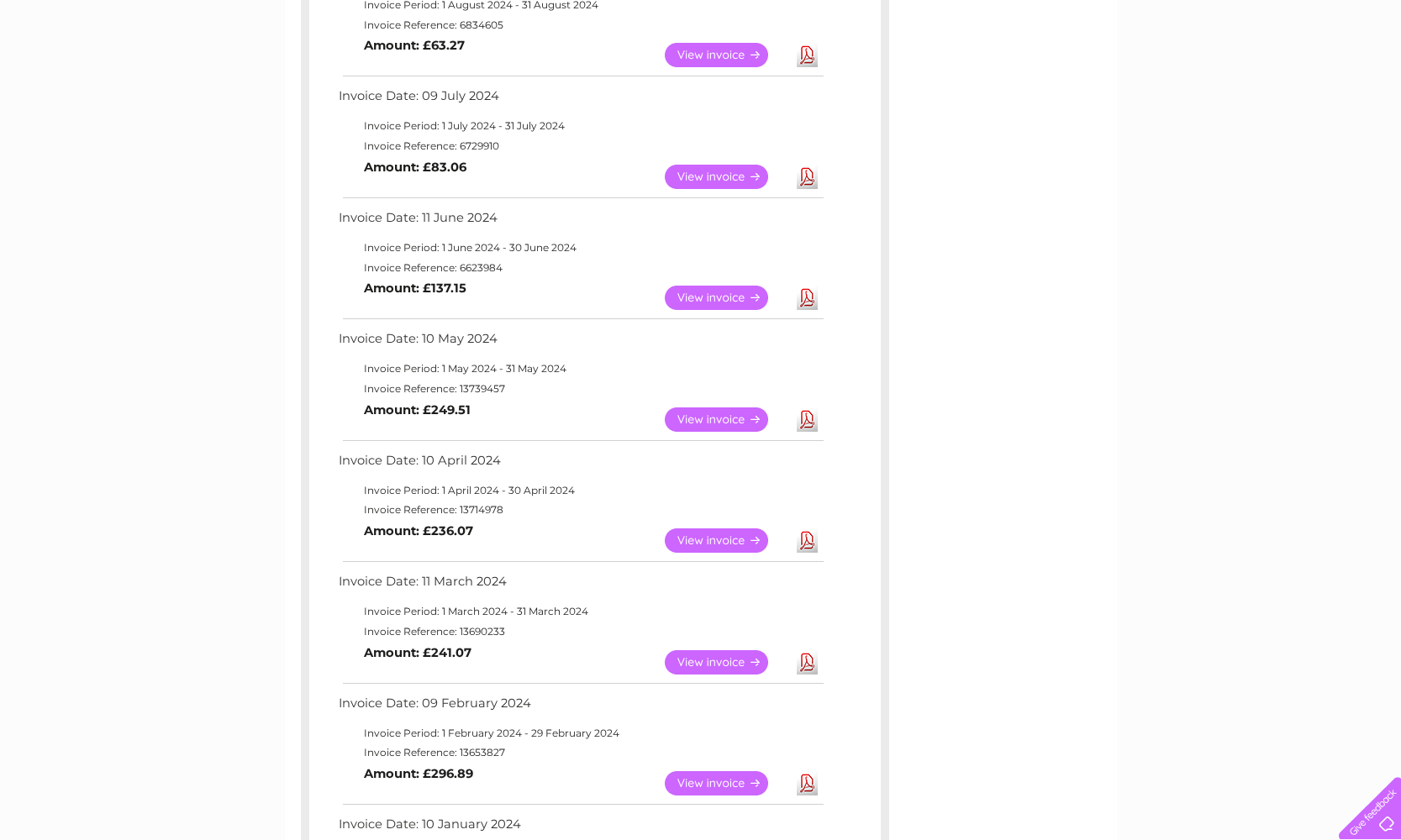 scroll, scrollTop: 827, scrollLeft: 0, axis: vertical 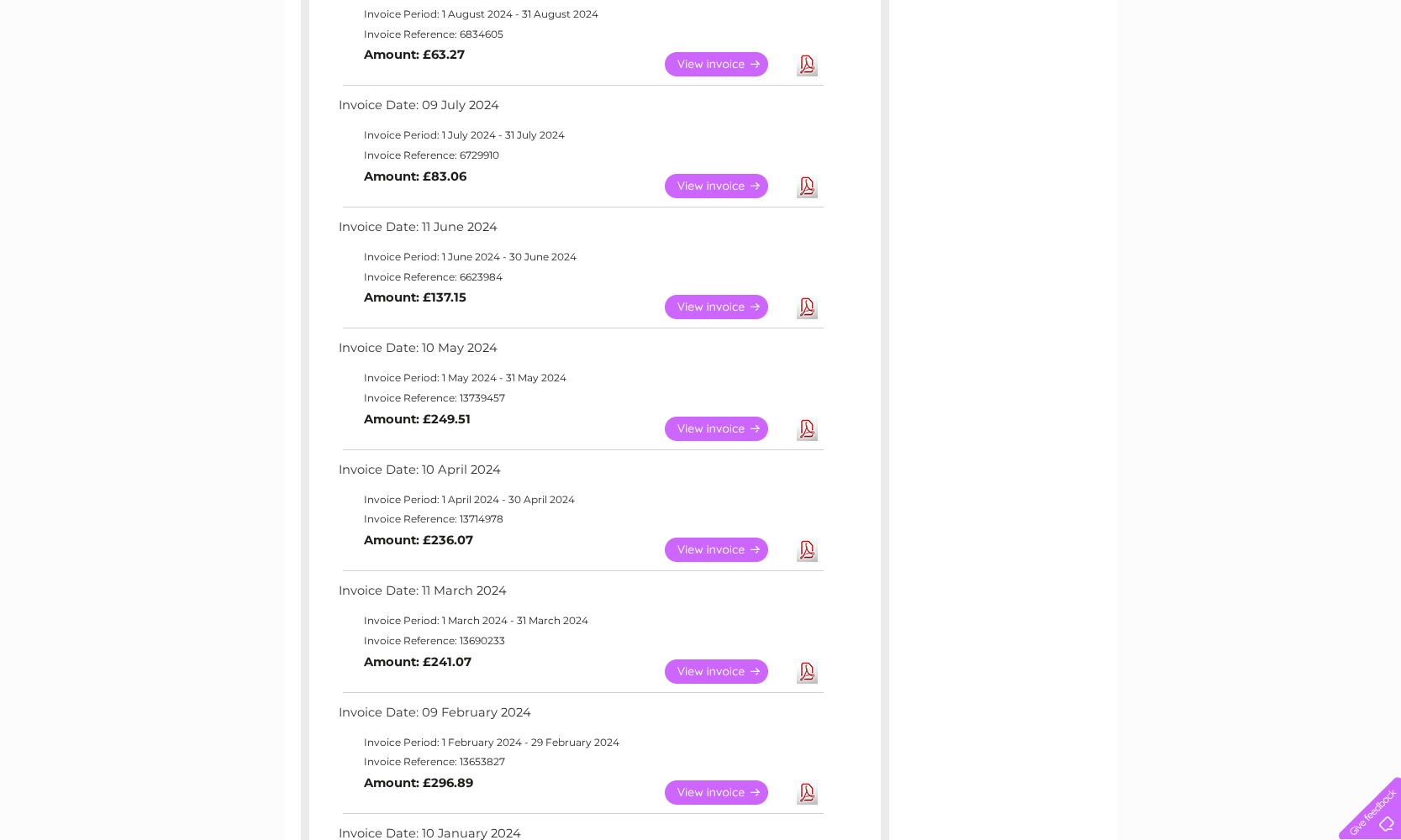 click on "View" at bounding box center (726, 186) 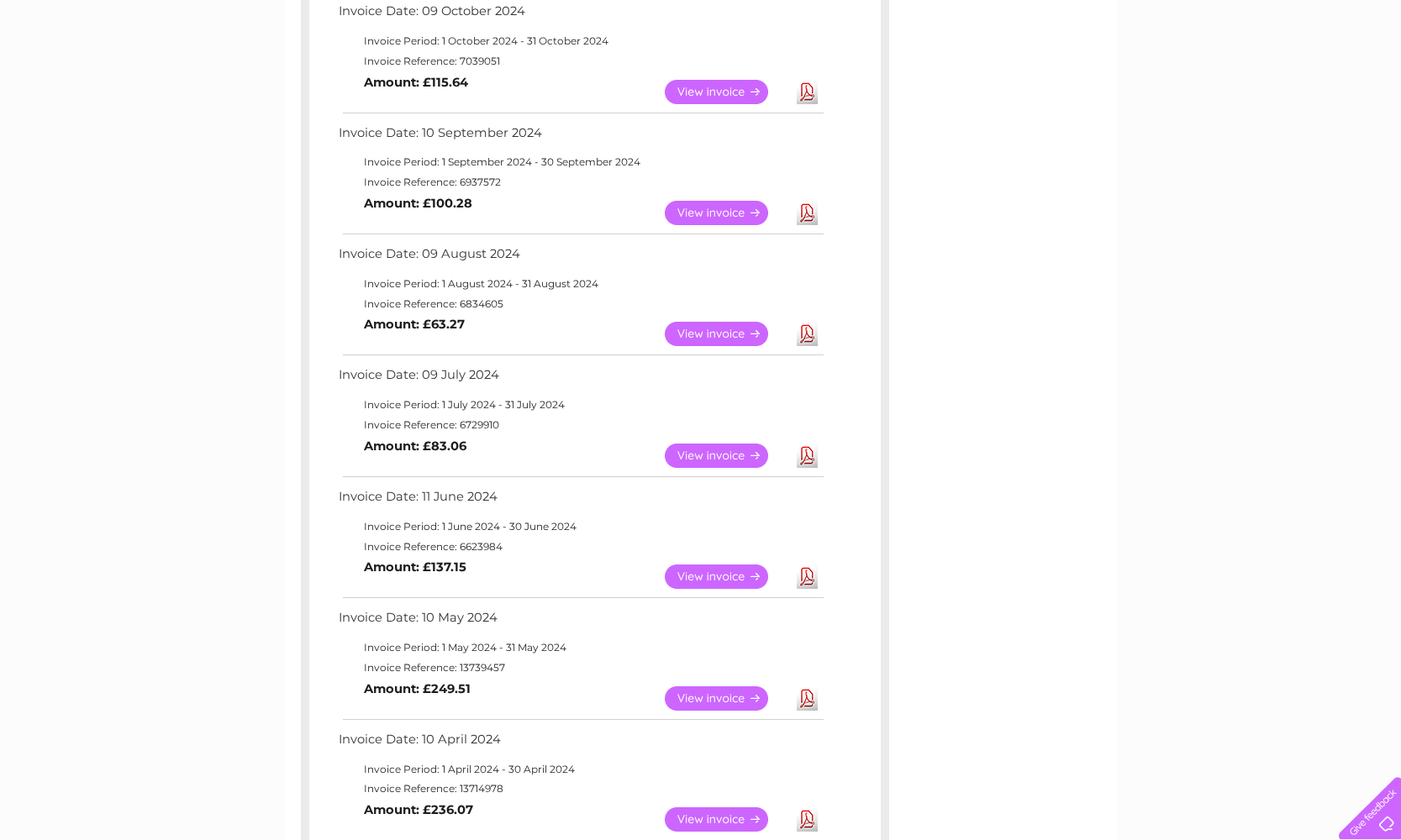 scroll, scrollTop: 543, scrollLeft: 0, axis: vertical 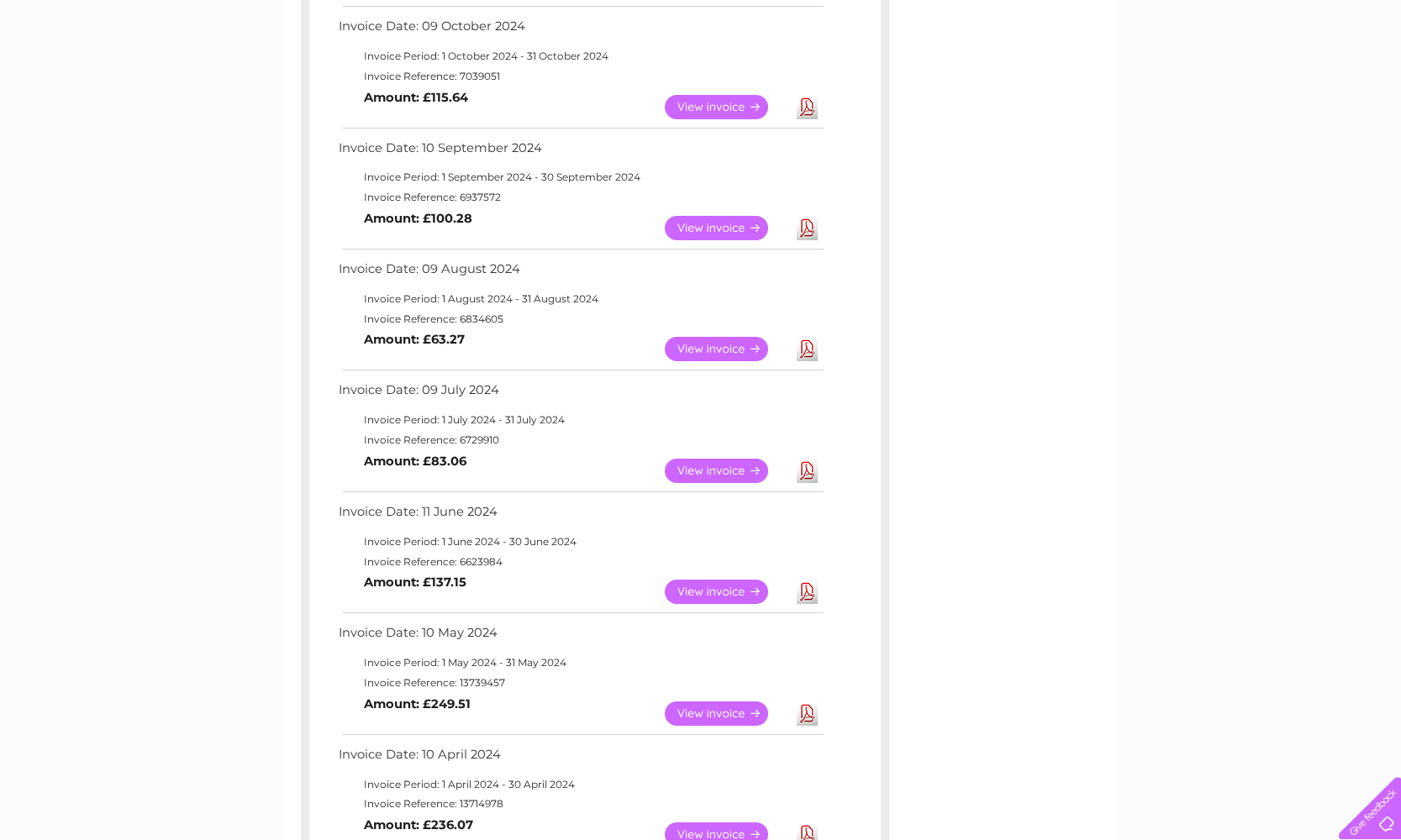 click on "View" at bounding box center [726, 349] 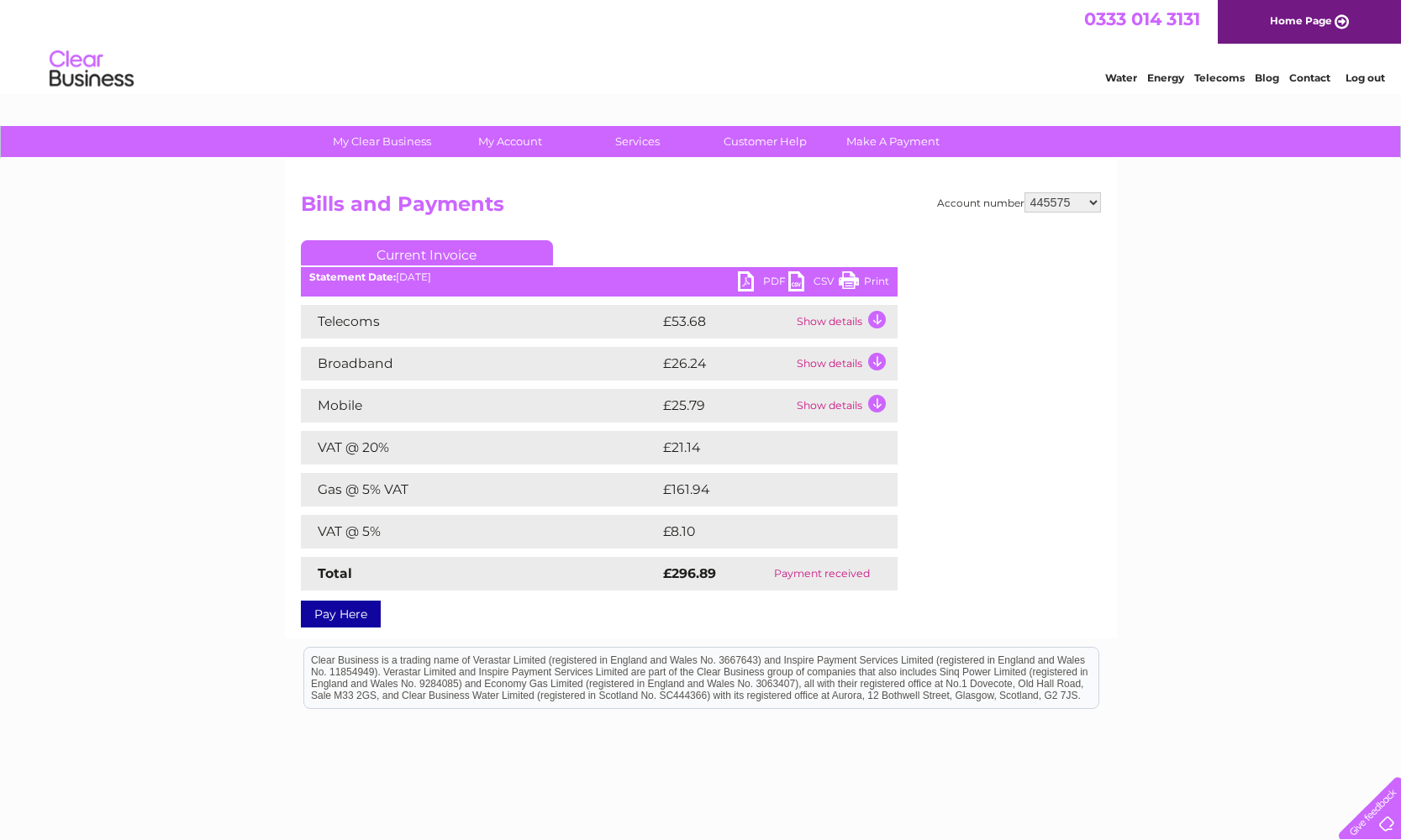 scroll, scrollTop: 0, scrollLeft: 0, axis: both 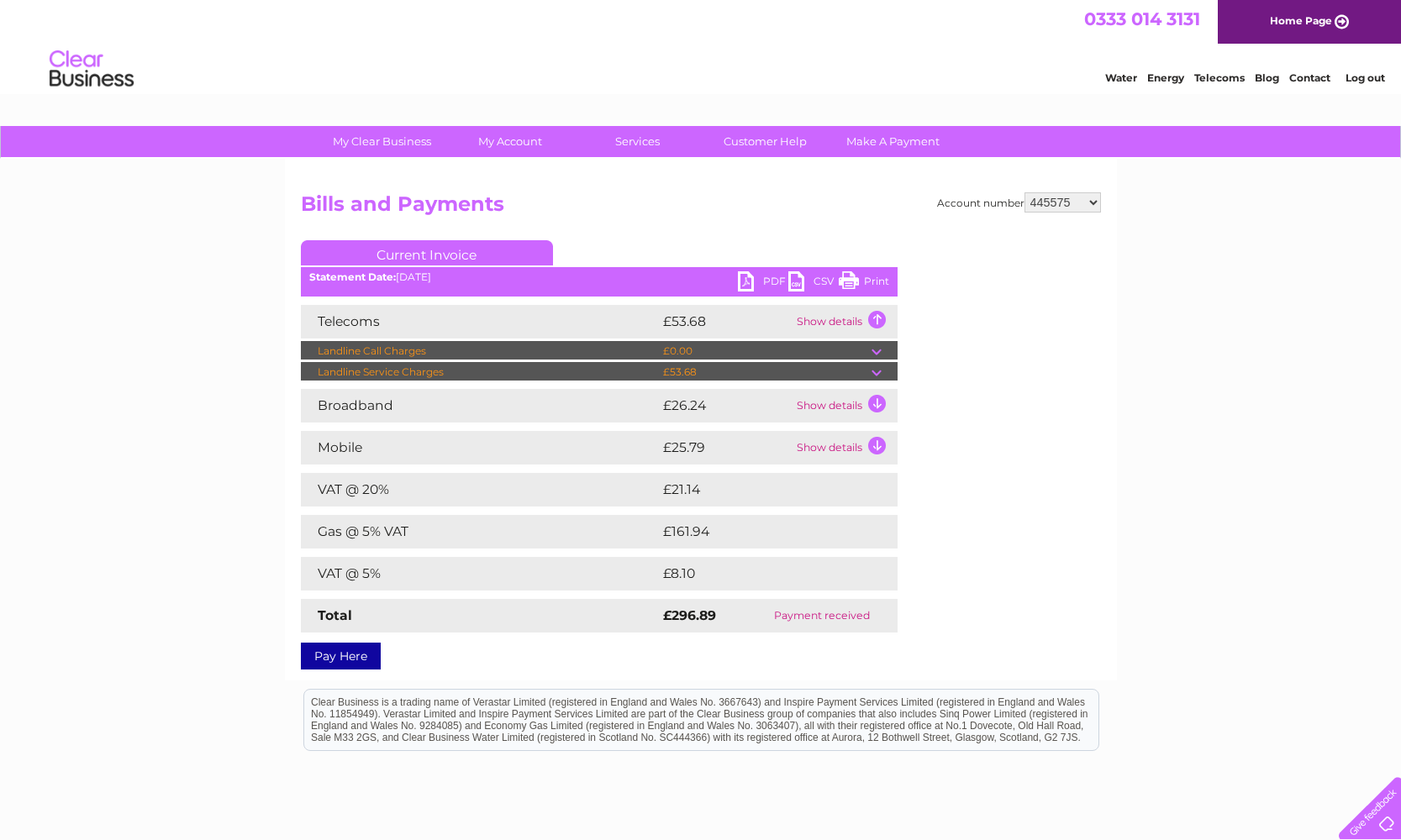 click on "Landline Call Charges" at bounding box center [480, 351] 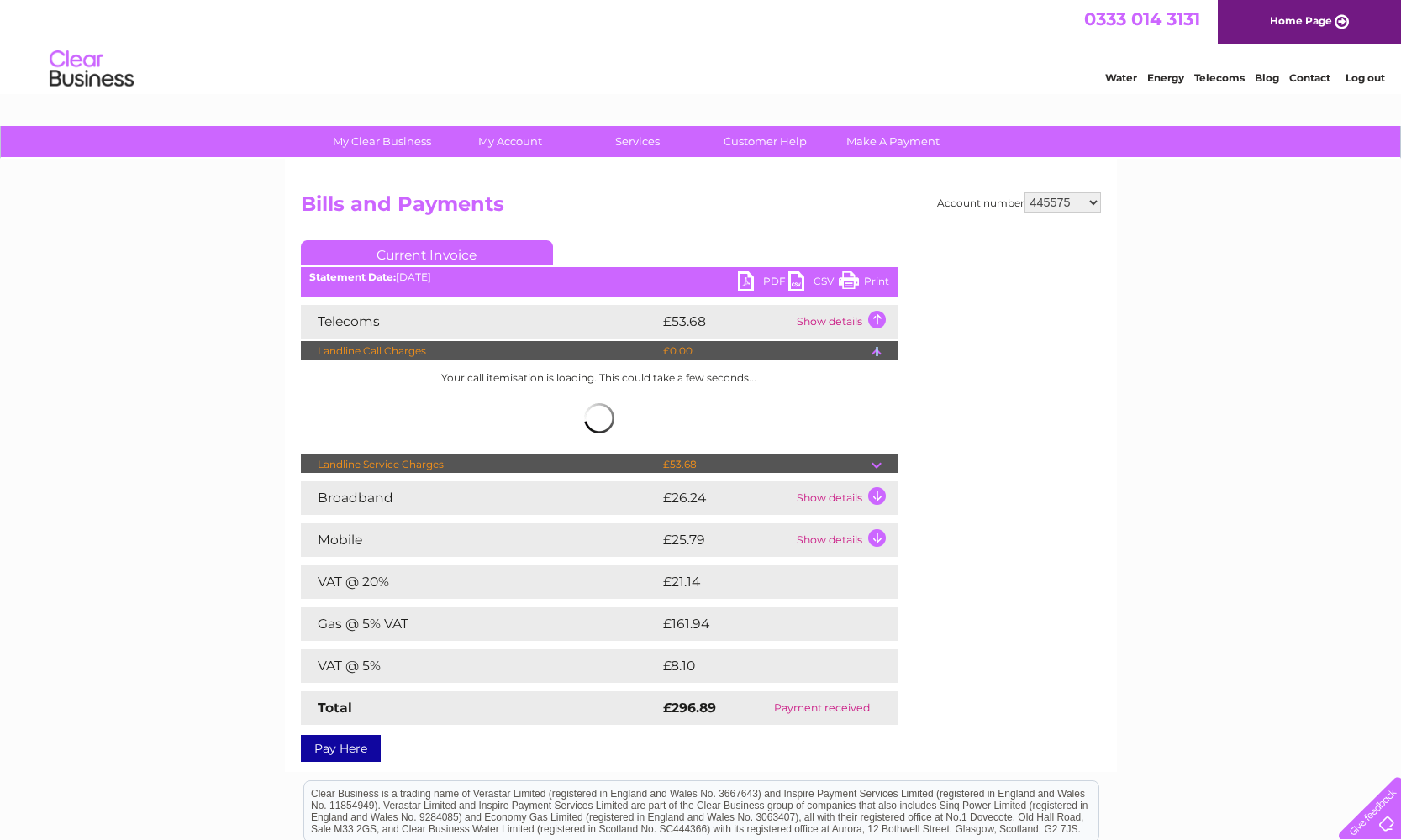 click at bounding box center (884, 351) 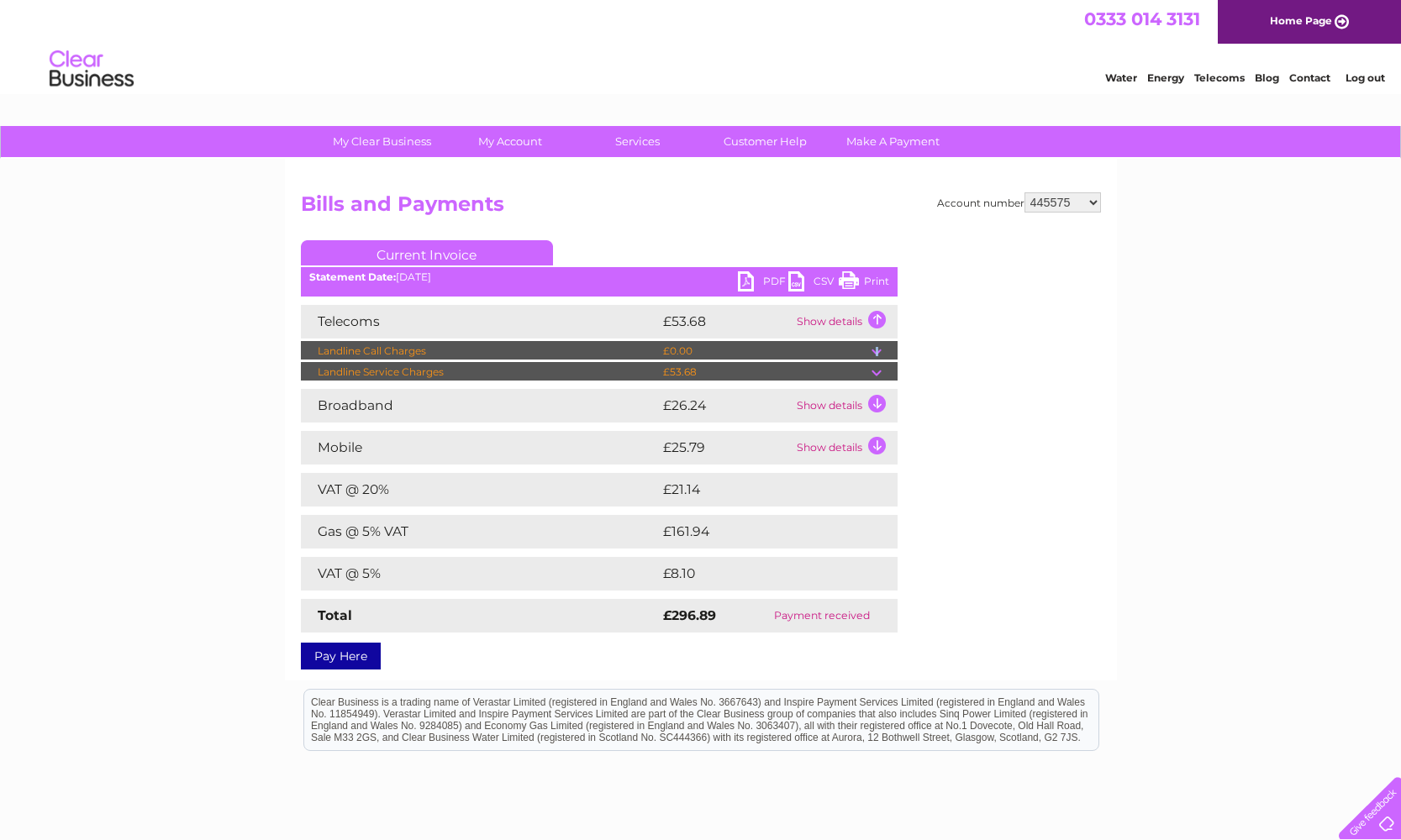 scroll, scrollTop: 0, scrollLeft: 0, axis: both 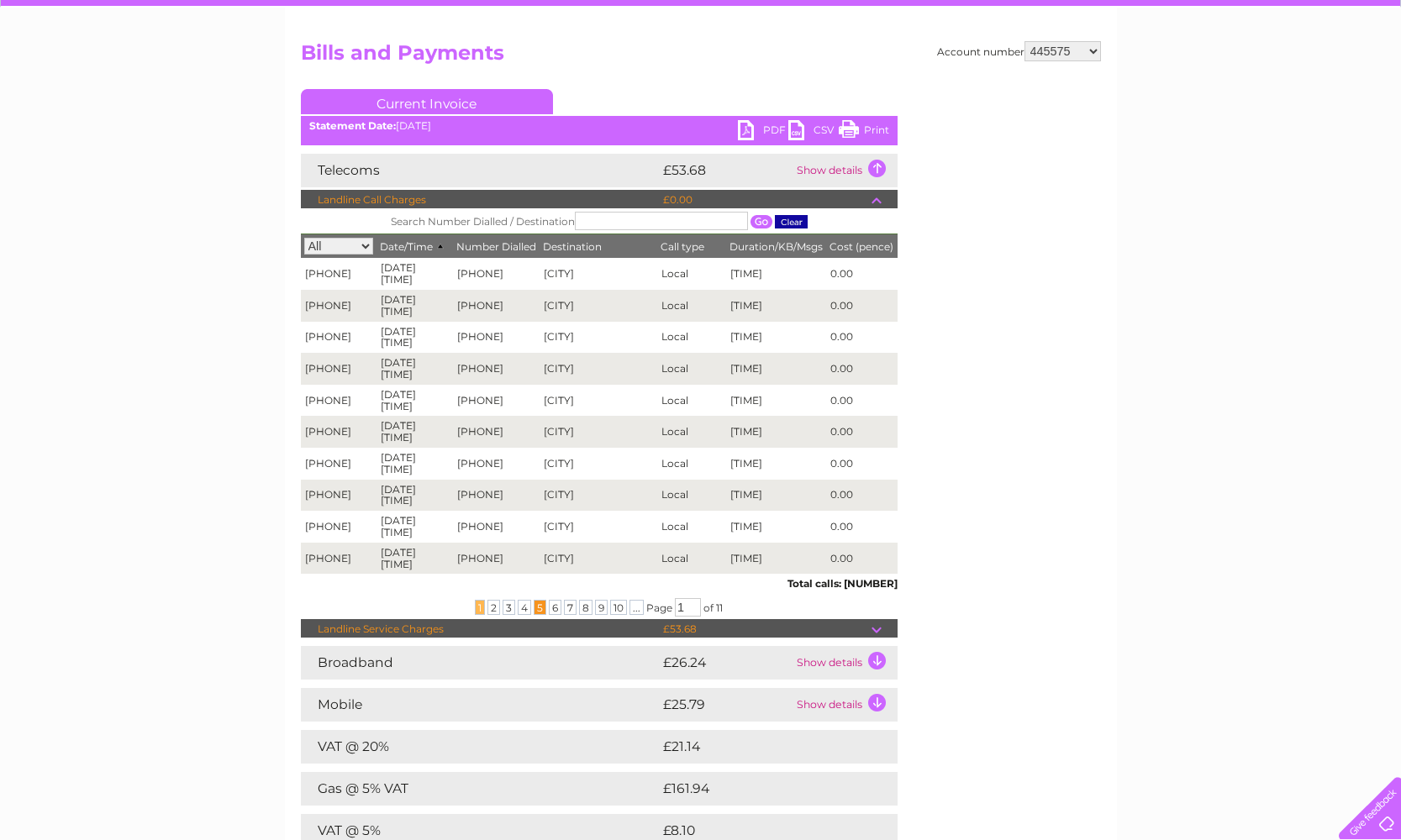 click on "5" at bounding box center [540, 607] 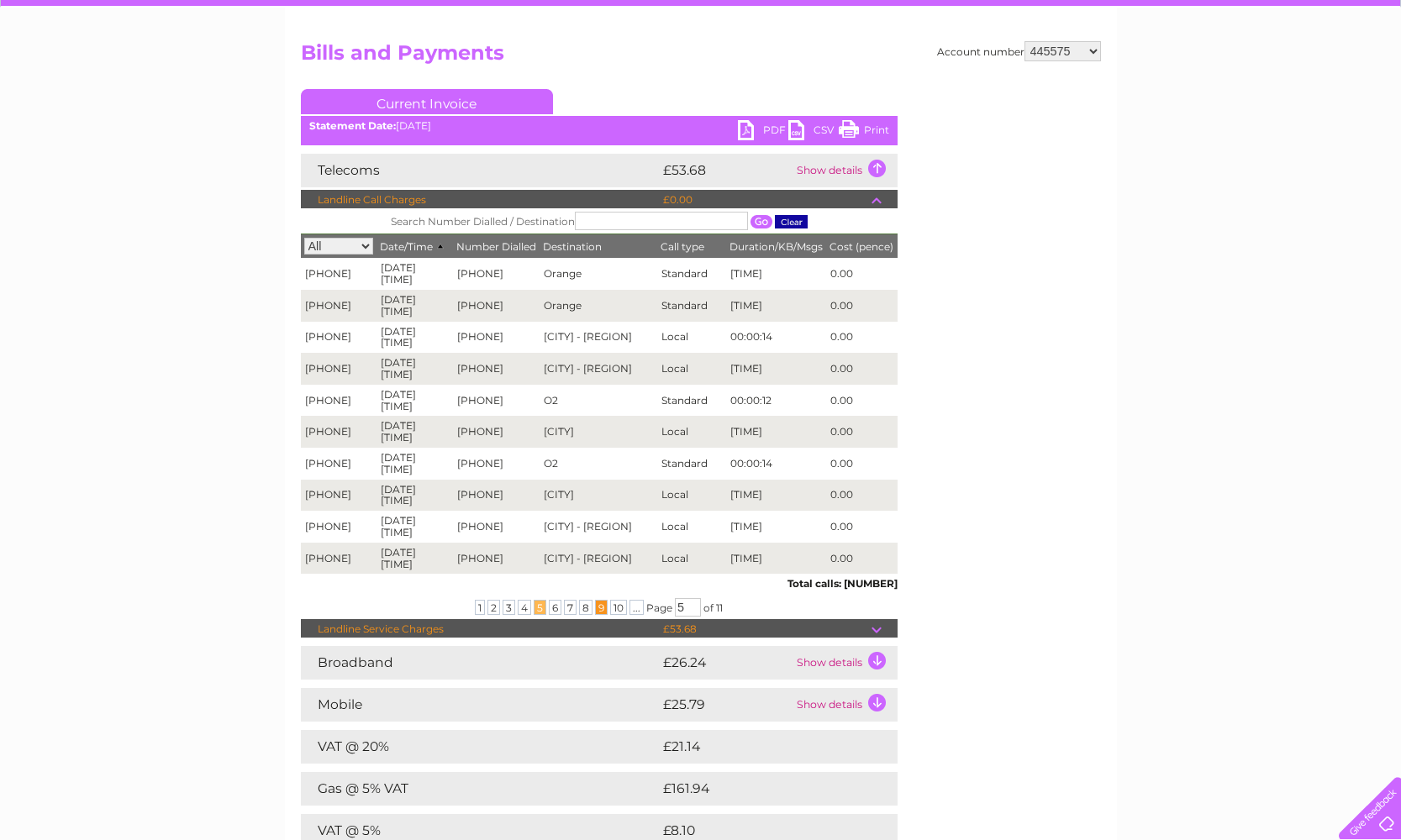 click on "9" at bounding box center (601, 607) 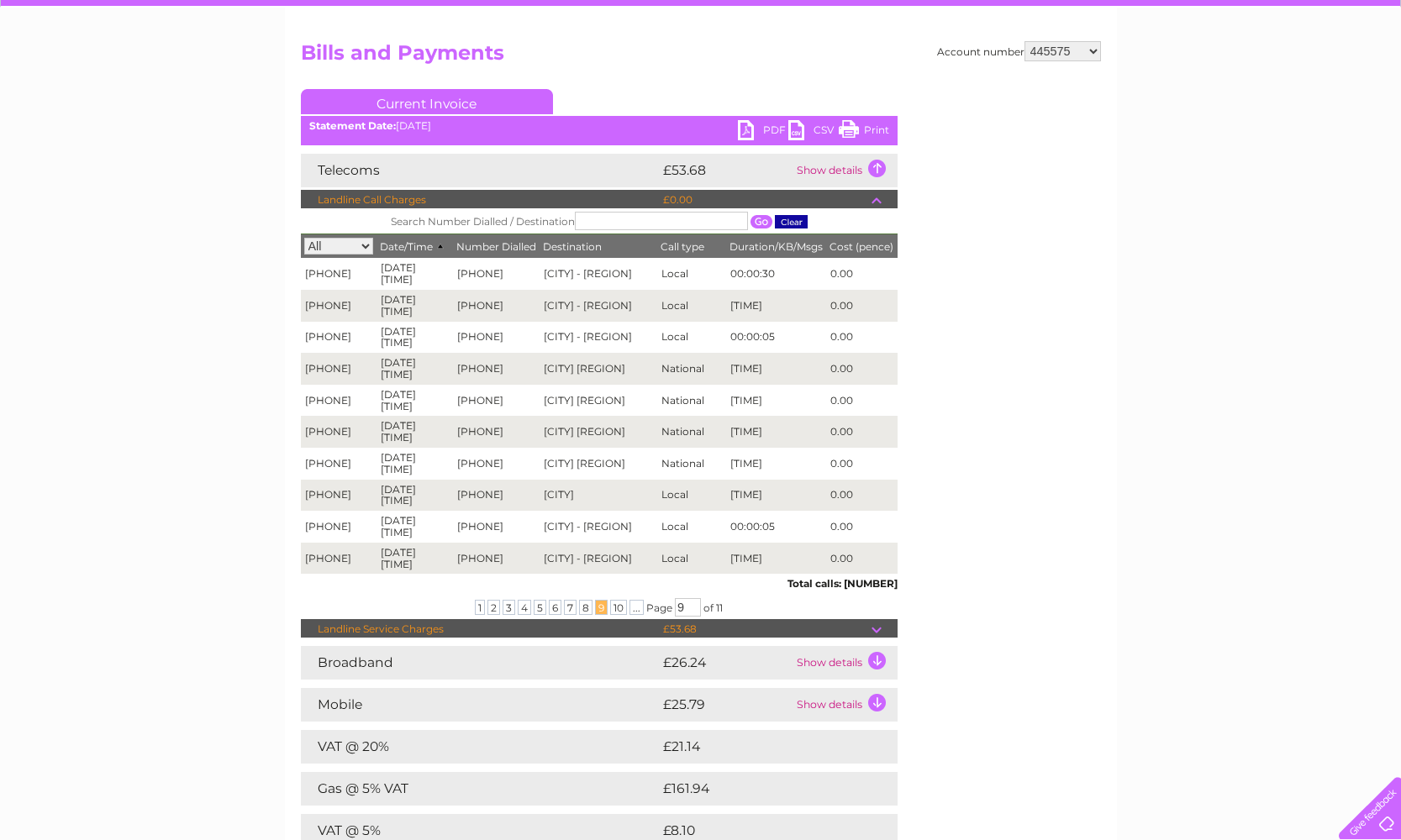 scroll, scrollTop: 160, scrollLeft: 0, axis: vertical 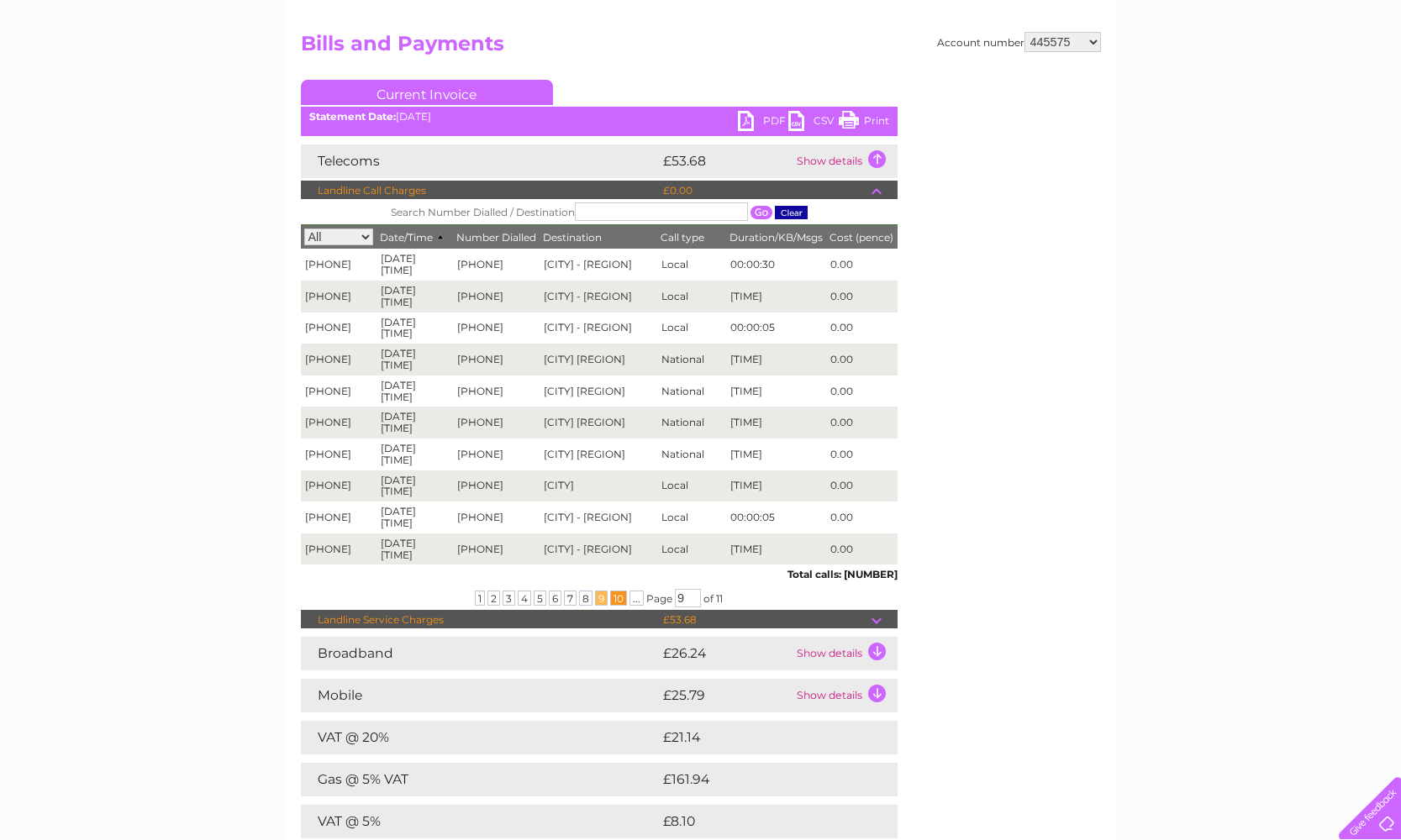 click on "10" at bounding box center [619, 598] 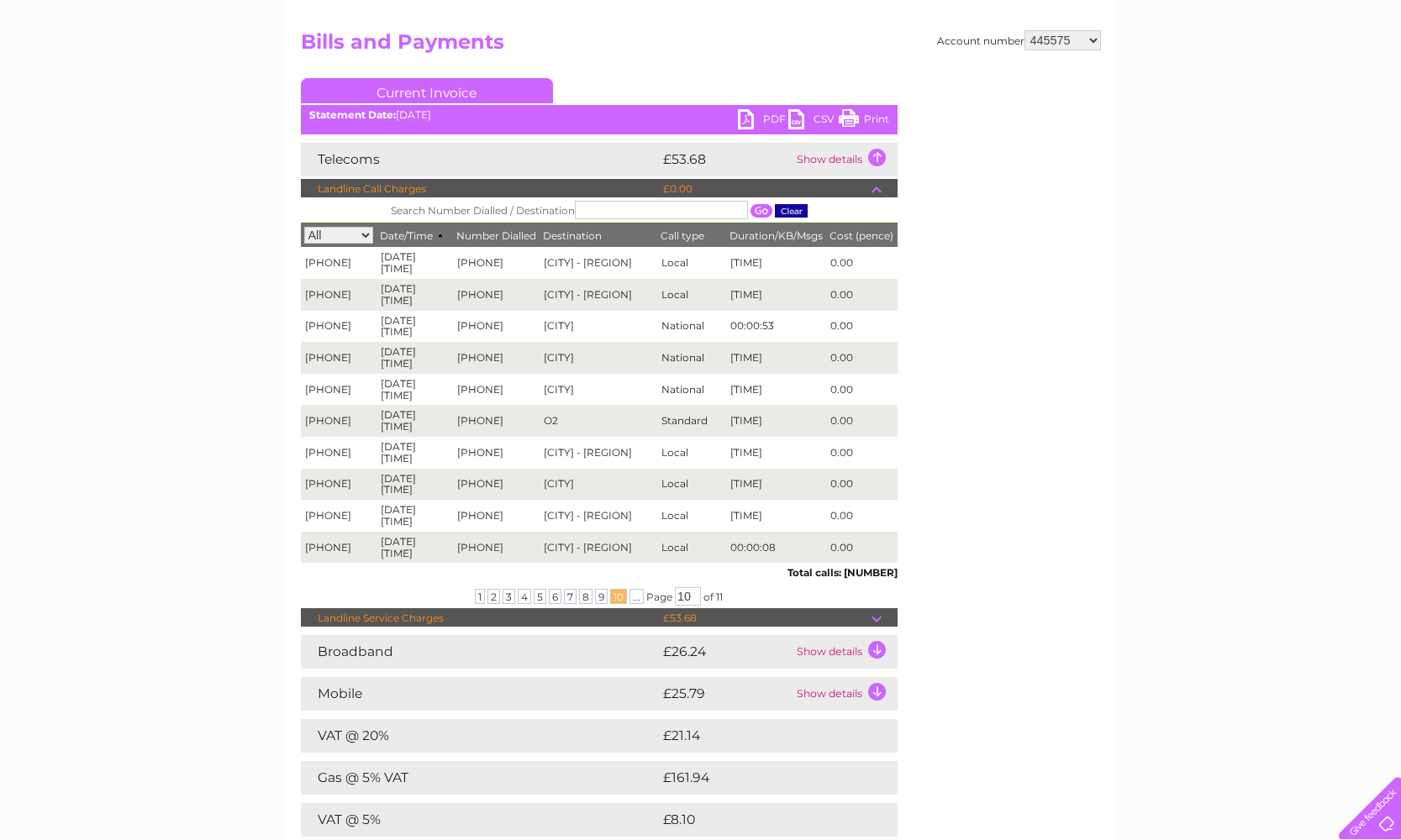 scroll, scrollTop: 162, scrollLeft: 0, axis: vertical 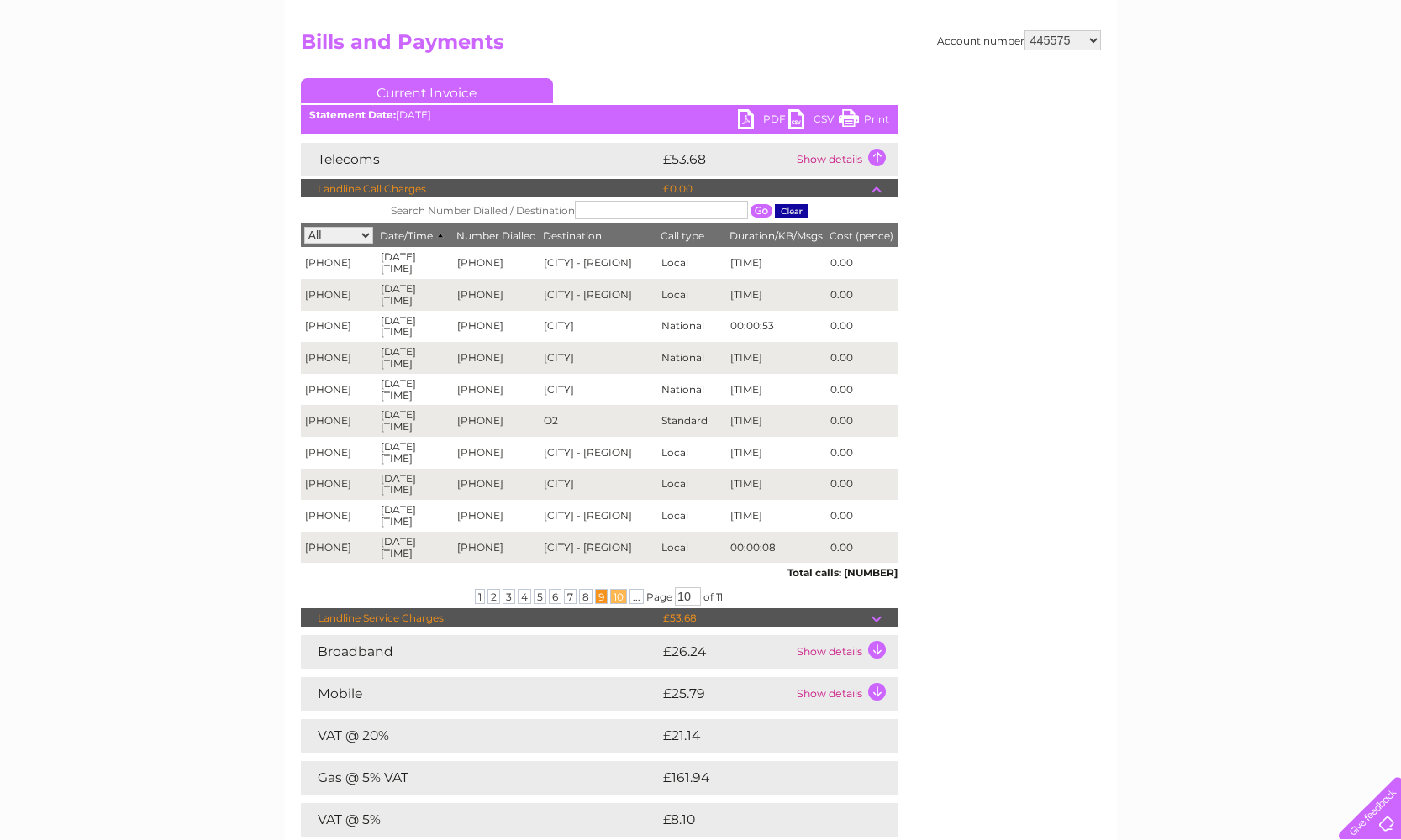 click on "9" at bounding box center (601, 596) 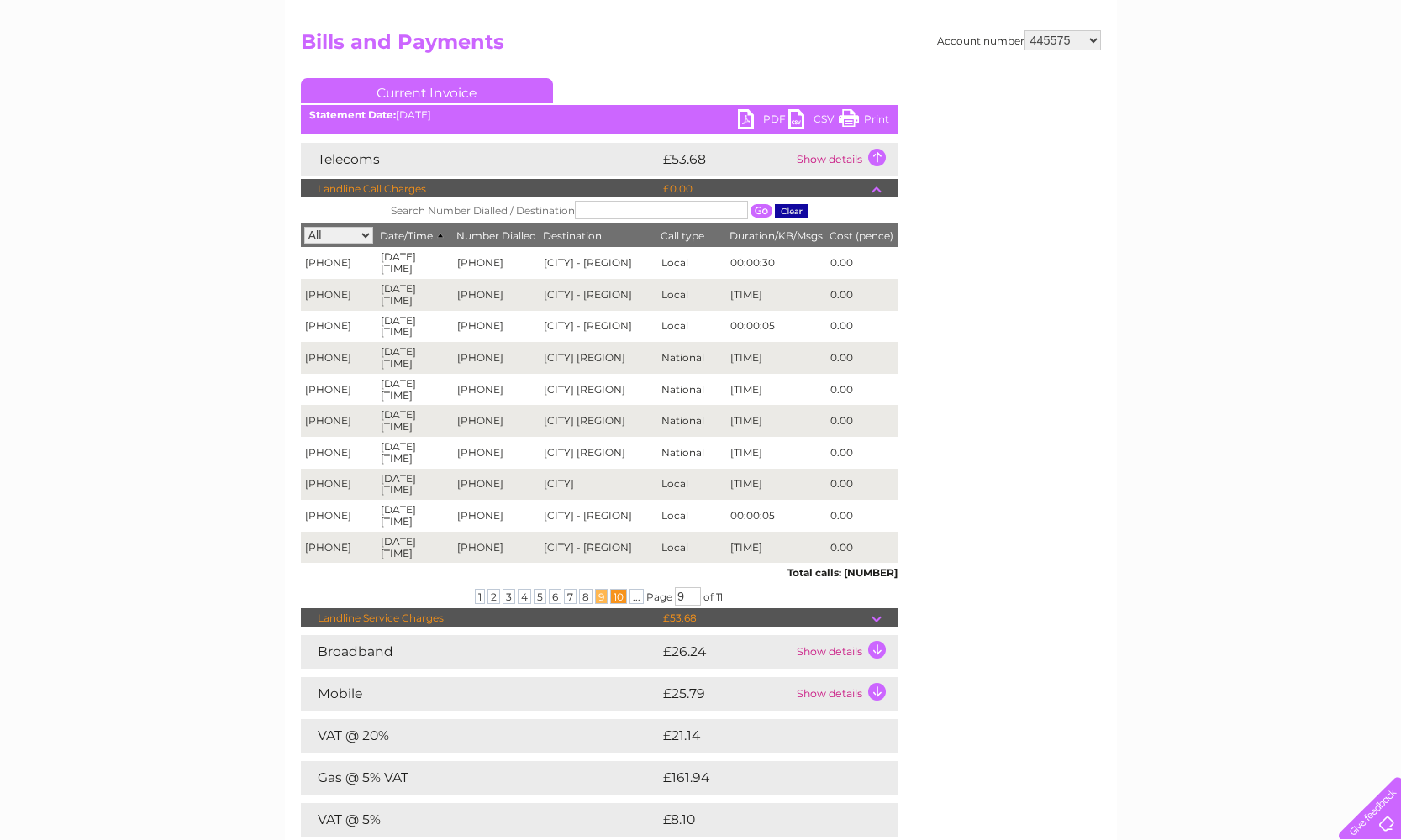 click on "10" at bounding box center [619, 596] 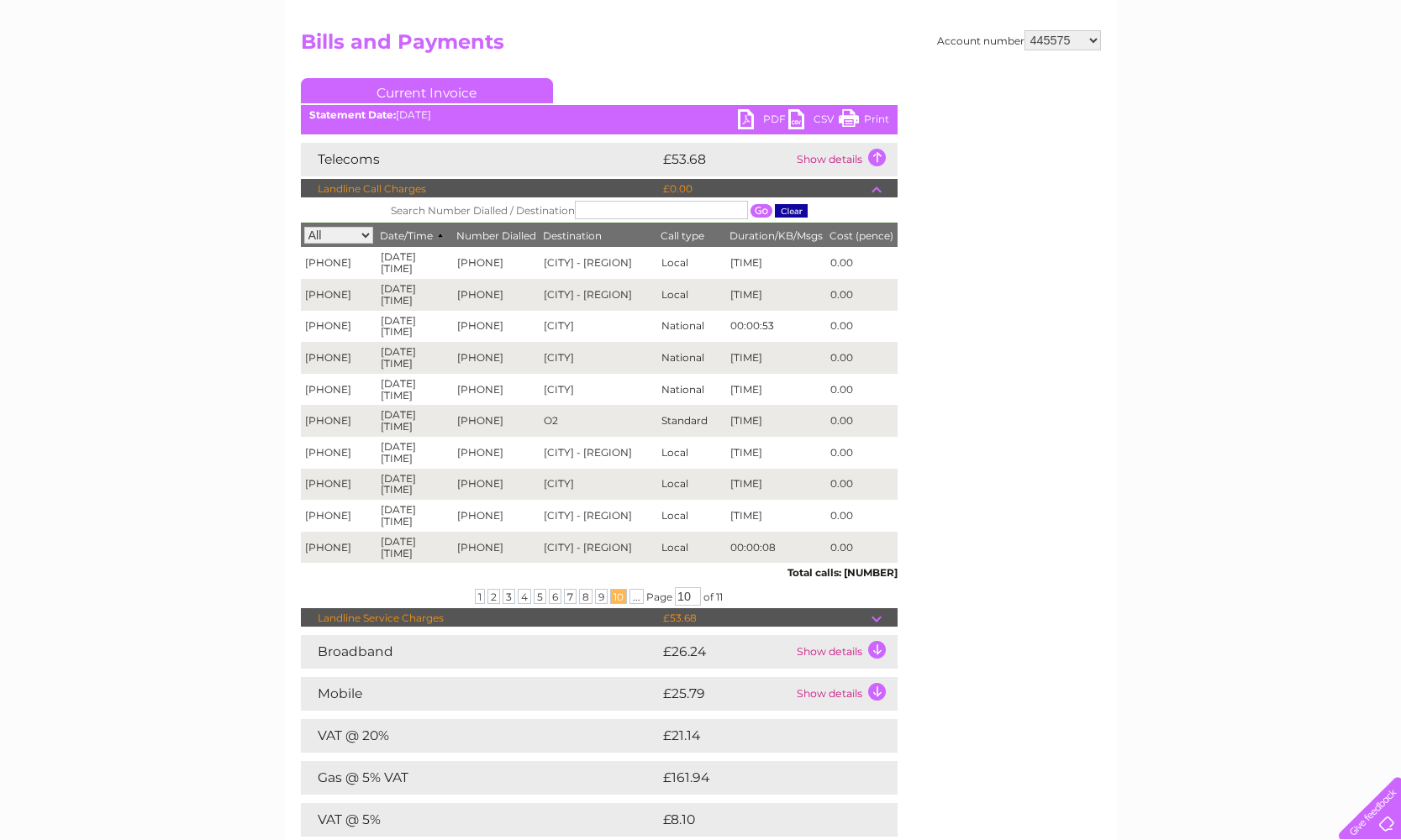 click on "10" at bounding box center (619, 596) 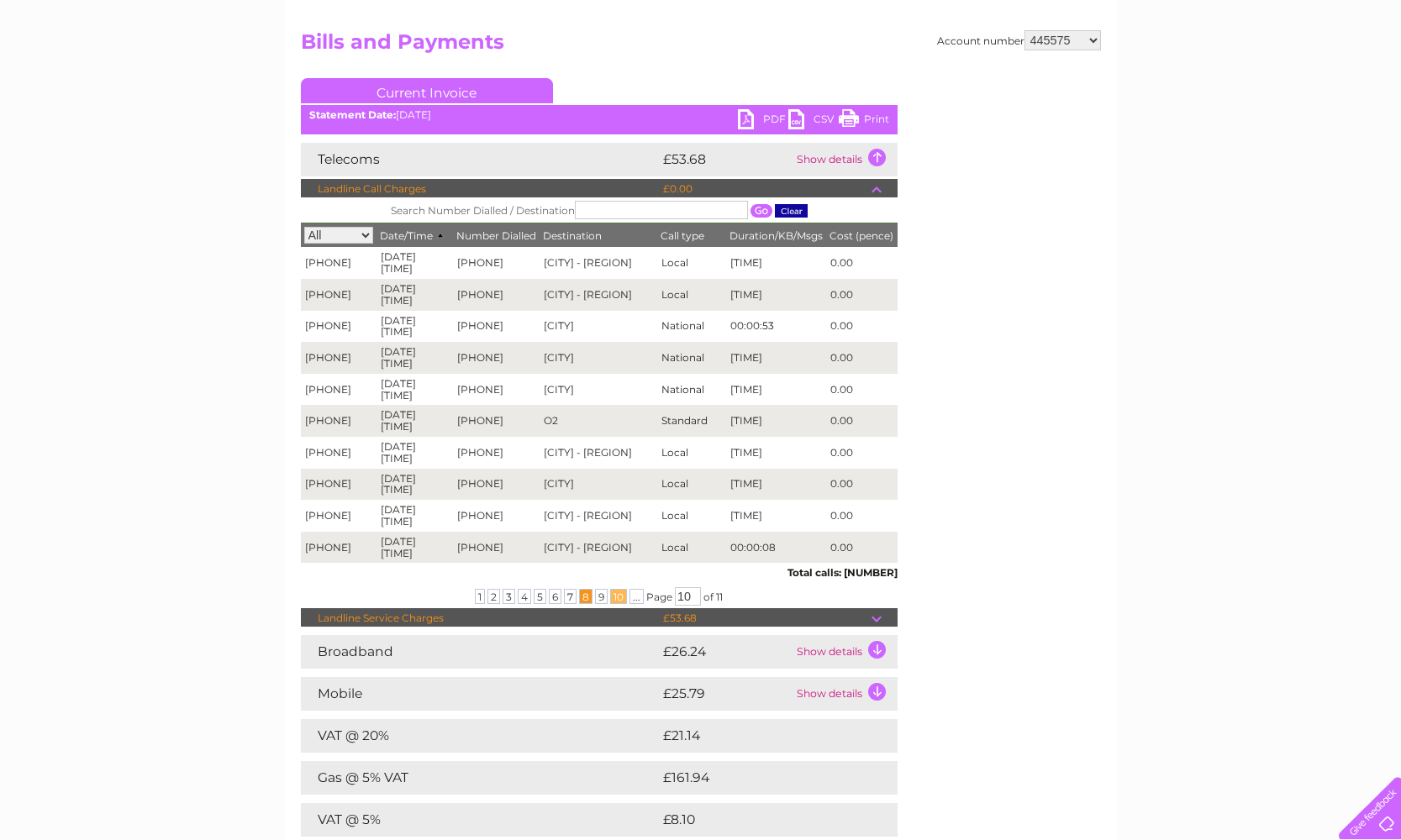 click on "8" at bounding box center [586, 596] 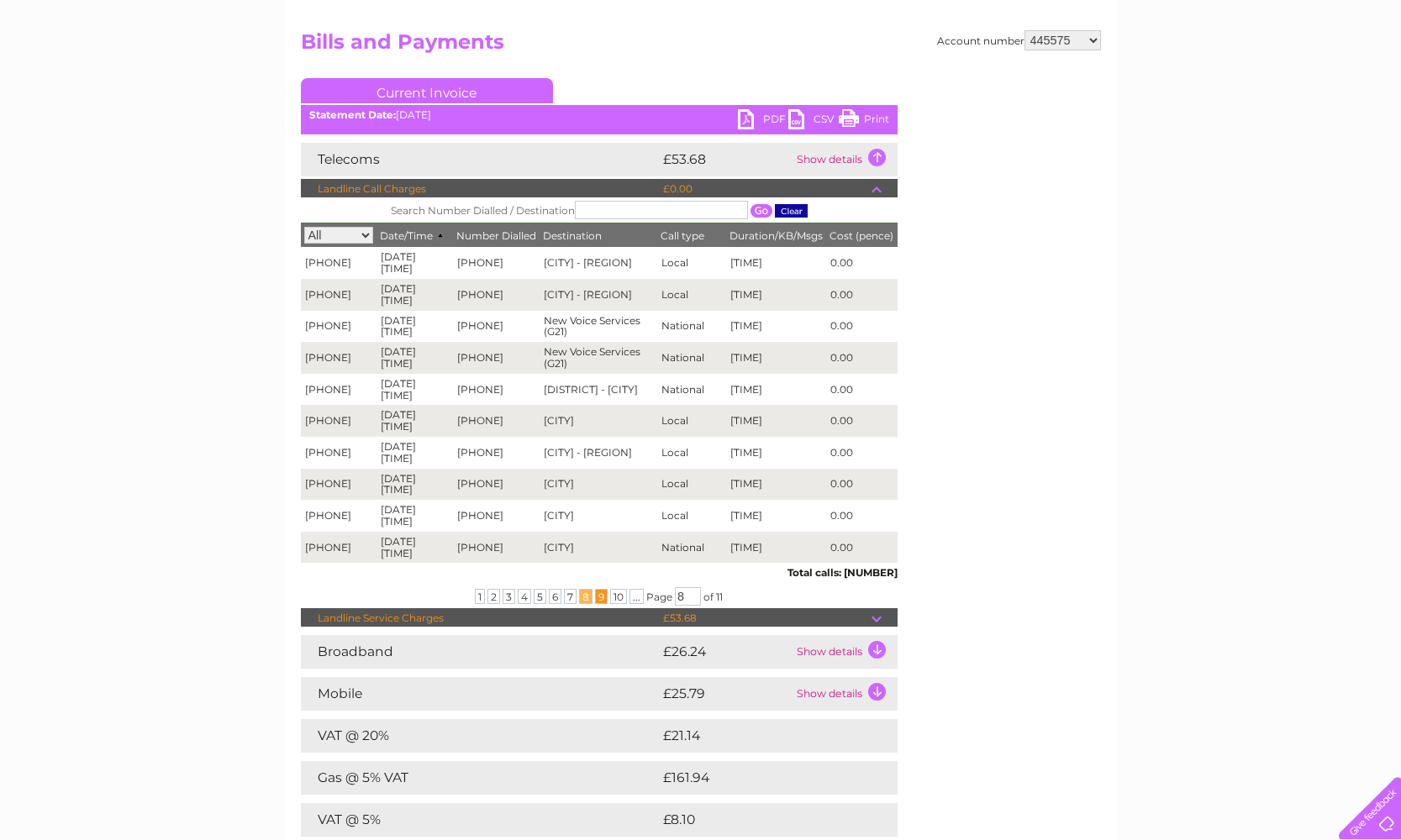 click on "9" at bounding box center [601, 596] 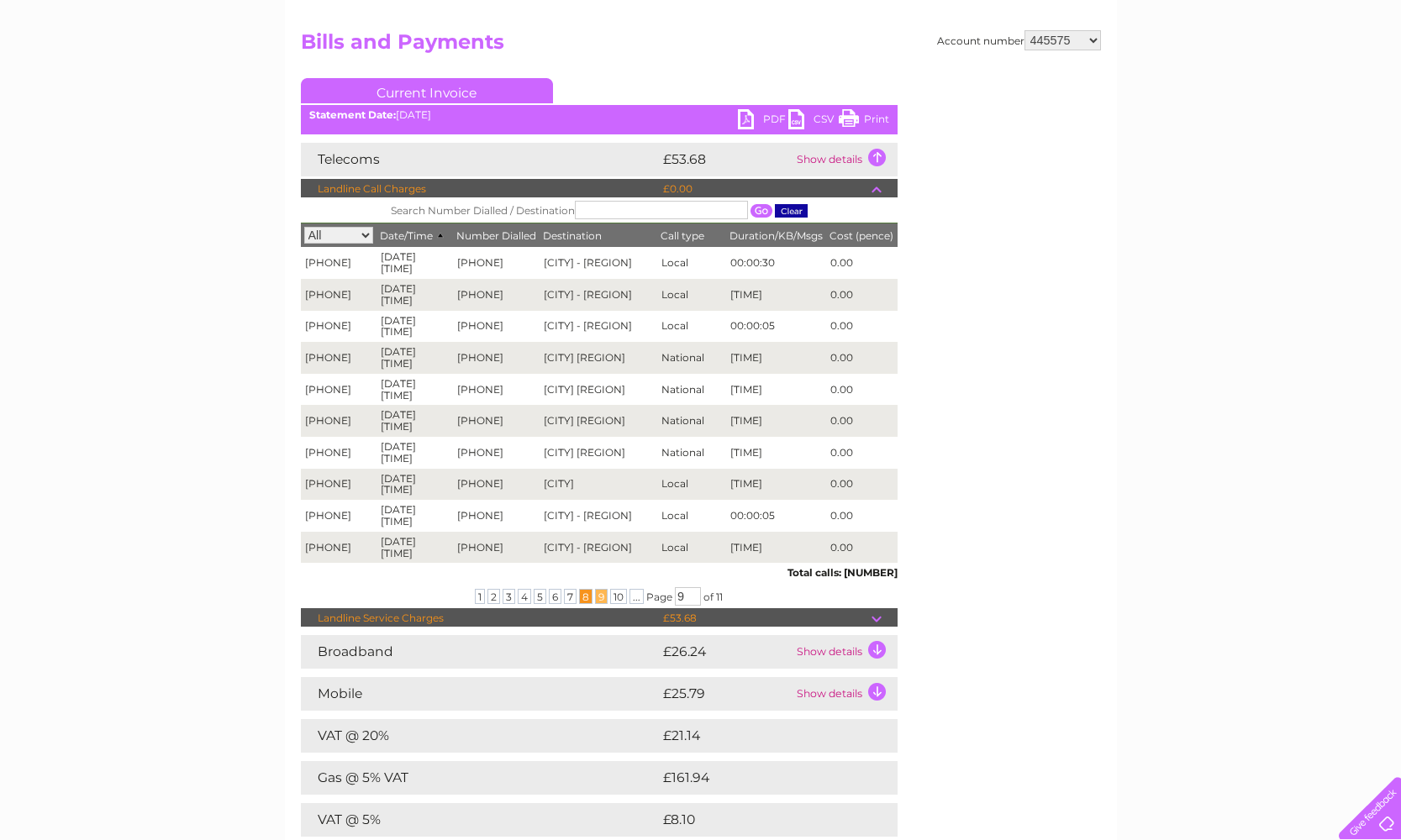 click on "8" at bounding box center [586, 596] 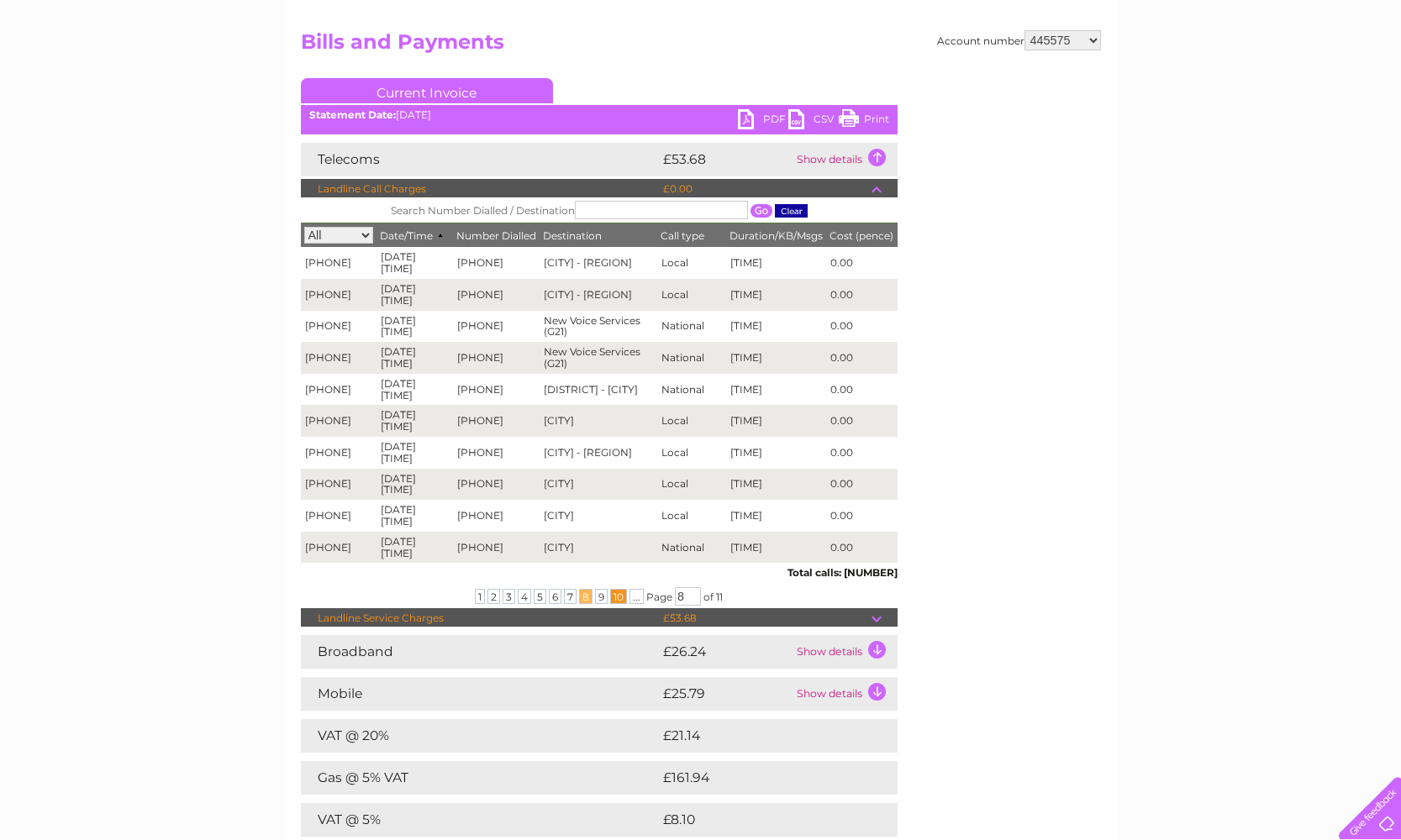 click on "10" at bounding box center [619, 596] 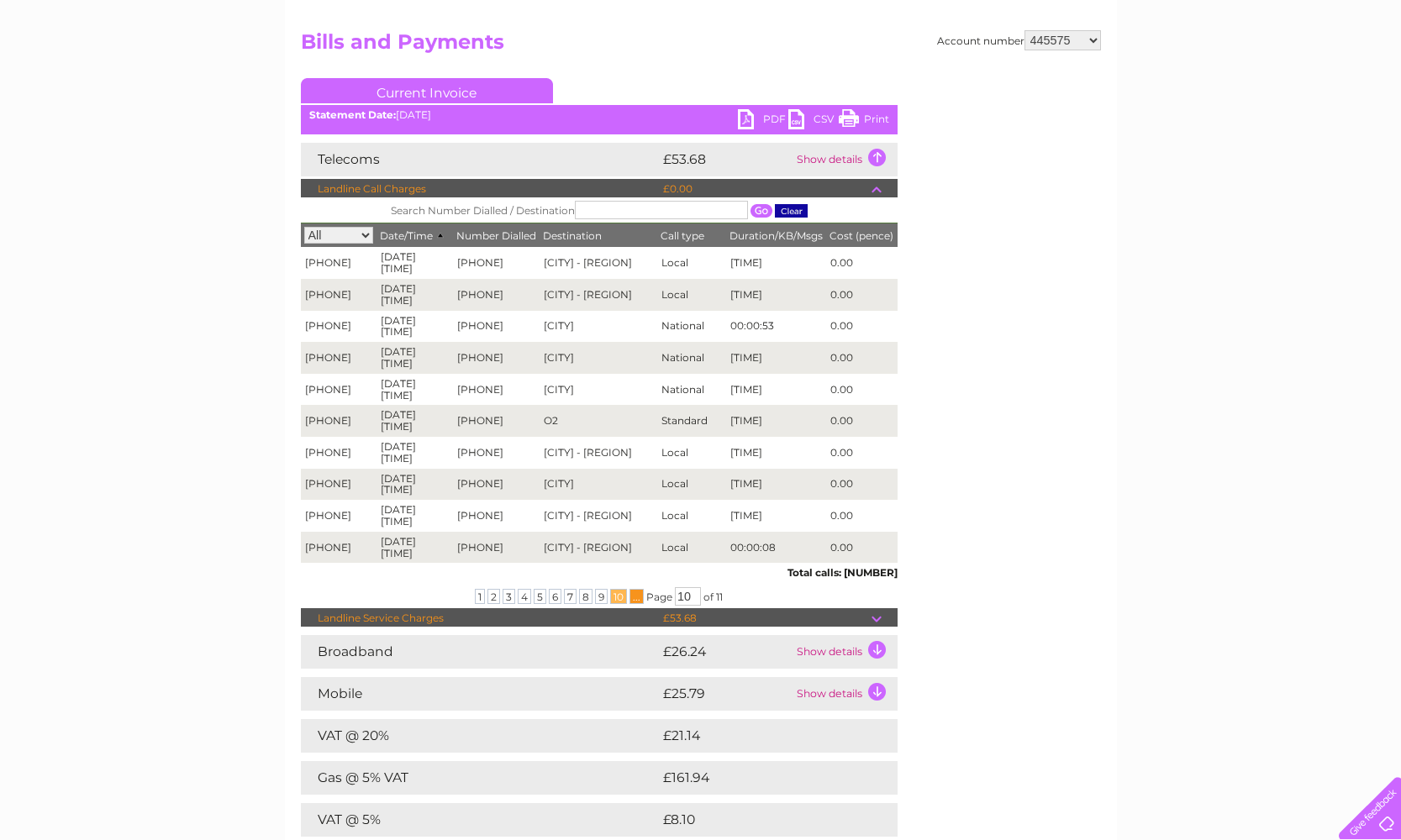 click on "..." at bounding box center (636, 596) 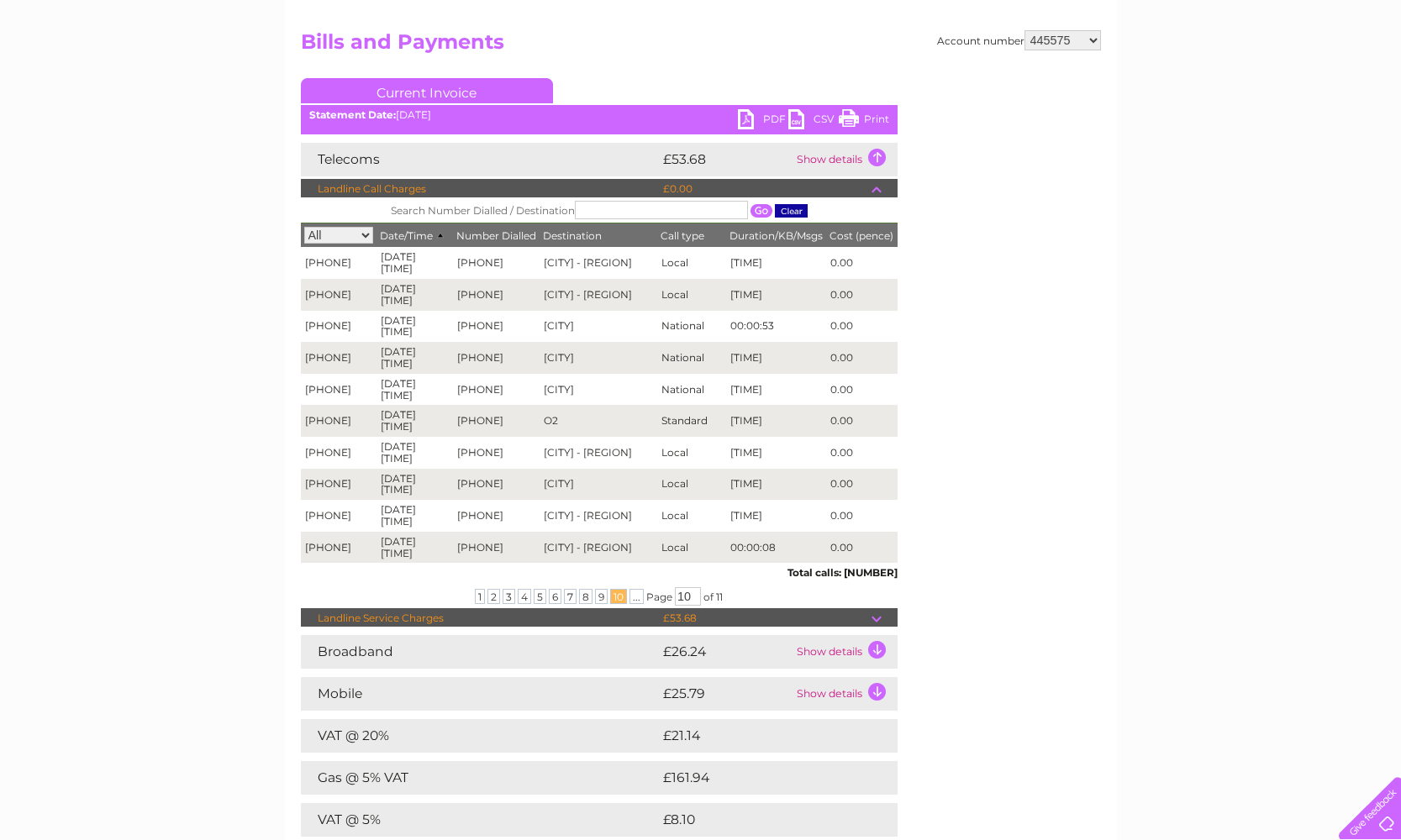 click on "10" at bounding box center (687, 596) 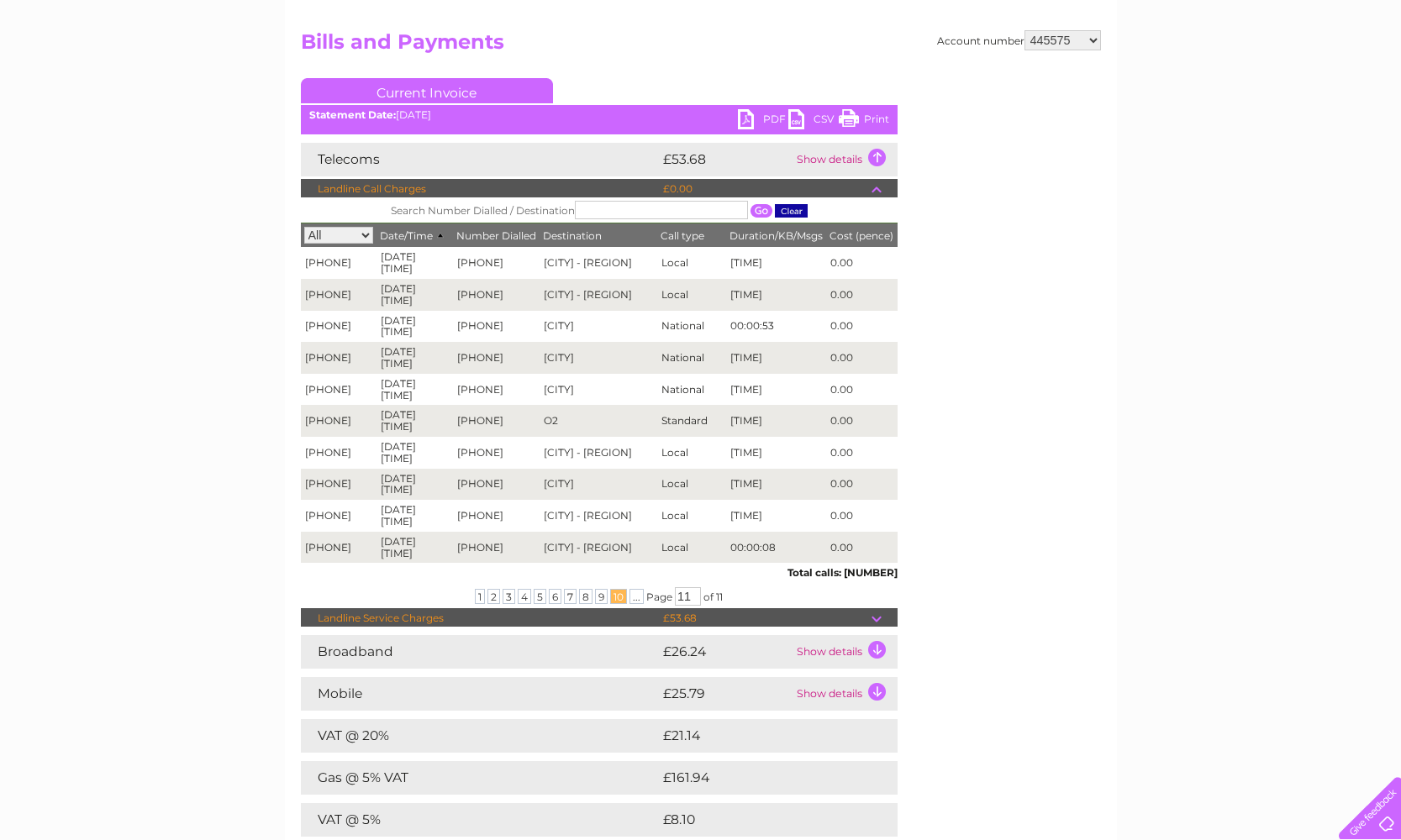 type on "11" 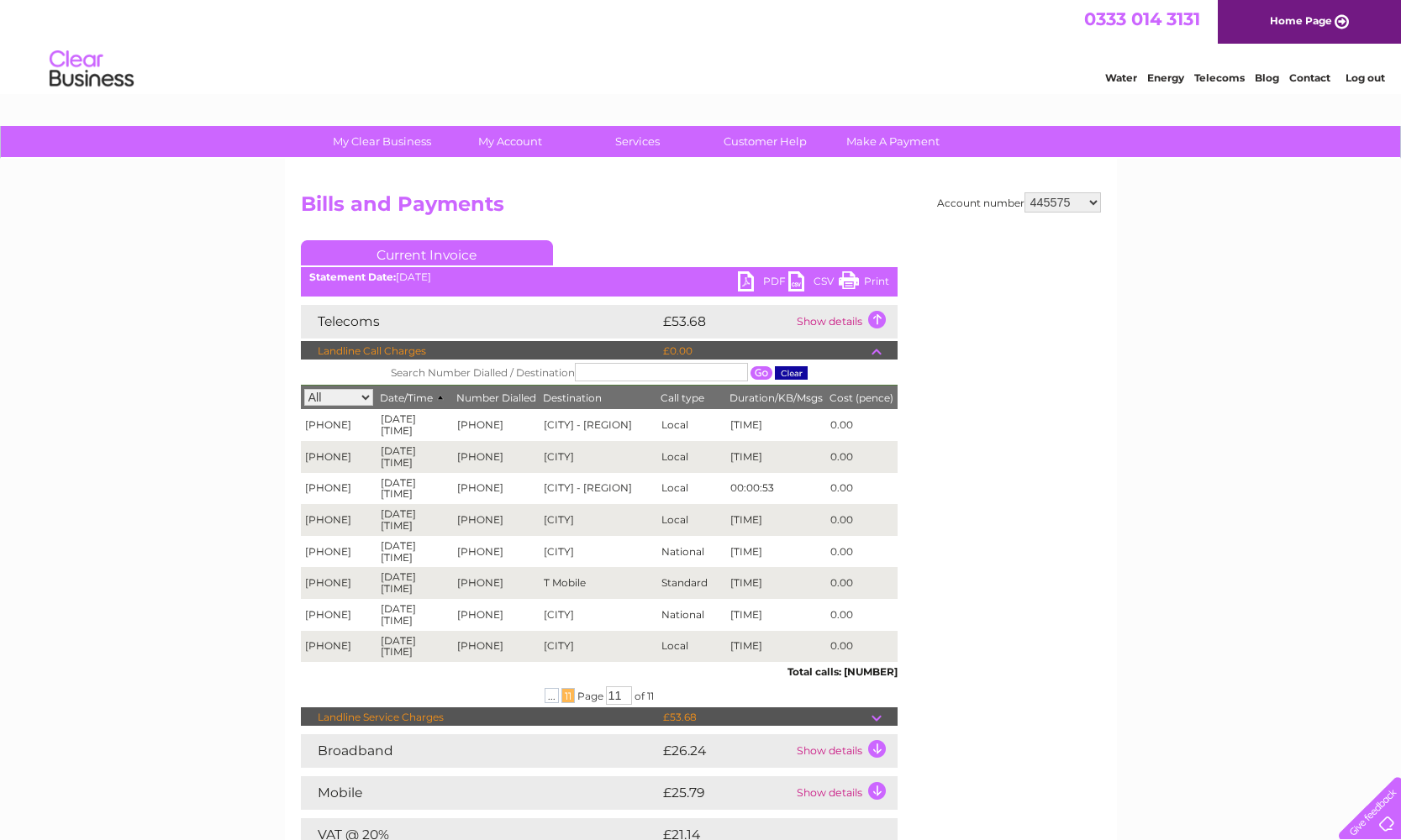 scroll, scrollTop: 0, scrollLeft: 0, axis: both 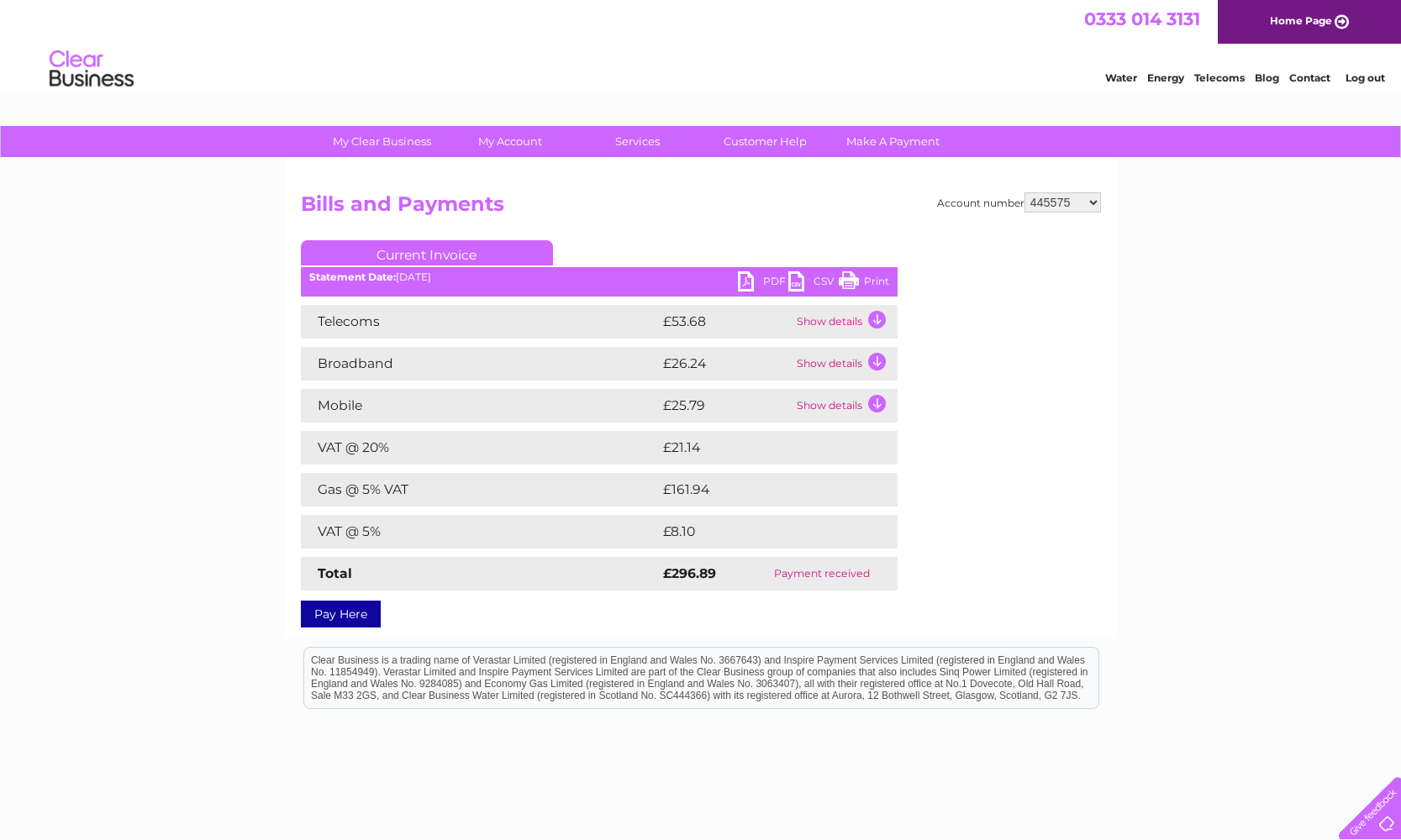 click on "Show details" at bounding box center (845, 322) 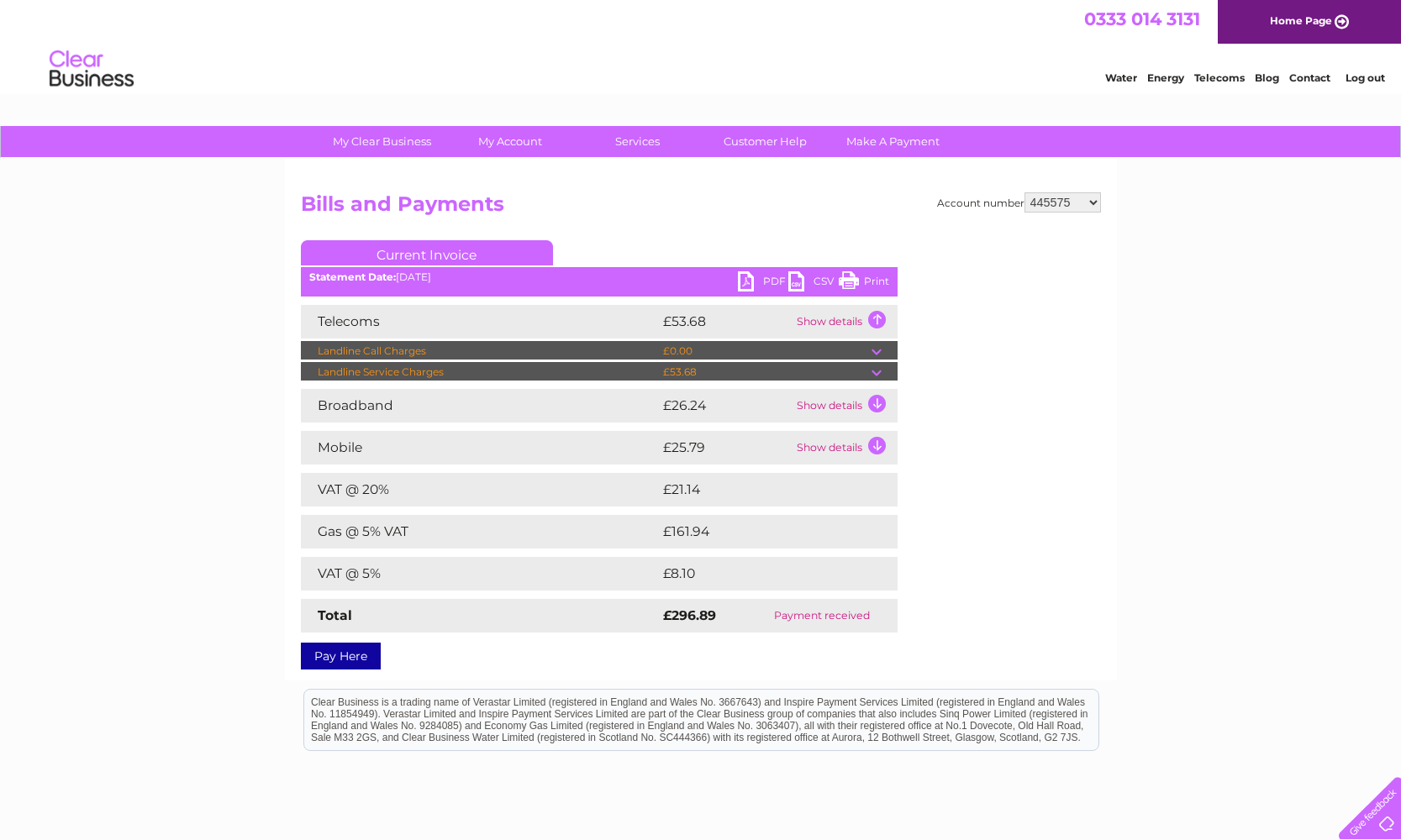 click on "£0.00" at bounding box center (765, 351) 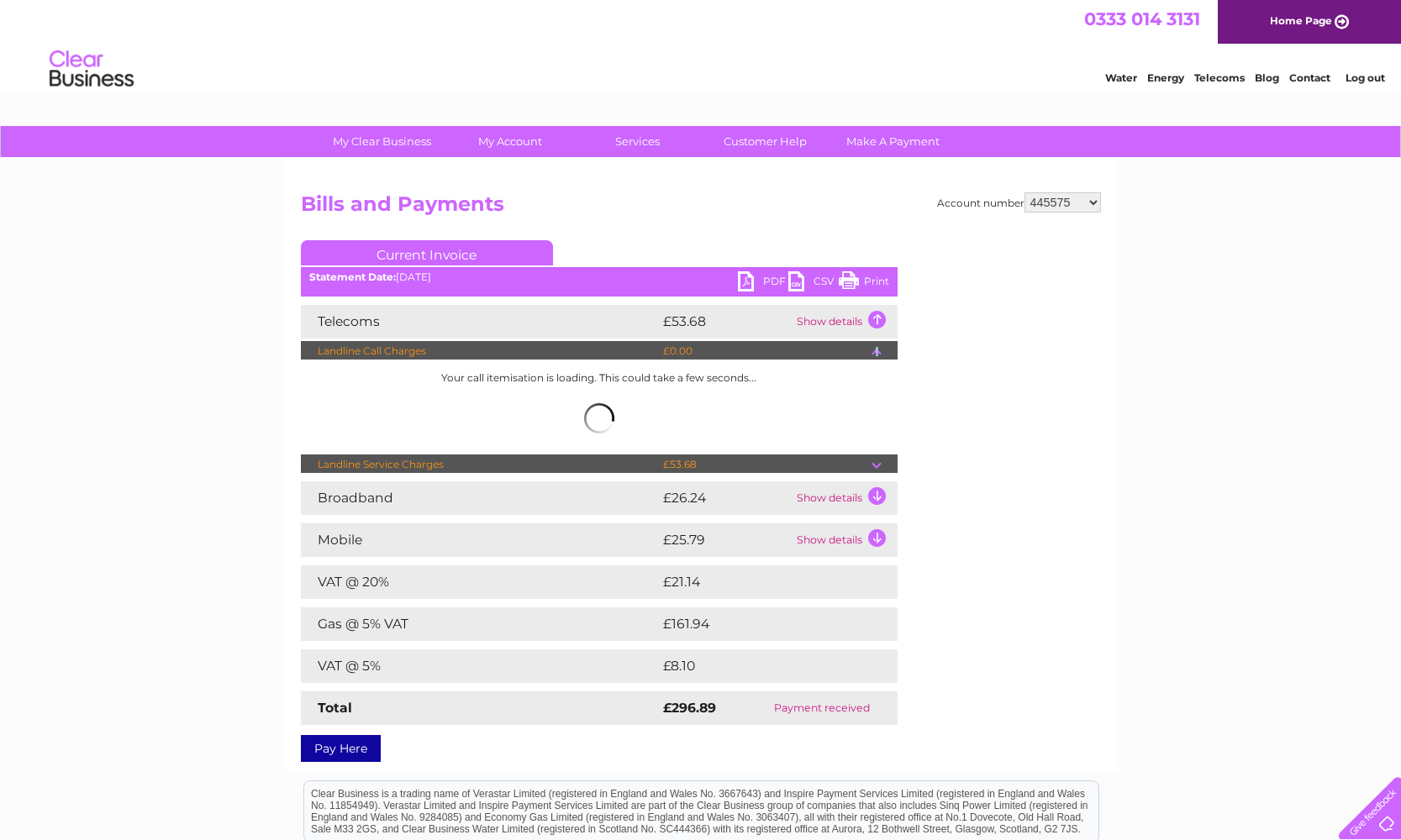 click at bounding box center [884, 351] 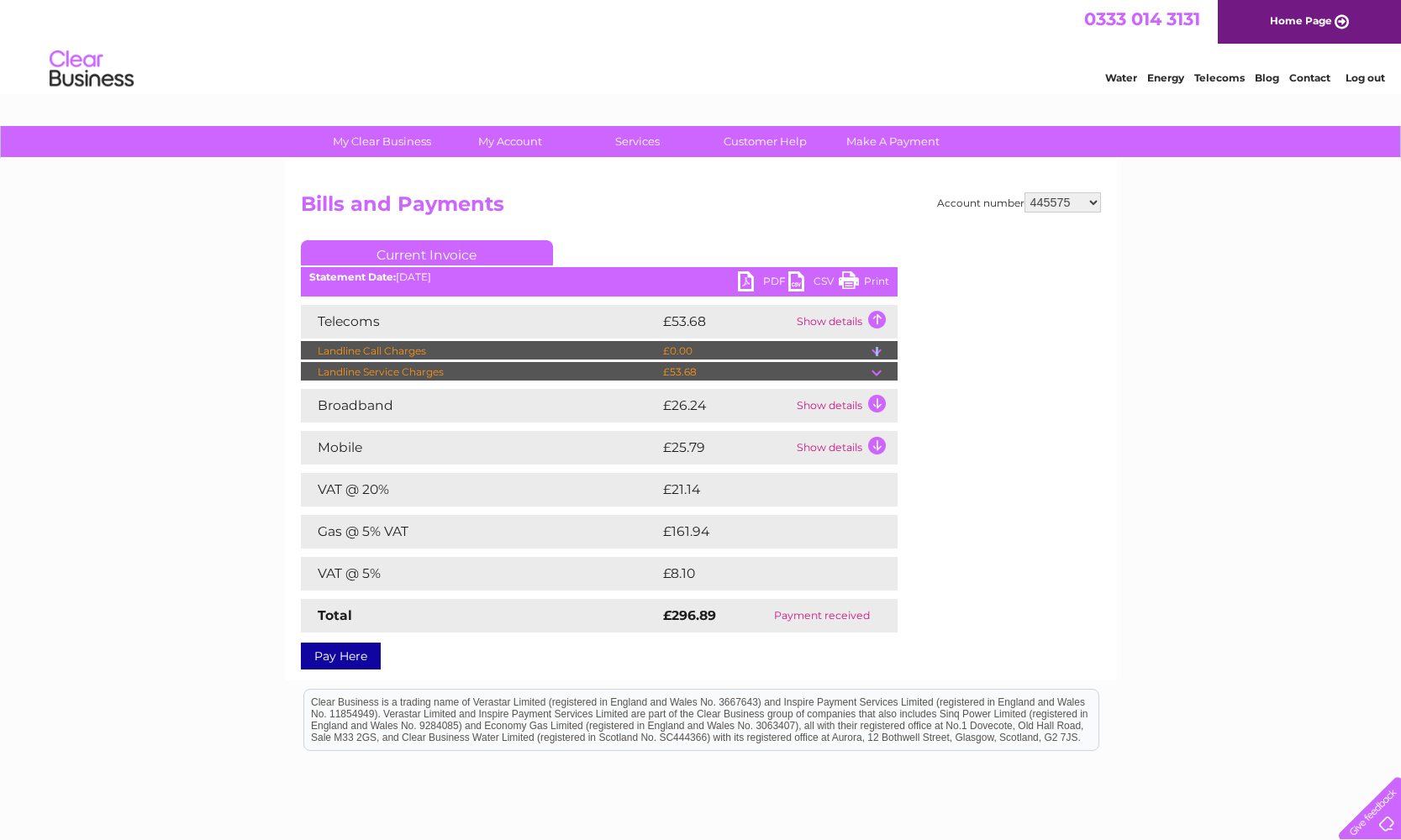 scroll, scrollTop: 0, scrollLeft: 0, axis: both 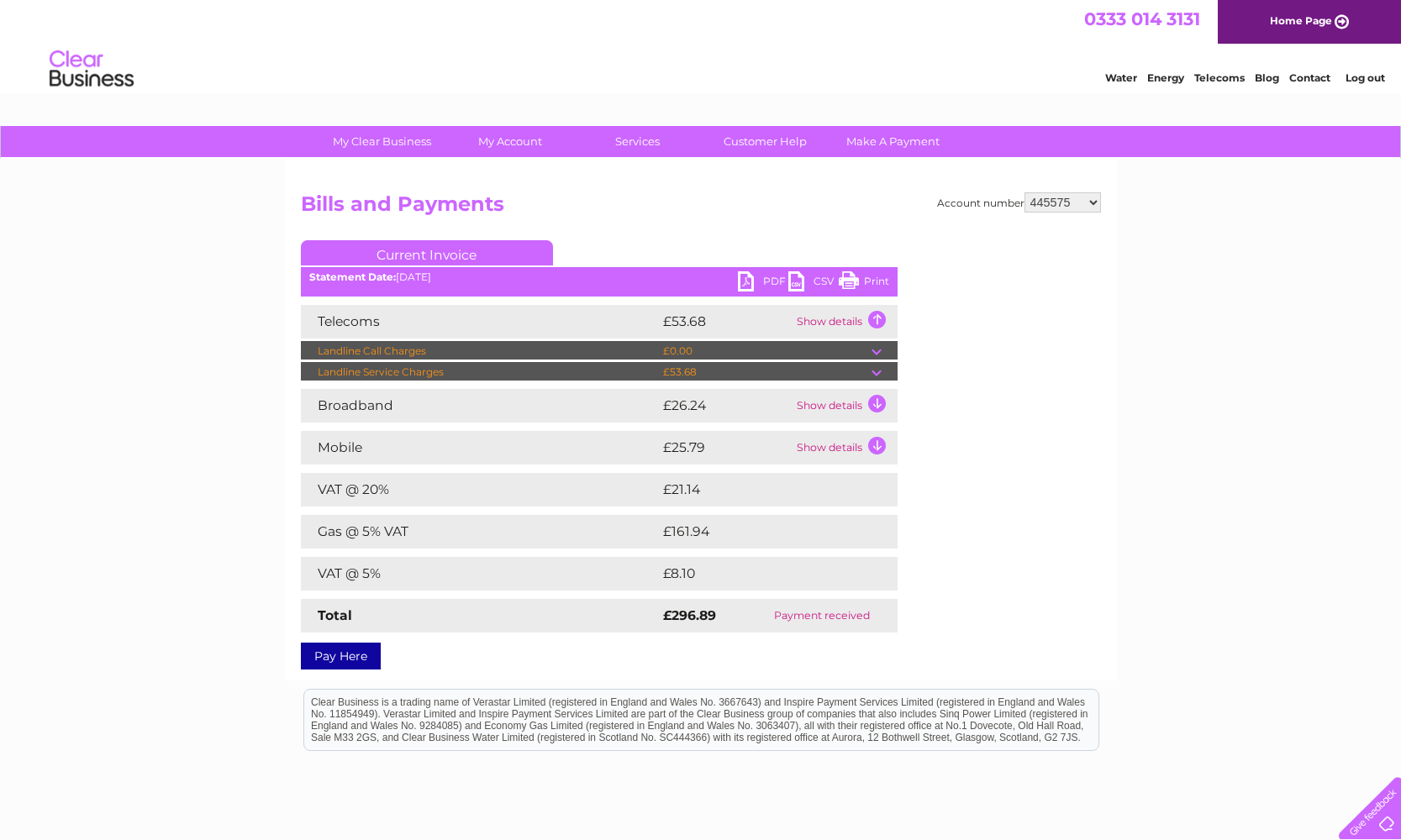click on "£0.00" at bounding box center (765, 351) 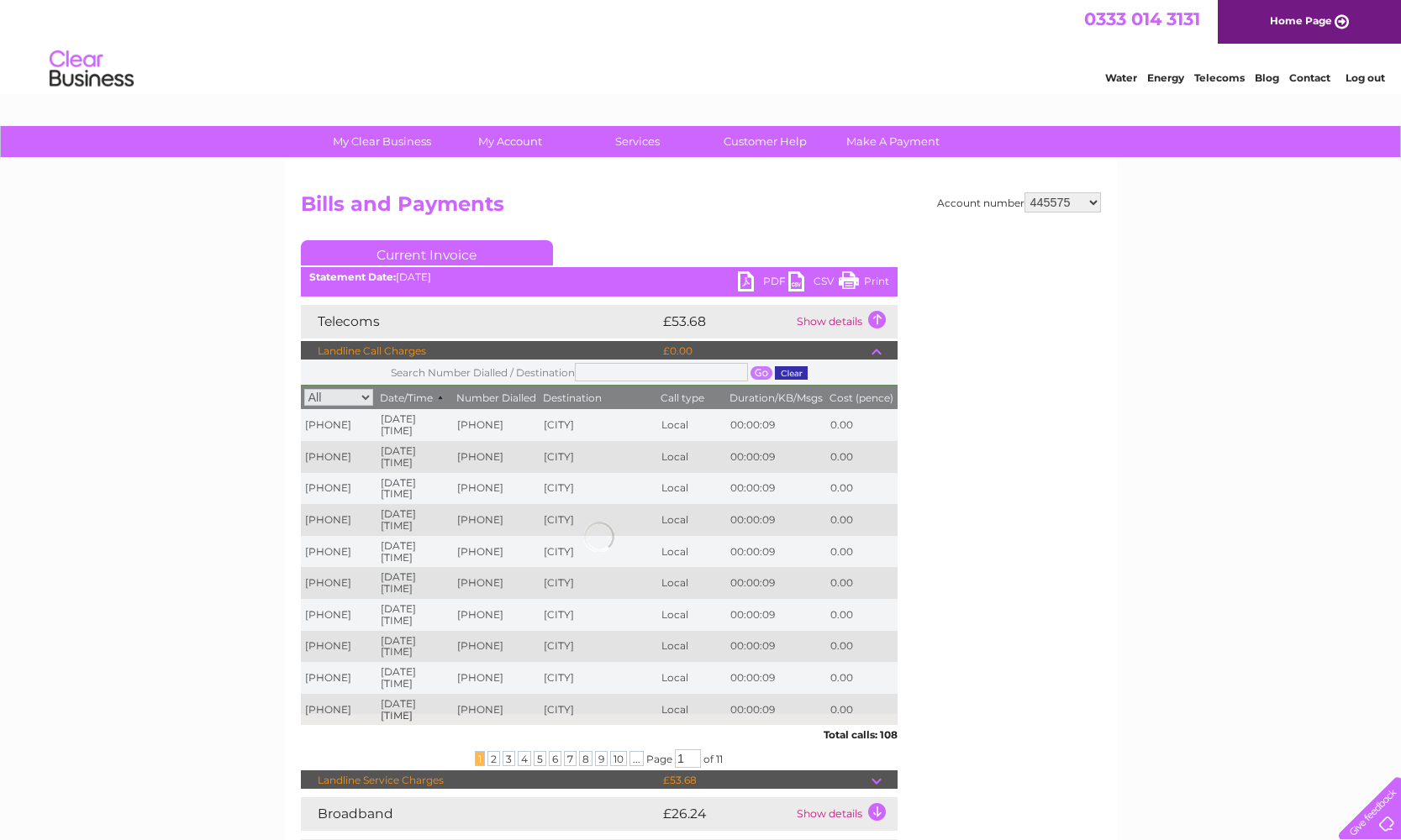 click at bounding box center [884, 351] 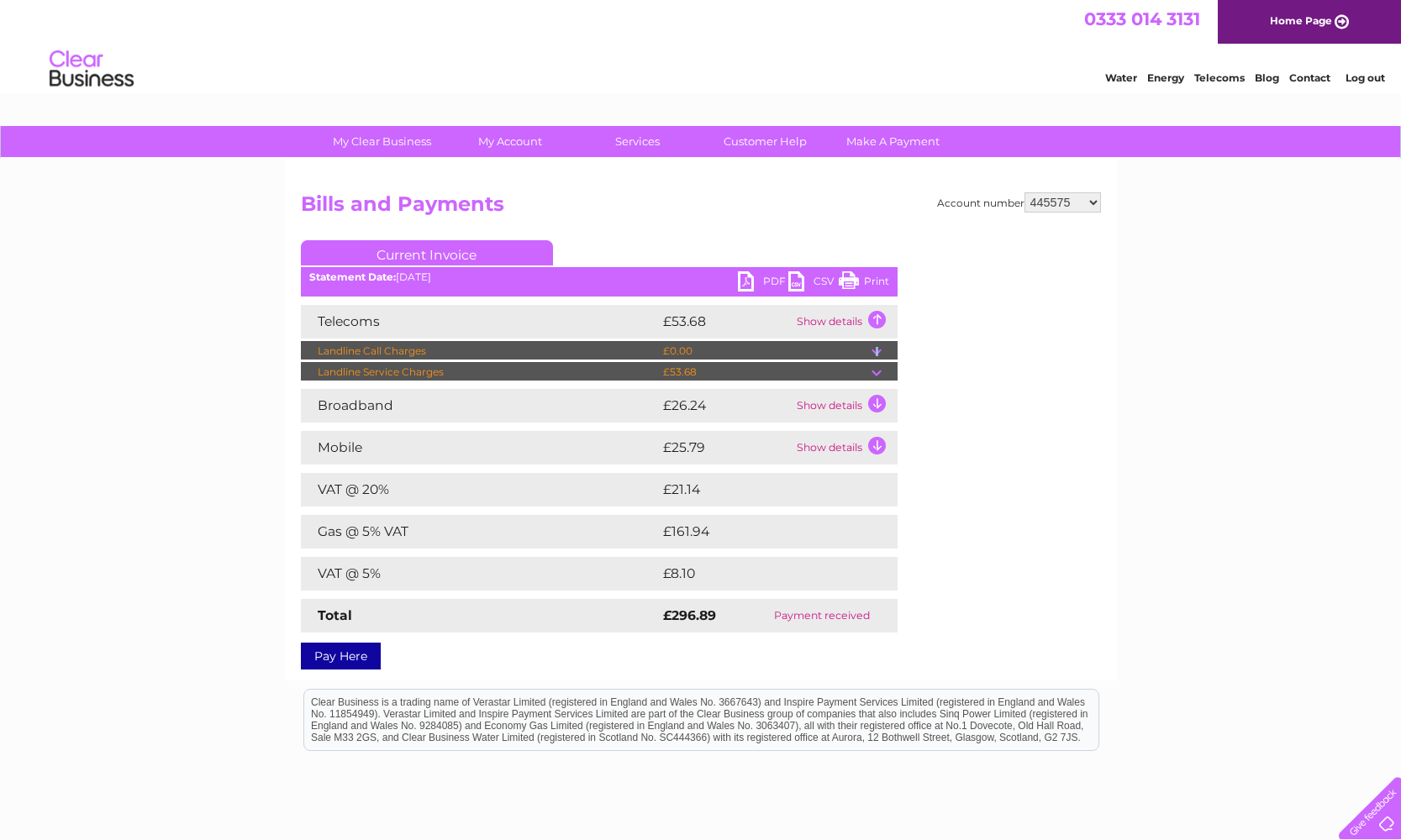 click at bounding box center [884, 351] 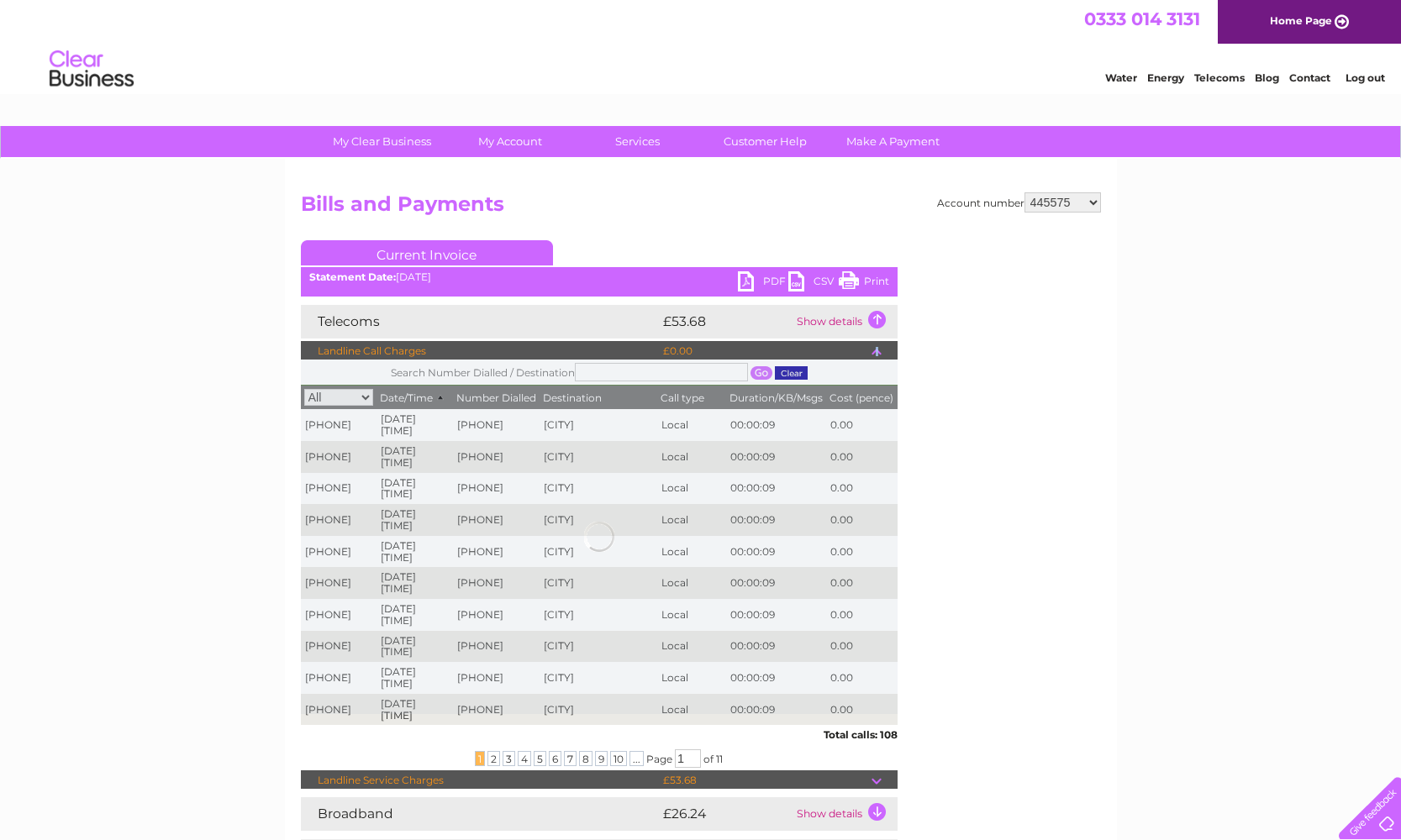 click at bounding box center [884, 351] 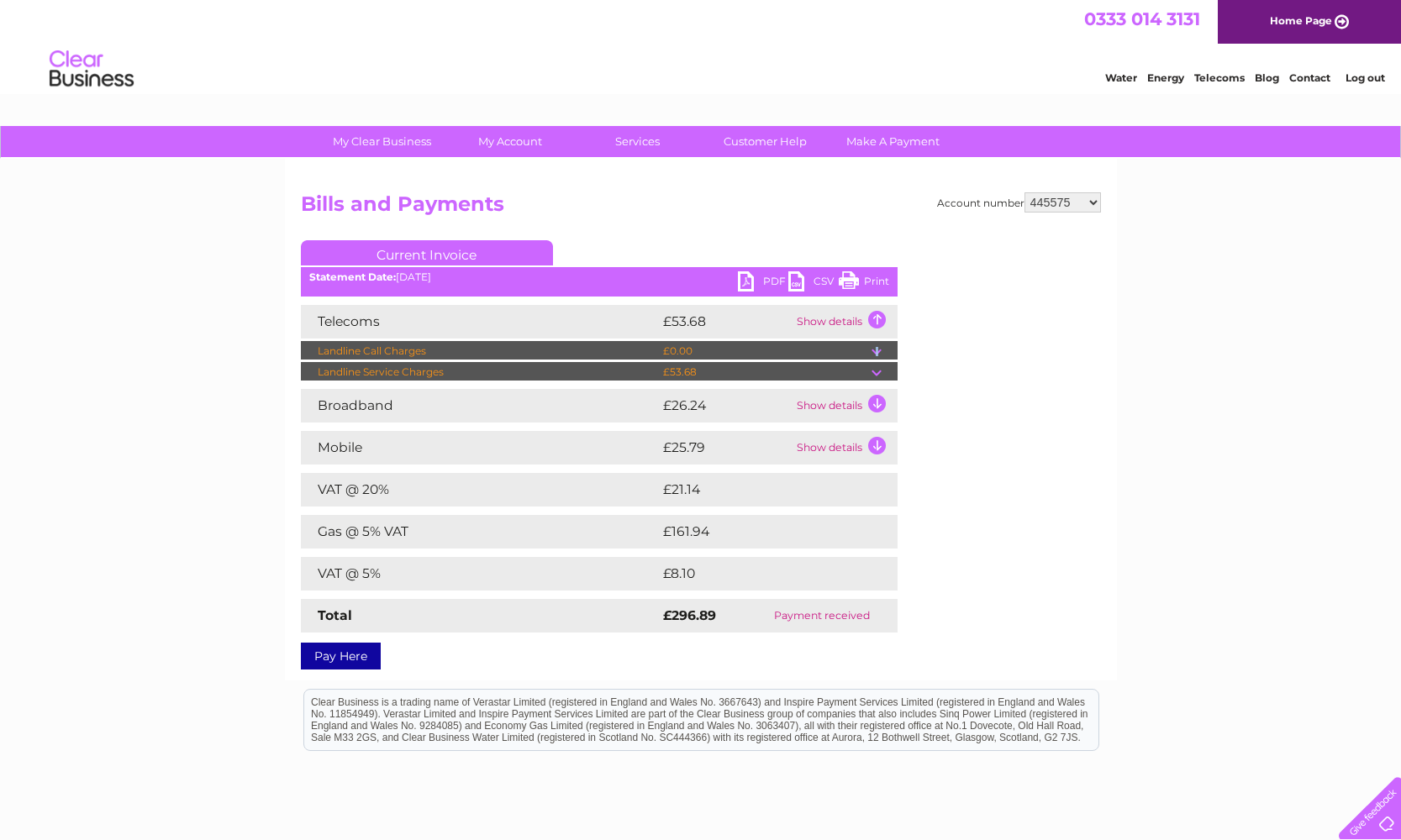 click at bounding box center [884, 351] 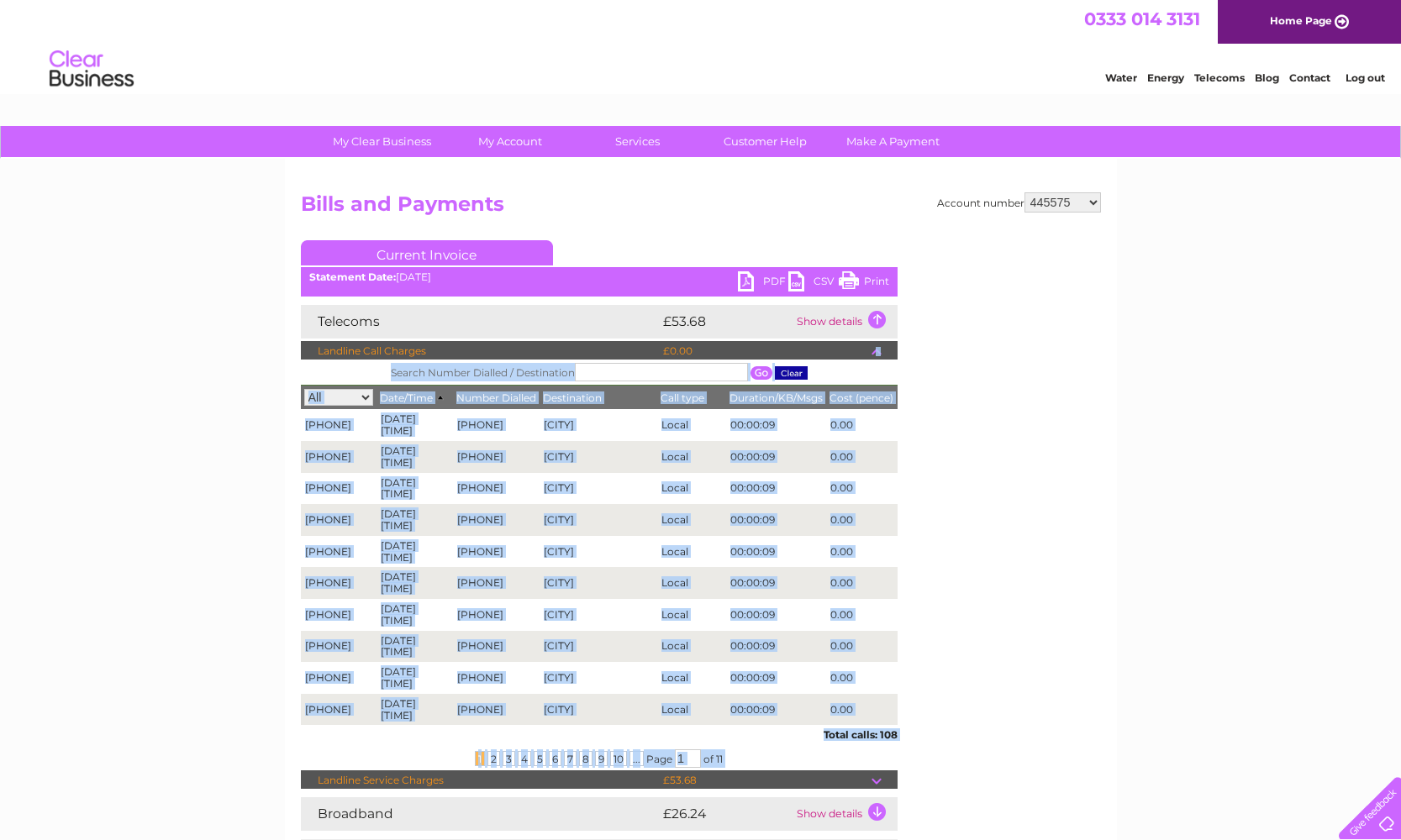 scroll, scrollTop: 0, scrollLeft: 0, axis: both 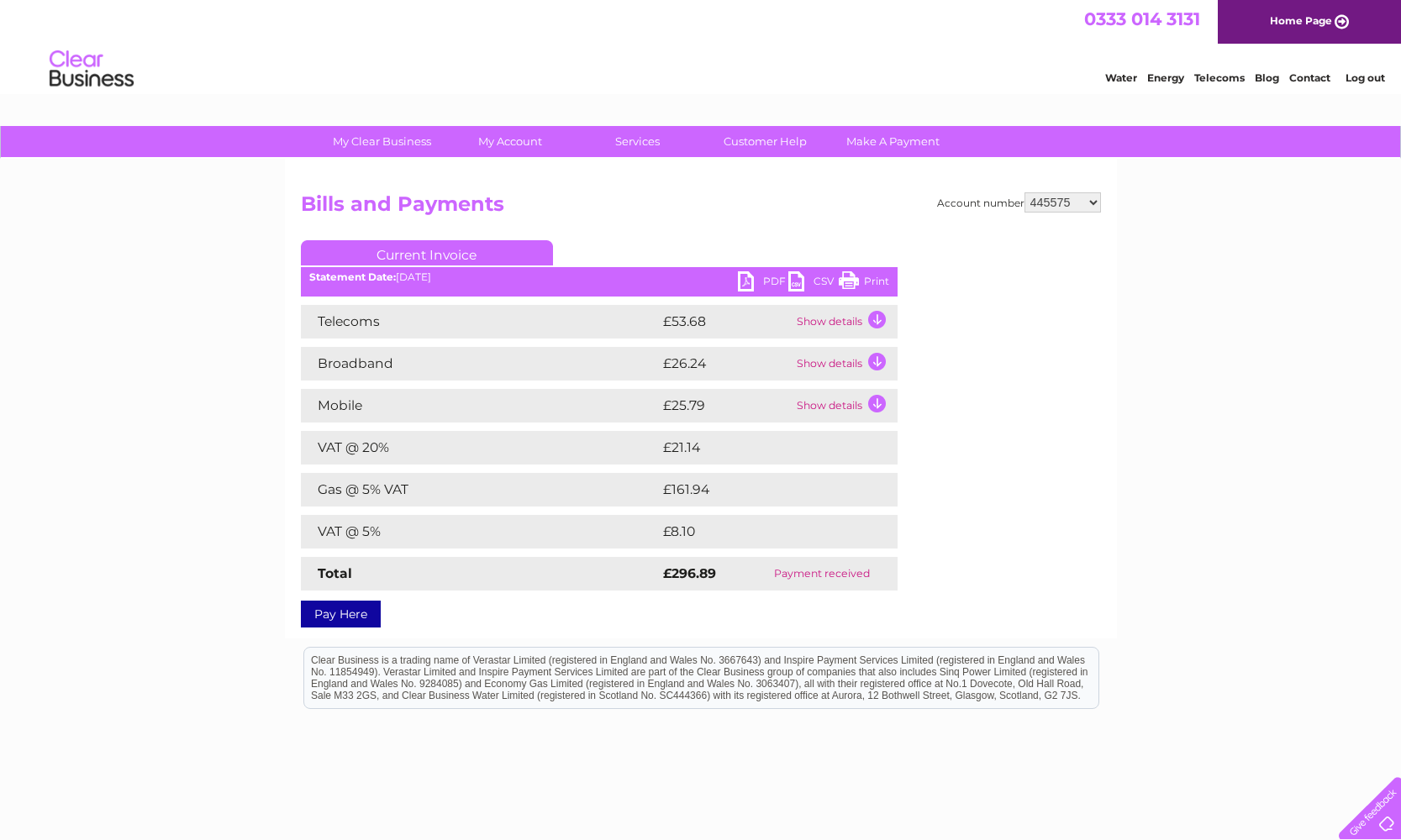 click on "Show details" at bounding box center (845, 322) 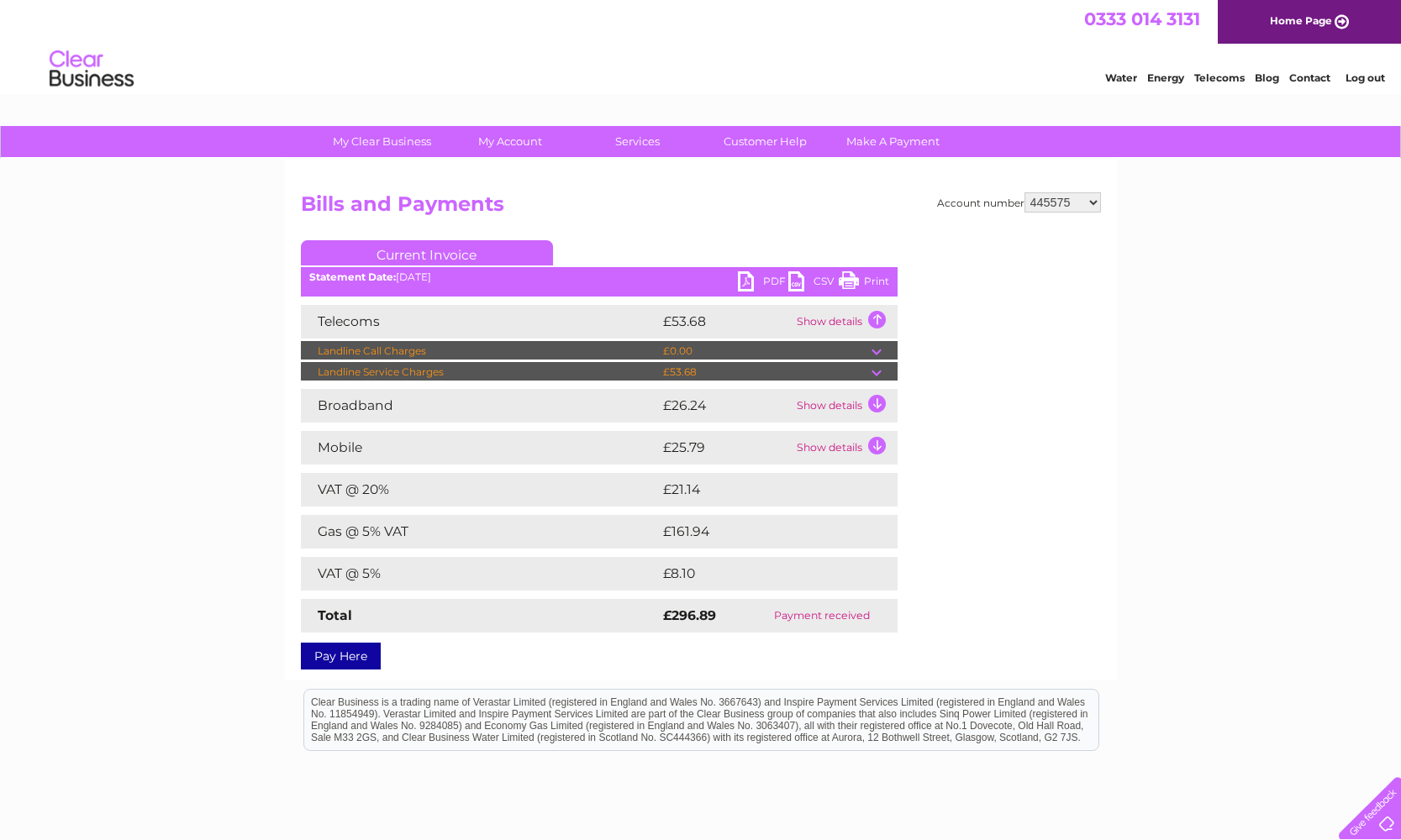 click on "£0.00" at bounding box center [765, 351] 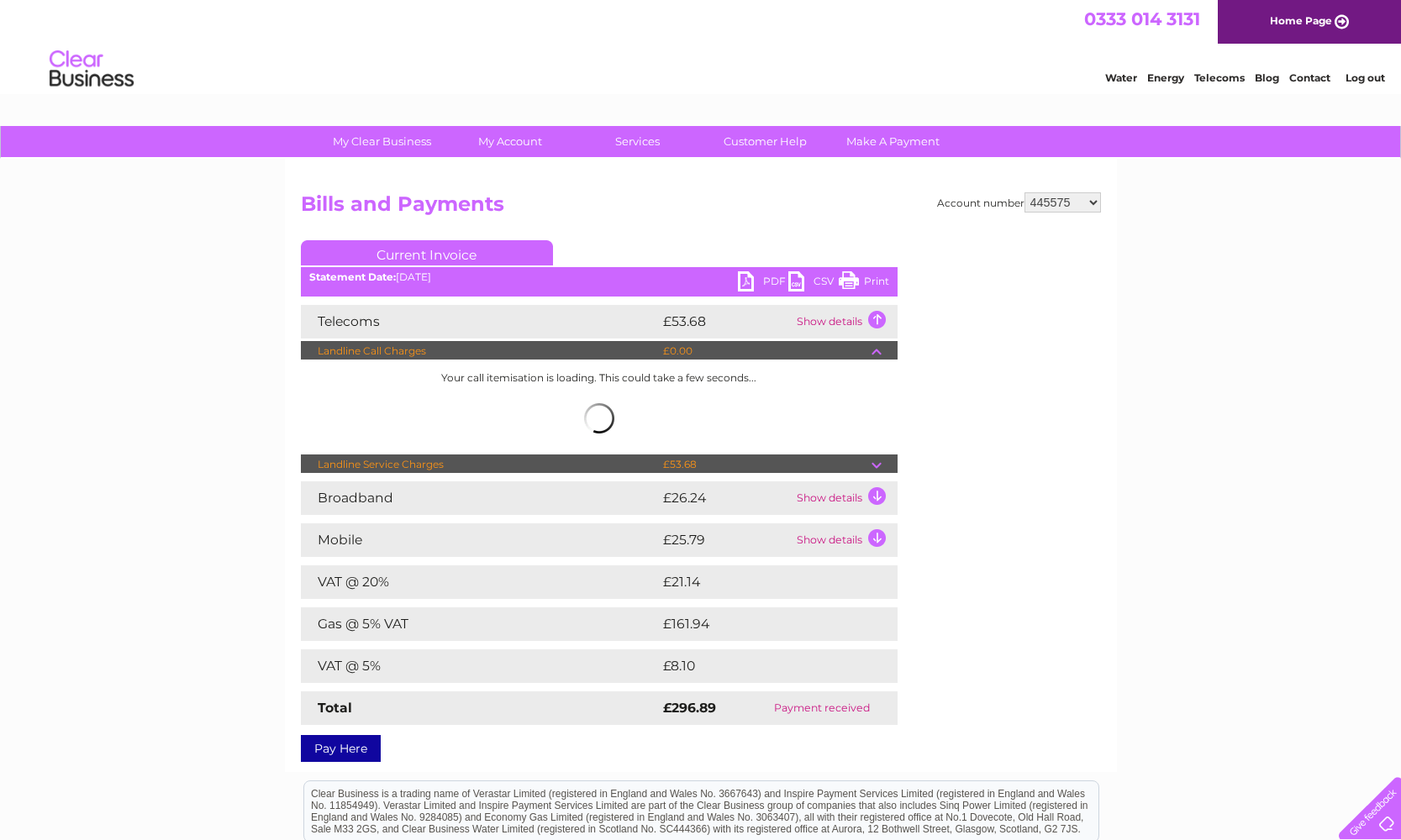 click at bounding box center [884, 351] 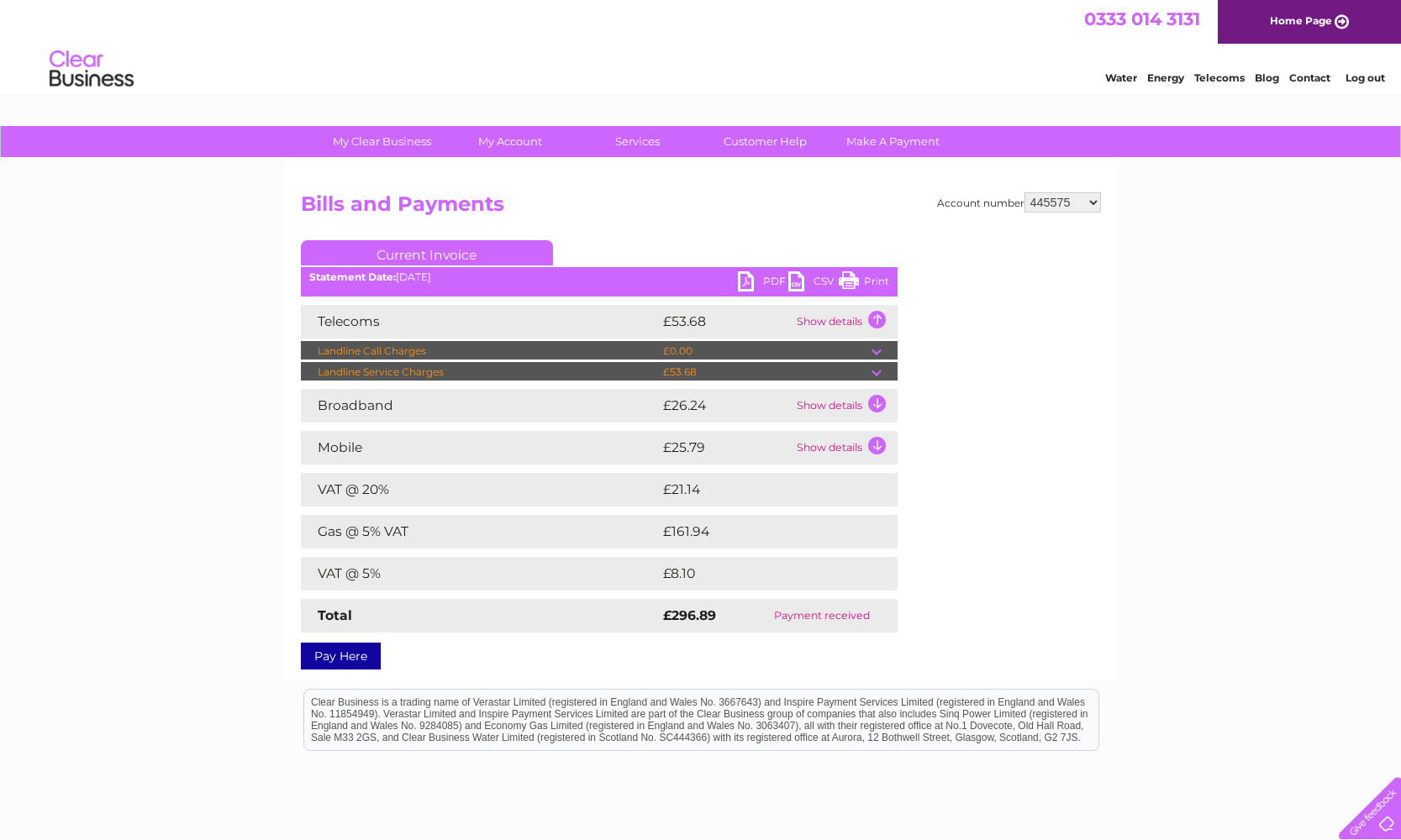 click at bounding box center [884, 351] 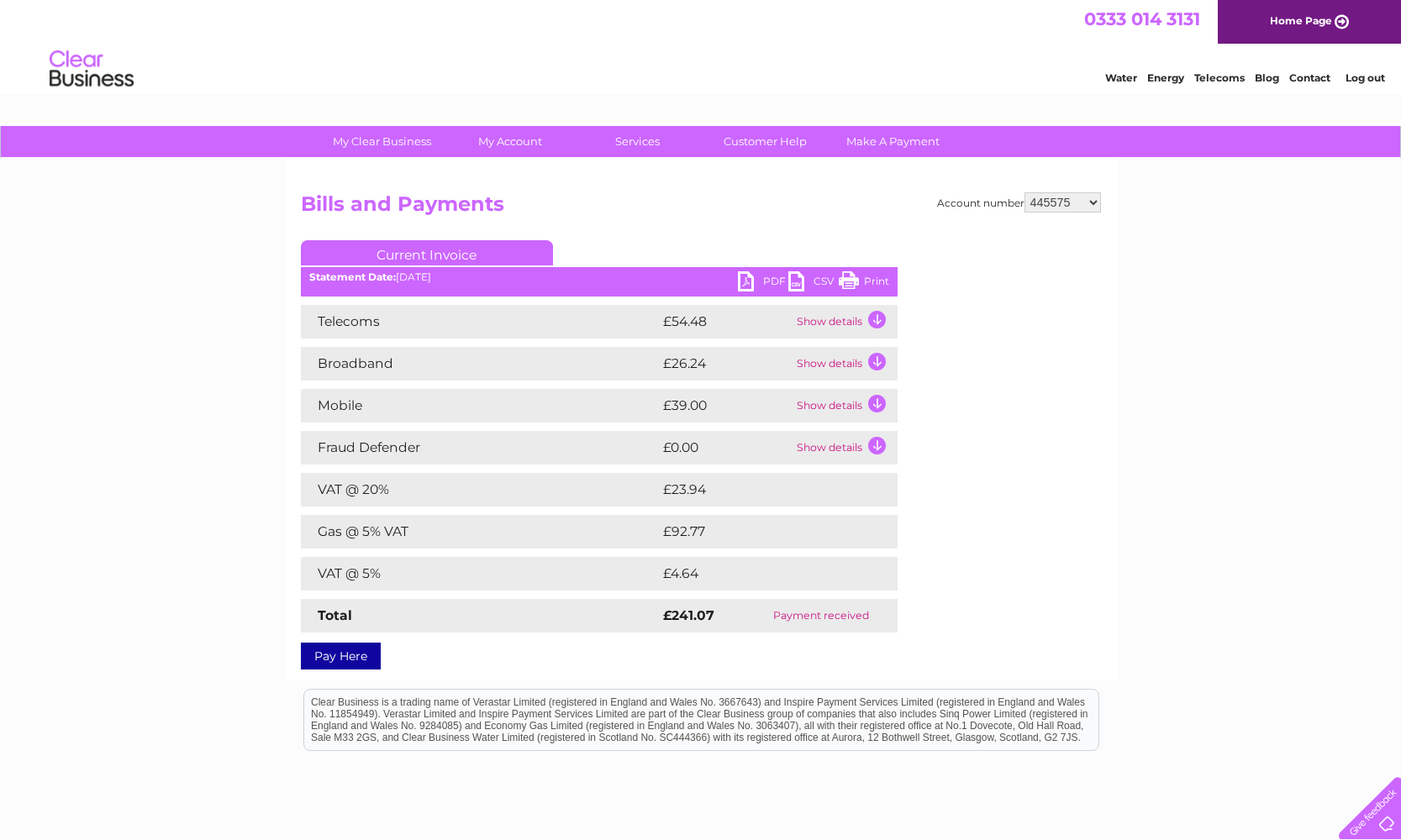 scroll, scrollTop: 0, scrollLeft: 0, axis: both 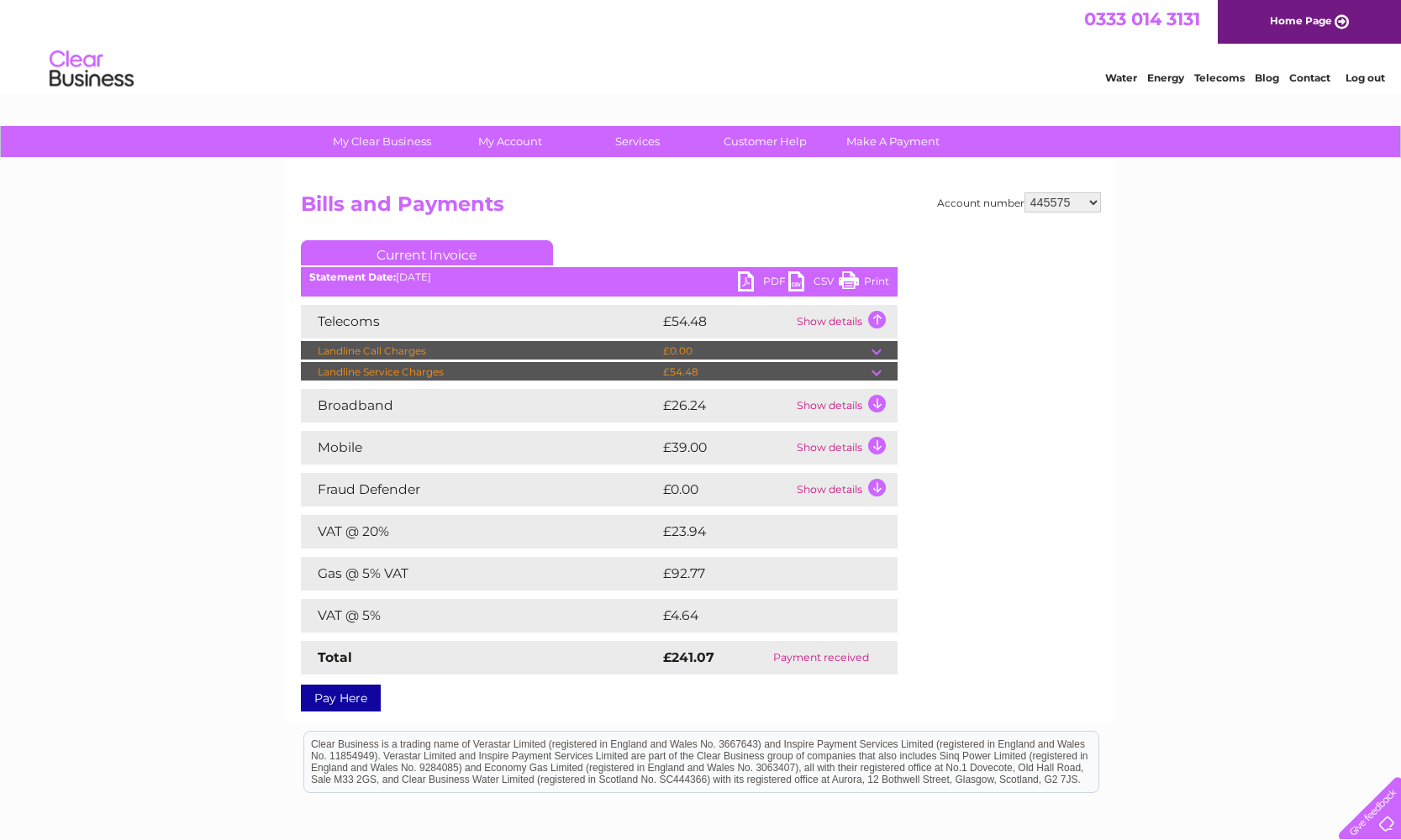 click at bounding box center [884, 351] 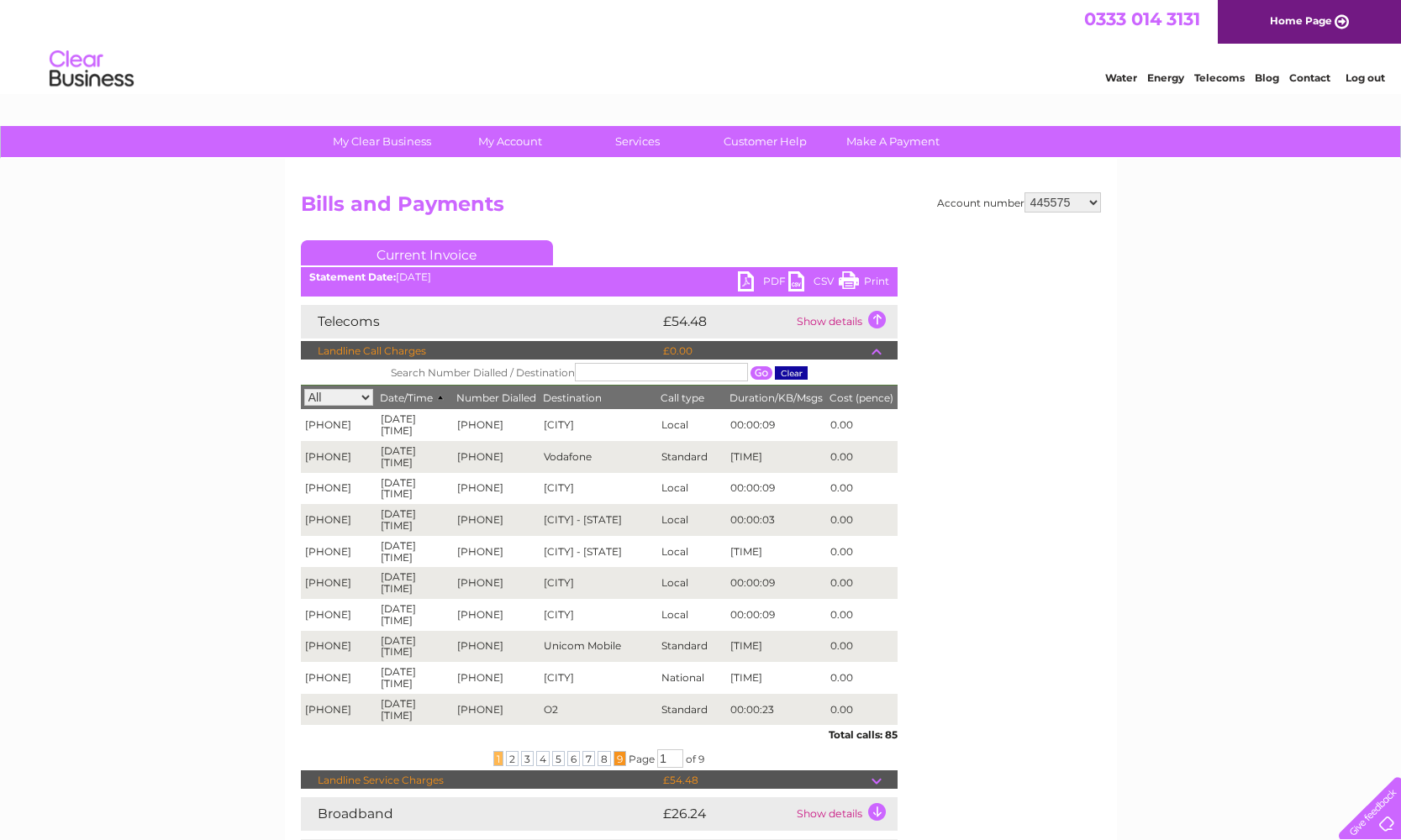click on "9" at bounding box center [619, 759] 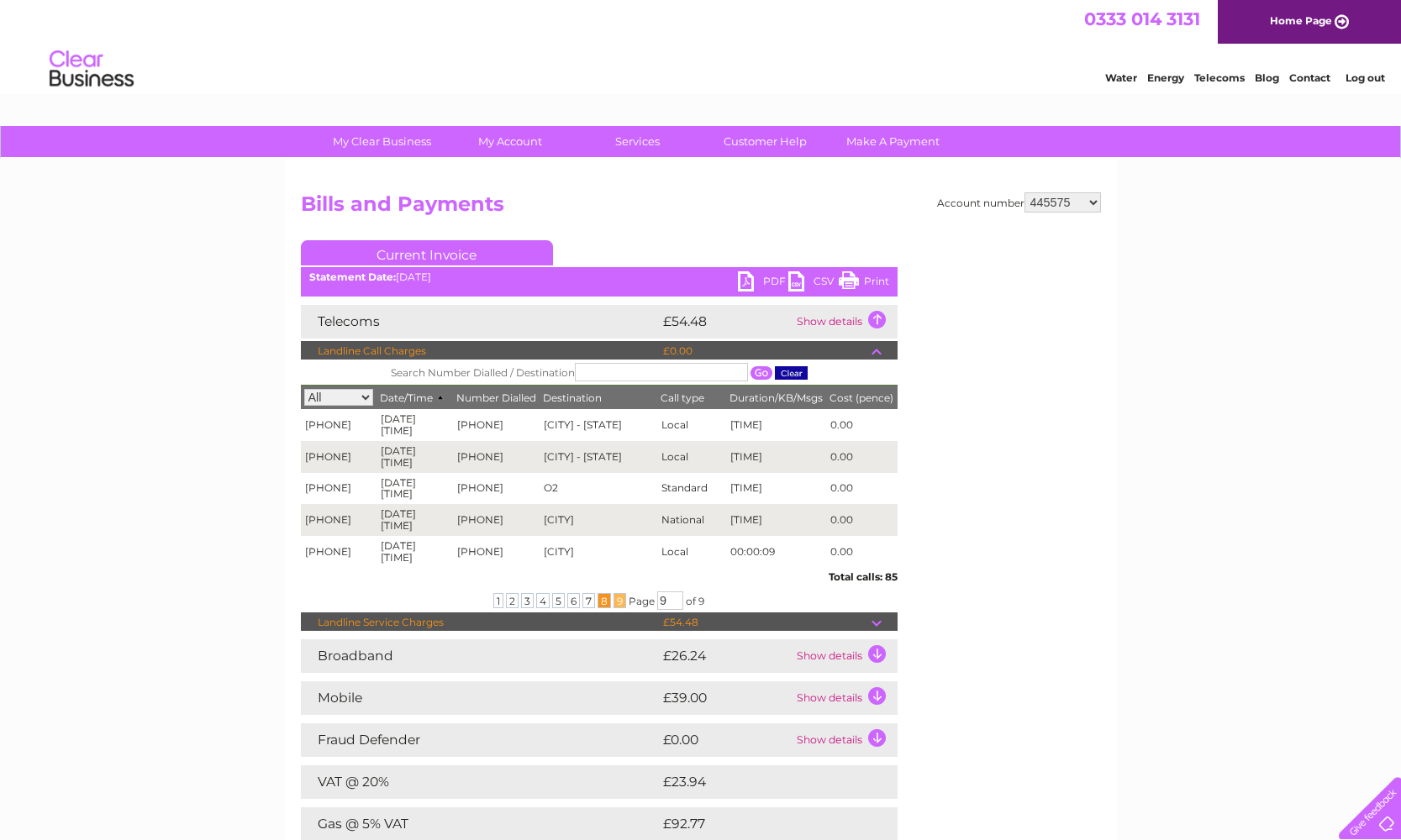 click on "8" at bounding box center (604, 601) 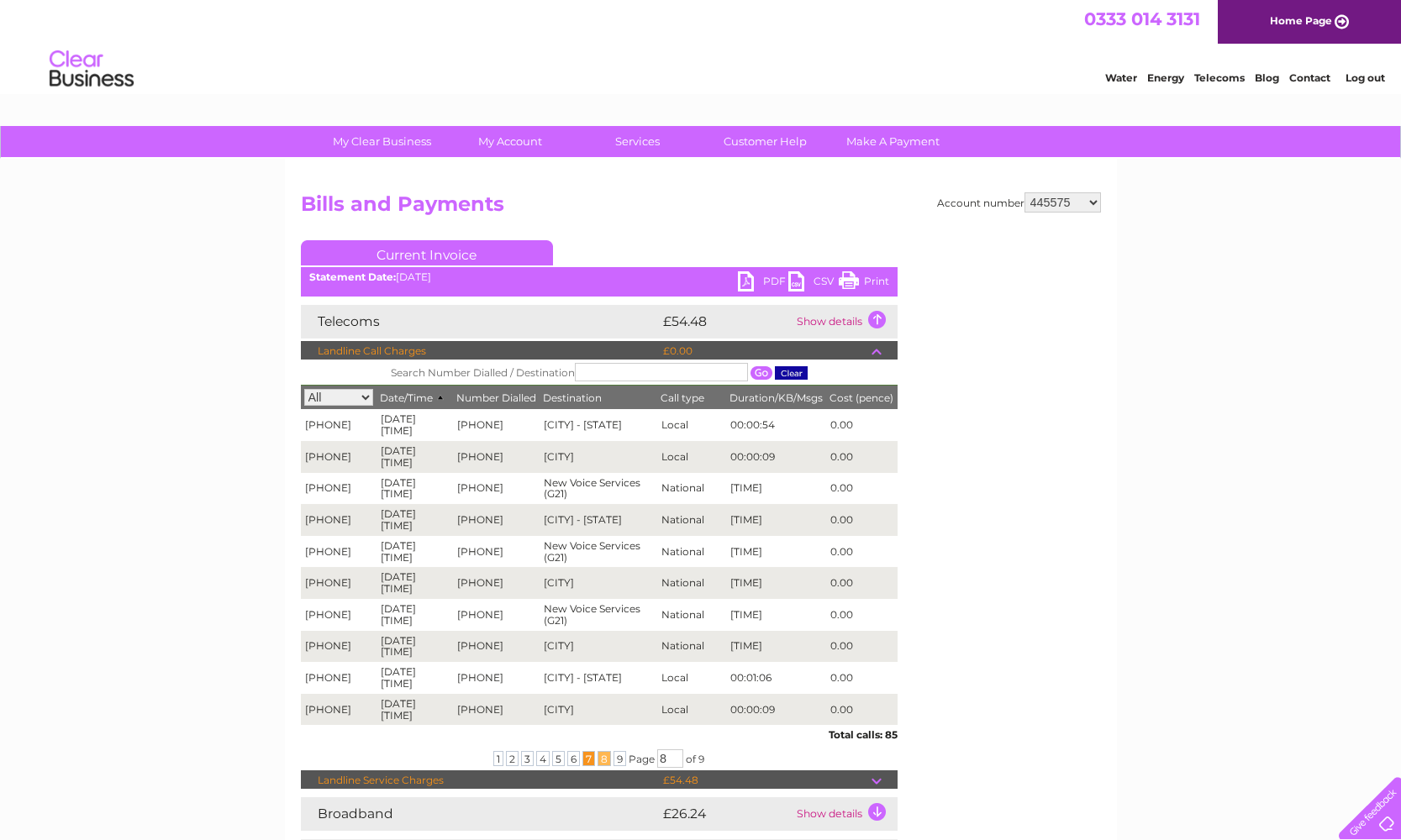 click on "7" at bounding box center (588, 759) 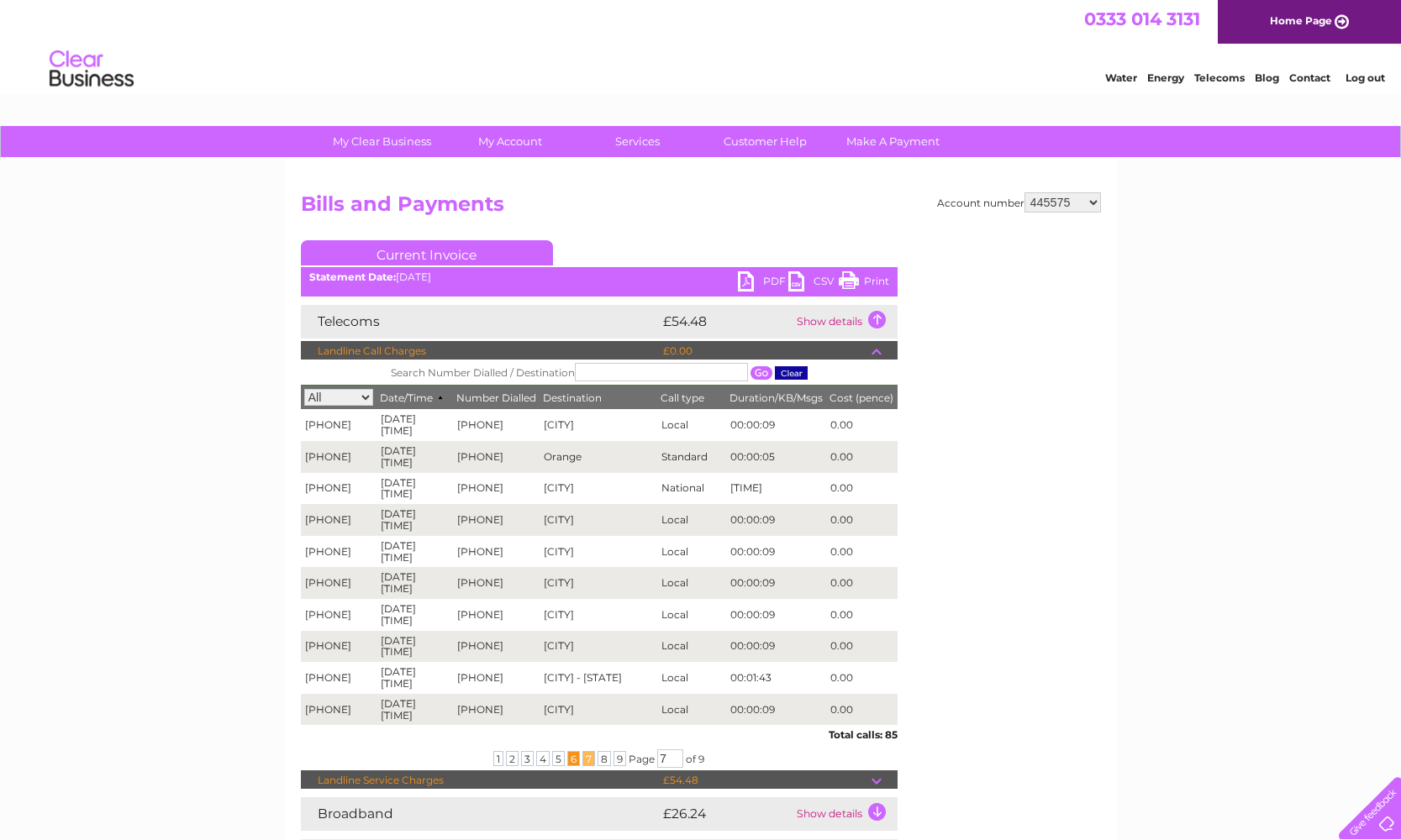 click on "6" at bounding box center (573, 759) 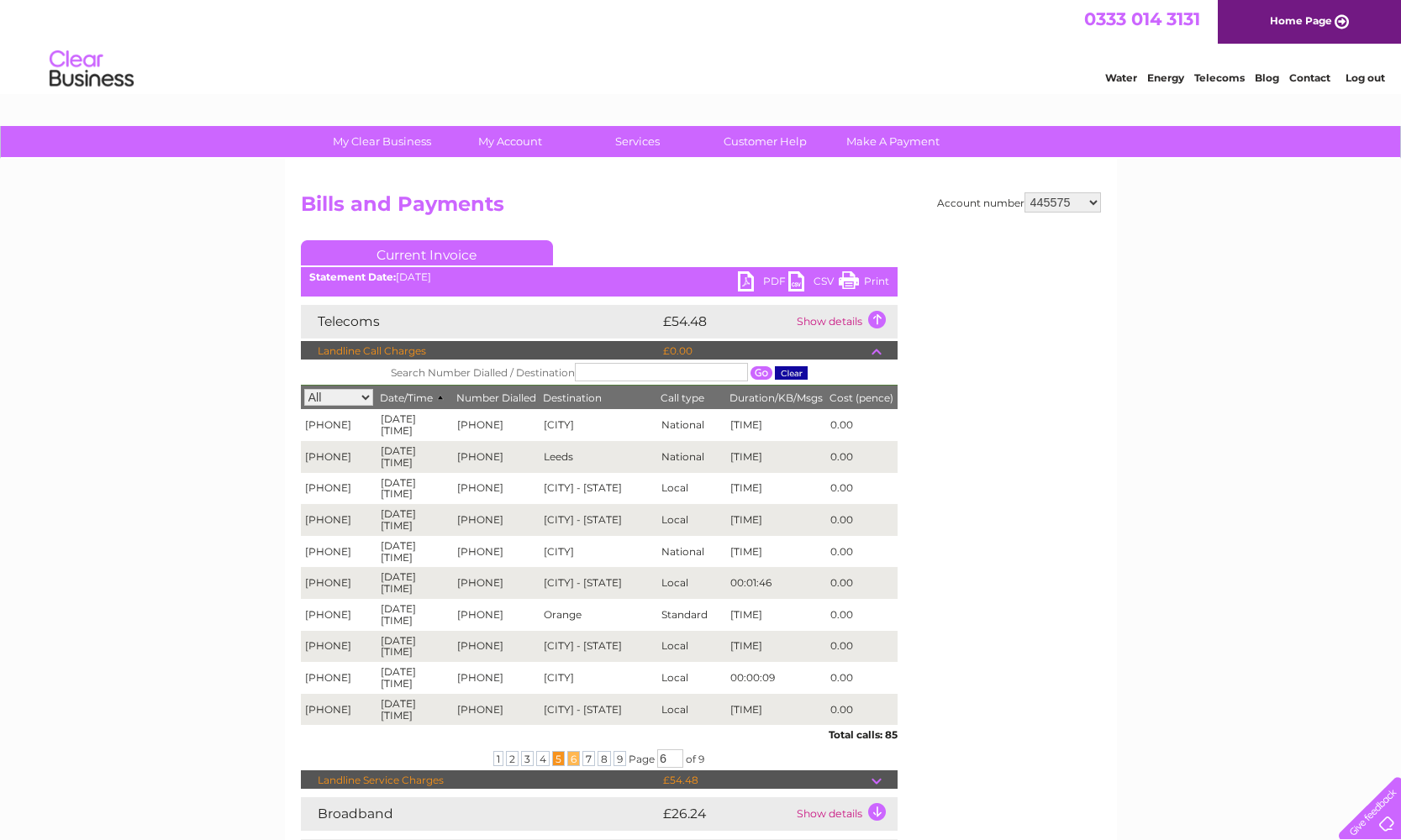 click on "5" at bounding box center [558, 759] 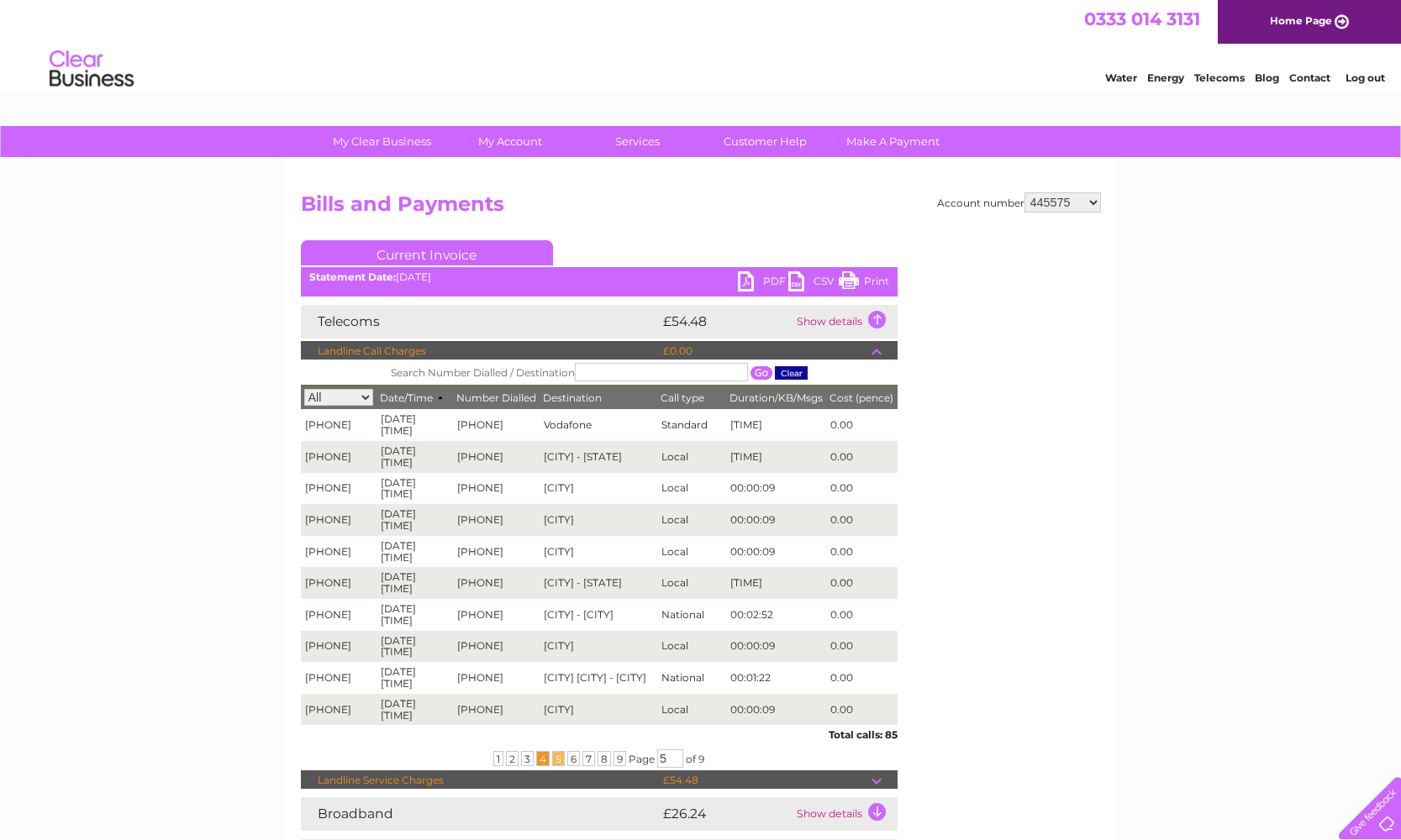 click on "4" at bounding box center [543, 759] 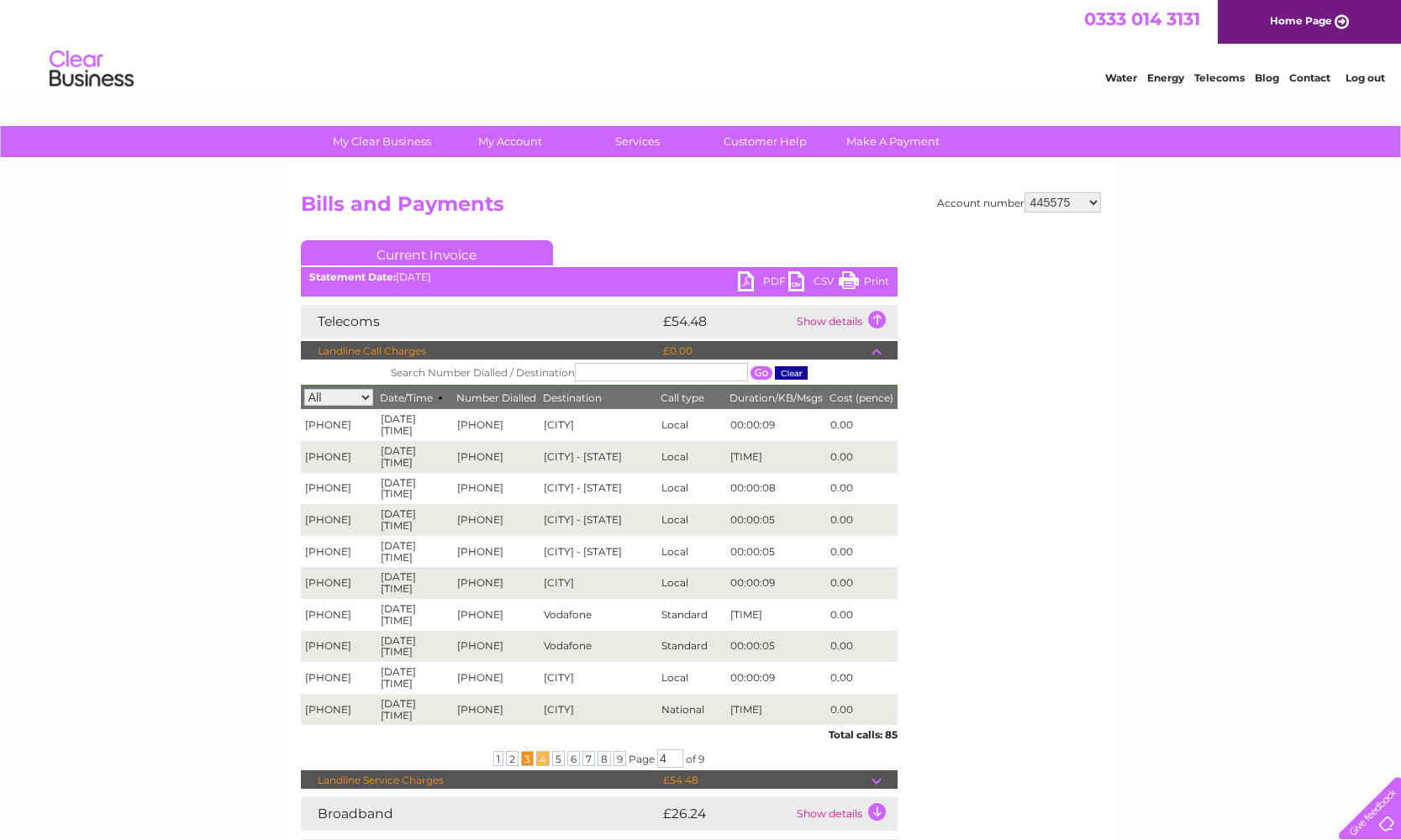 click on "3" at bounding box center [527, 759] 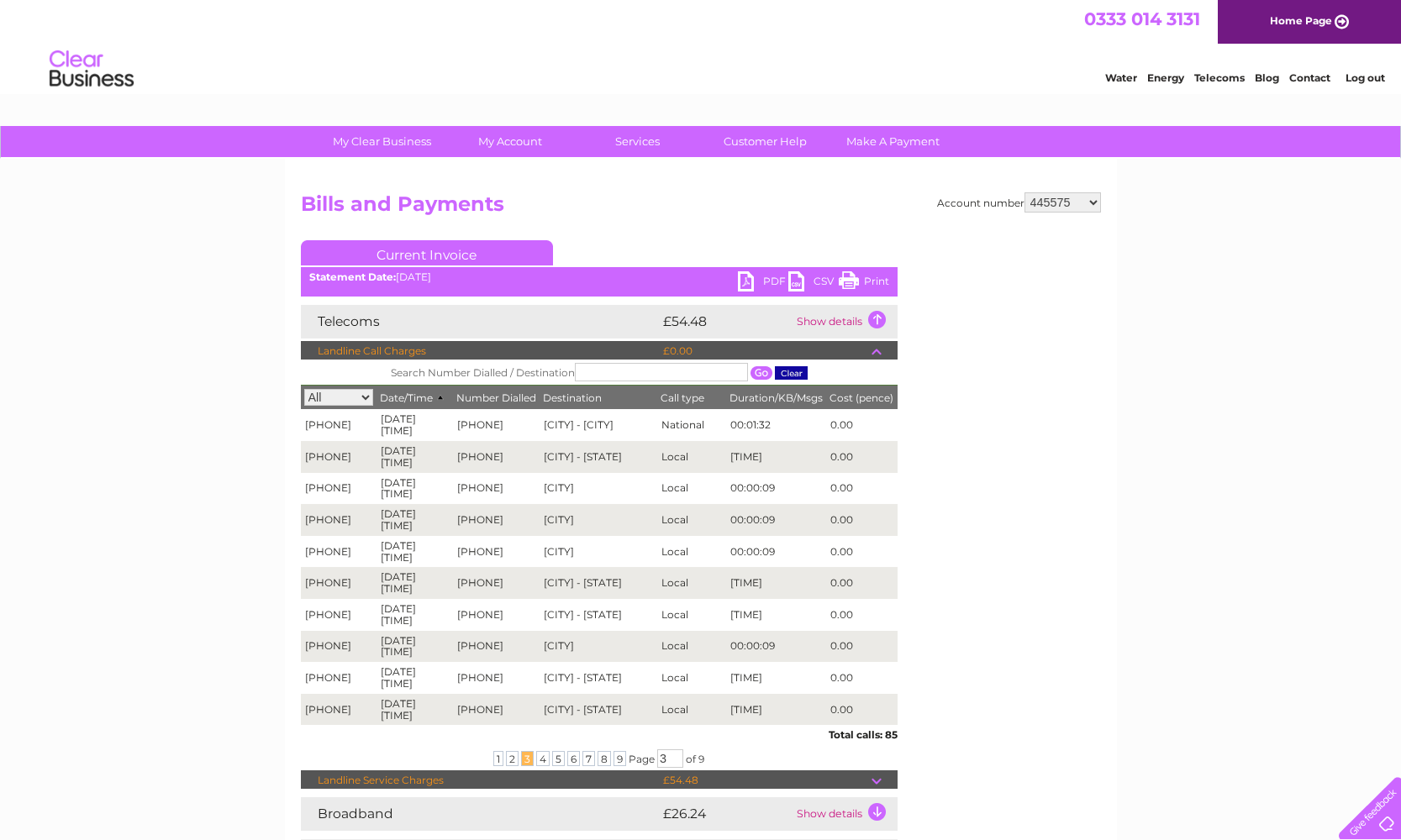 click on "3" at bounding box center (527, 759) 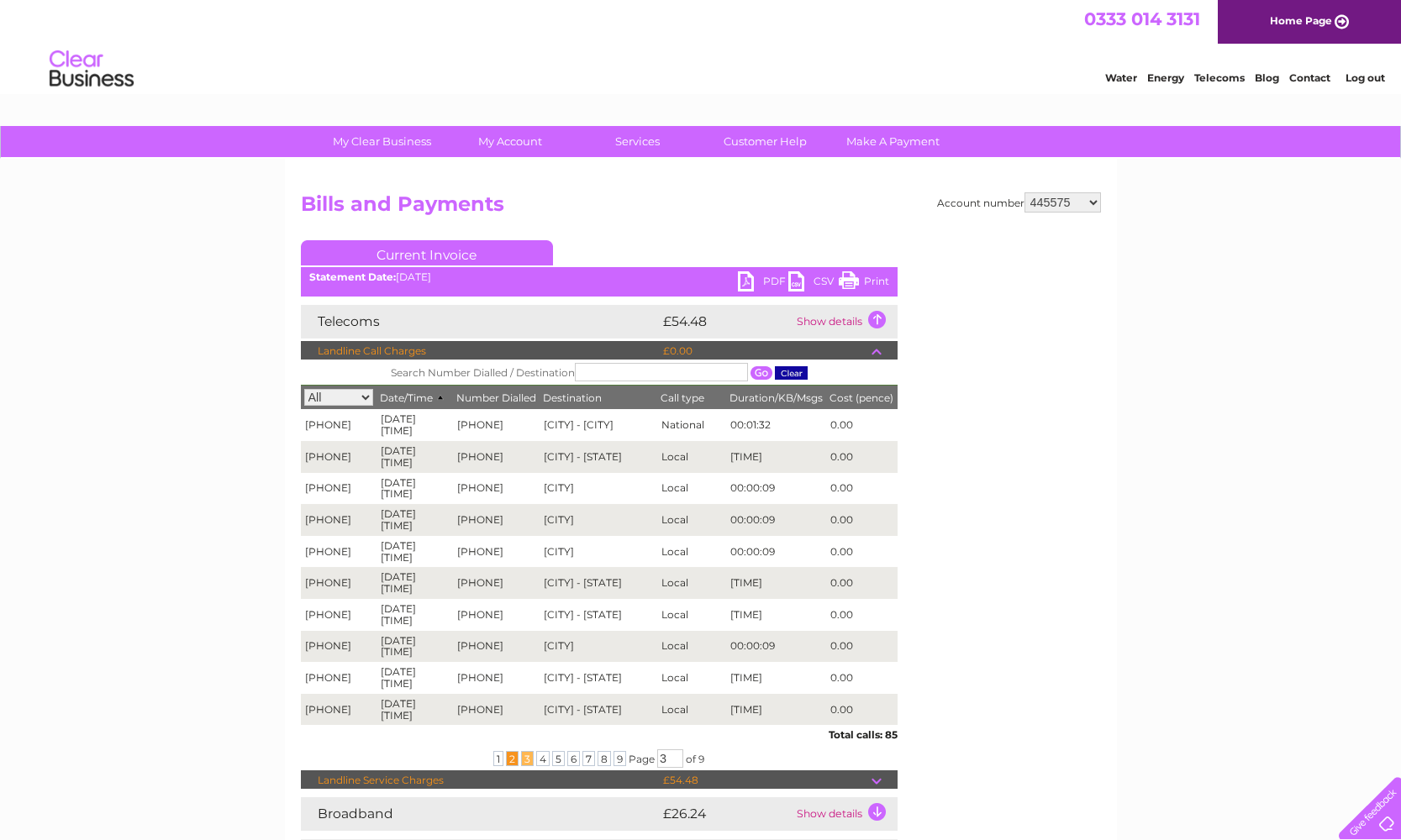 click on "2" at bounding box center (512, 759) 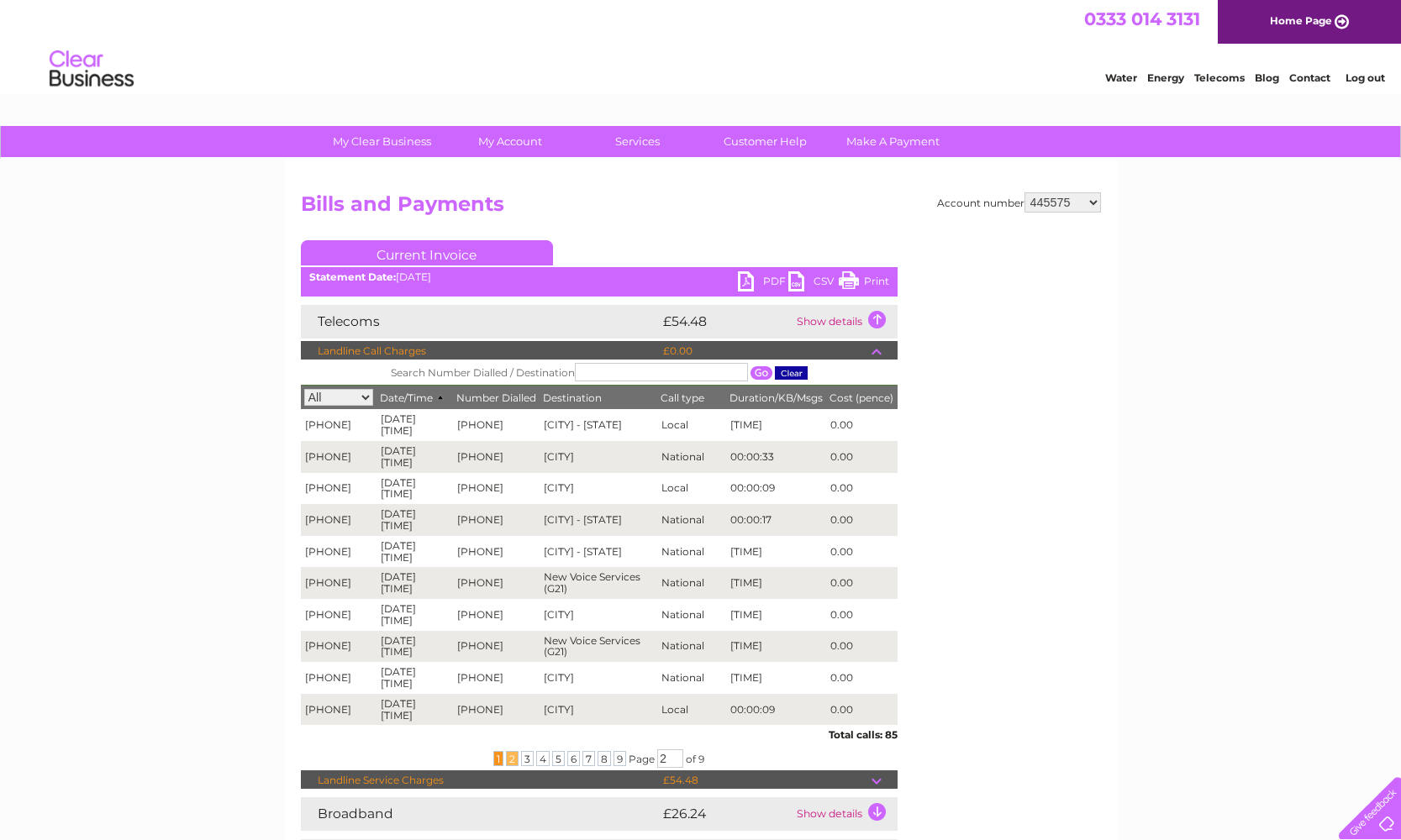click on "1" at bounding box center [498, 759] 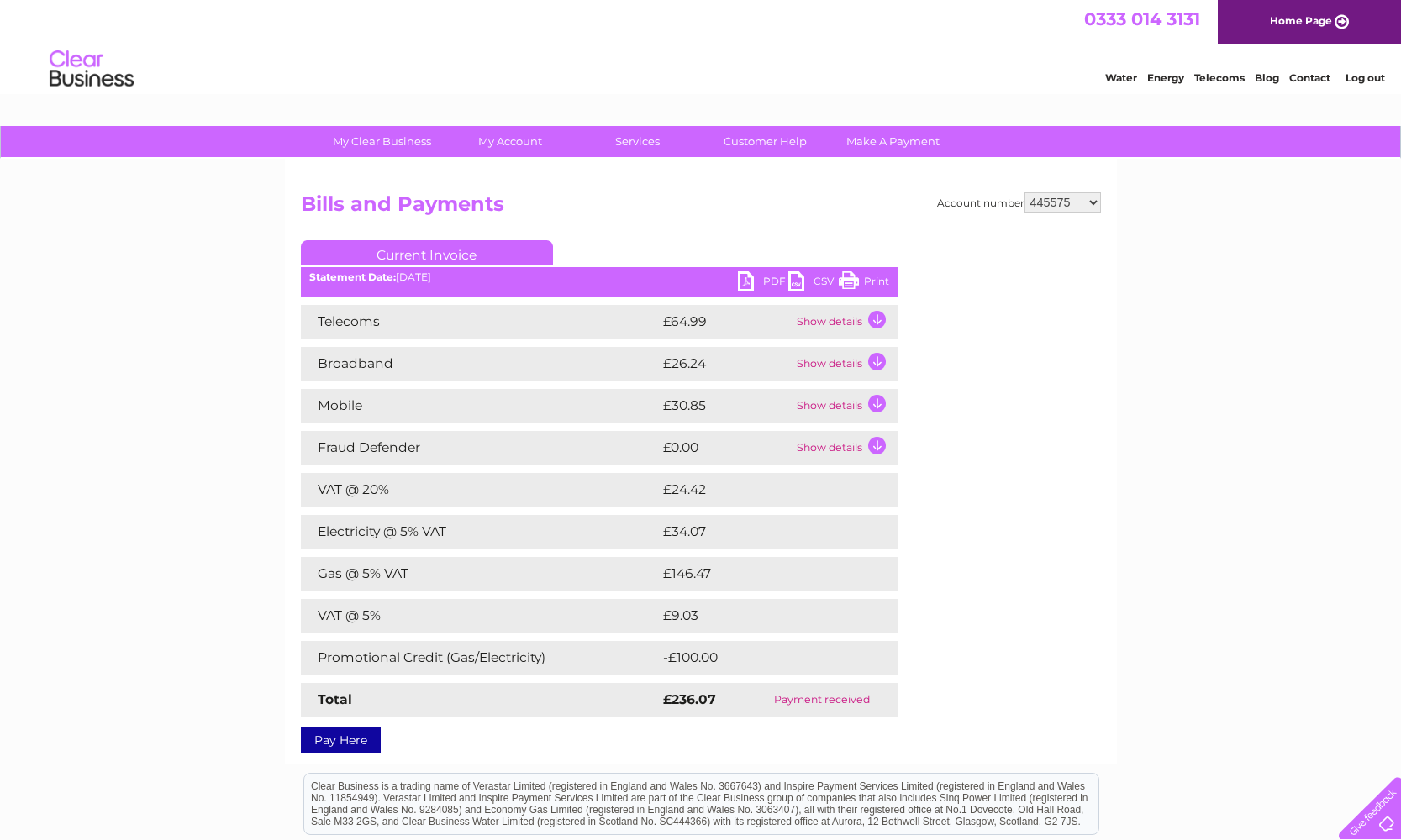 scroll, scrollTop: 0, scrollLeft: 0, axis: both 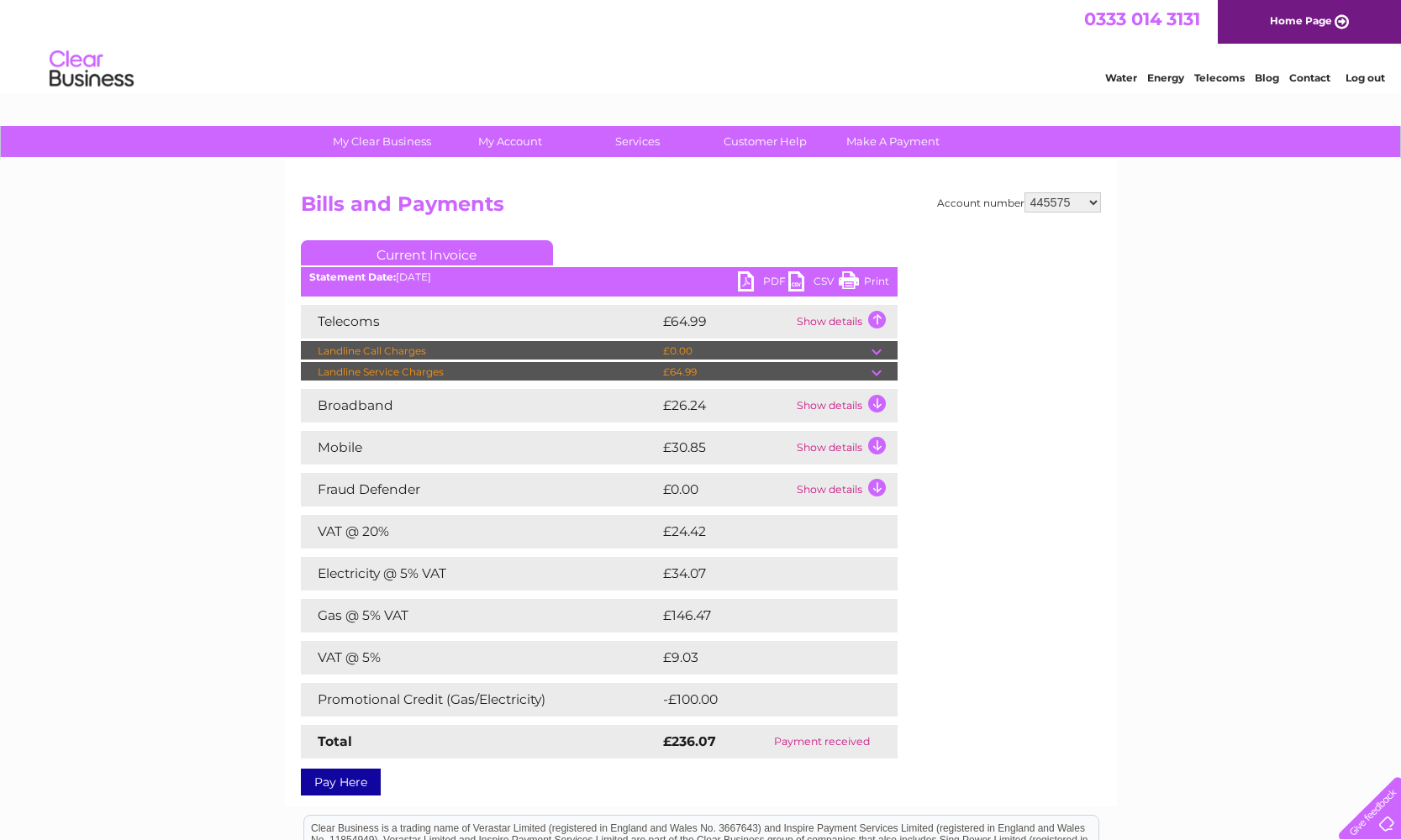 click at bounding box center (884, 351) 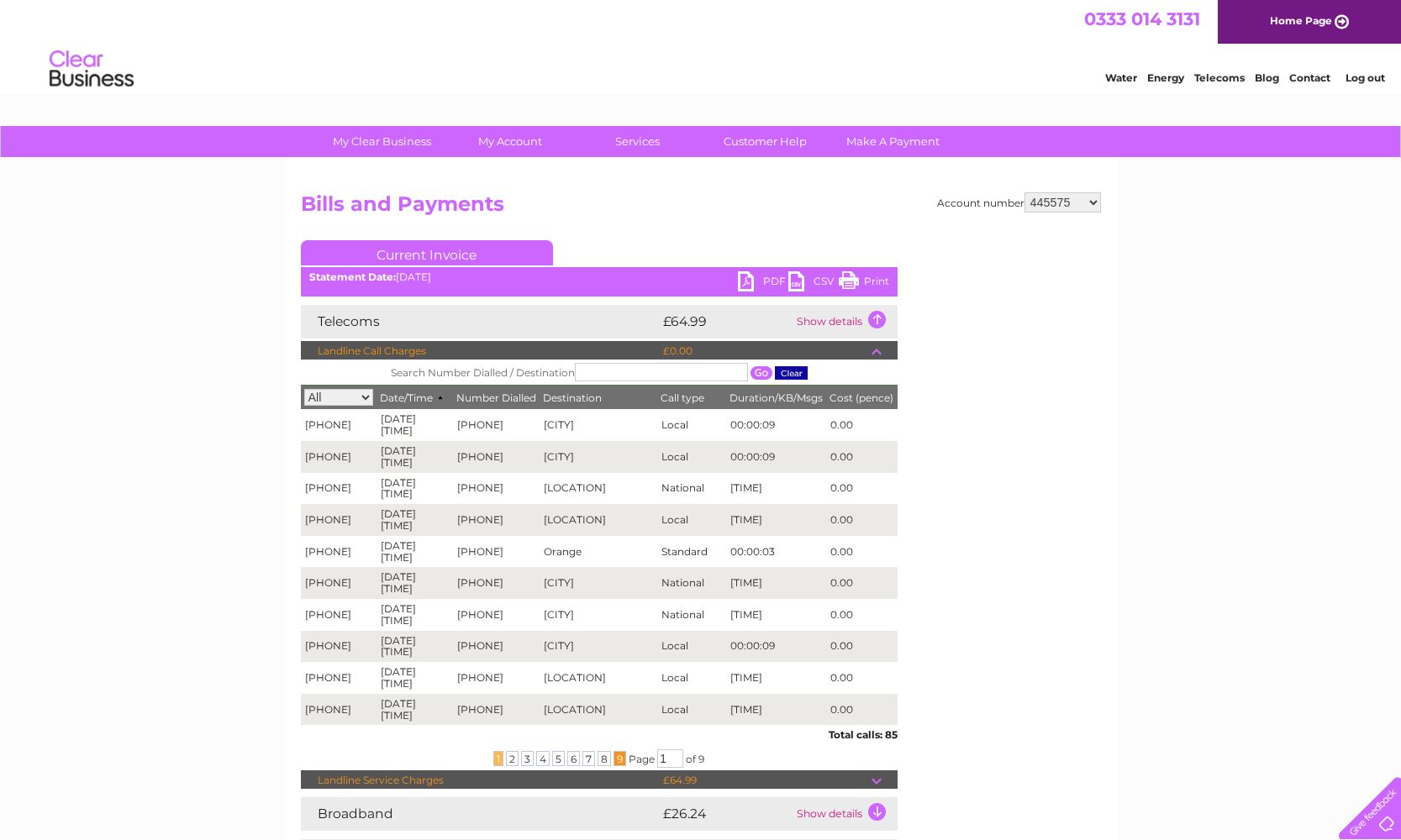 click on "9" at bounding box center [619, 759] 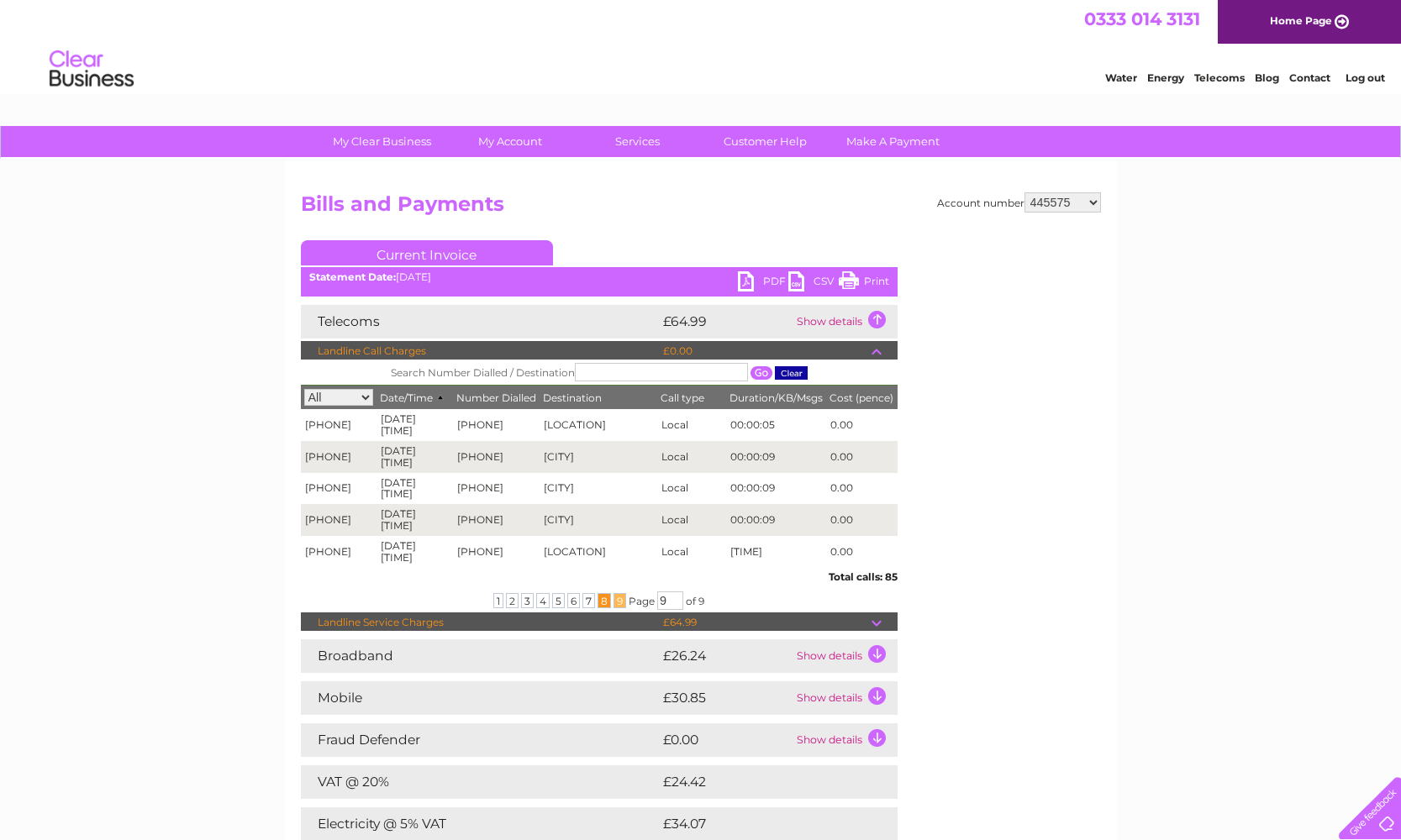 click on "8" at bounding box center (604, 601) 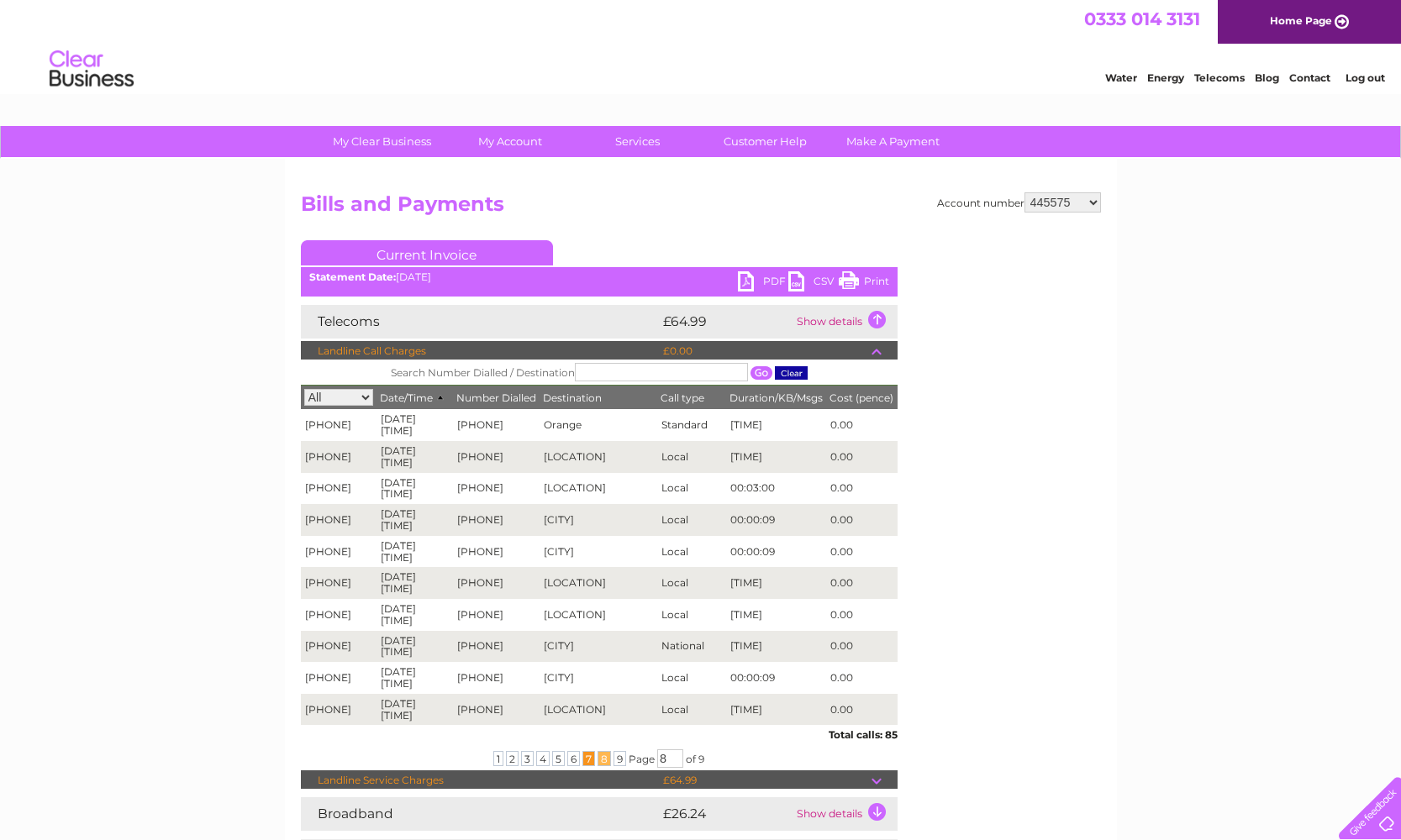 click on "7" at bounding box center [588, 759] 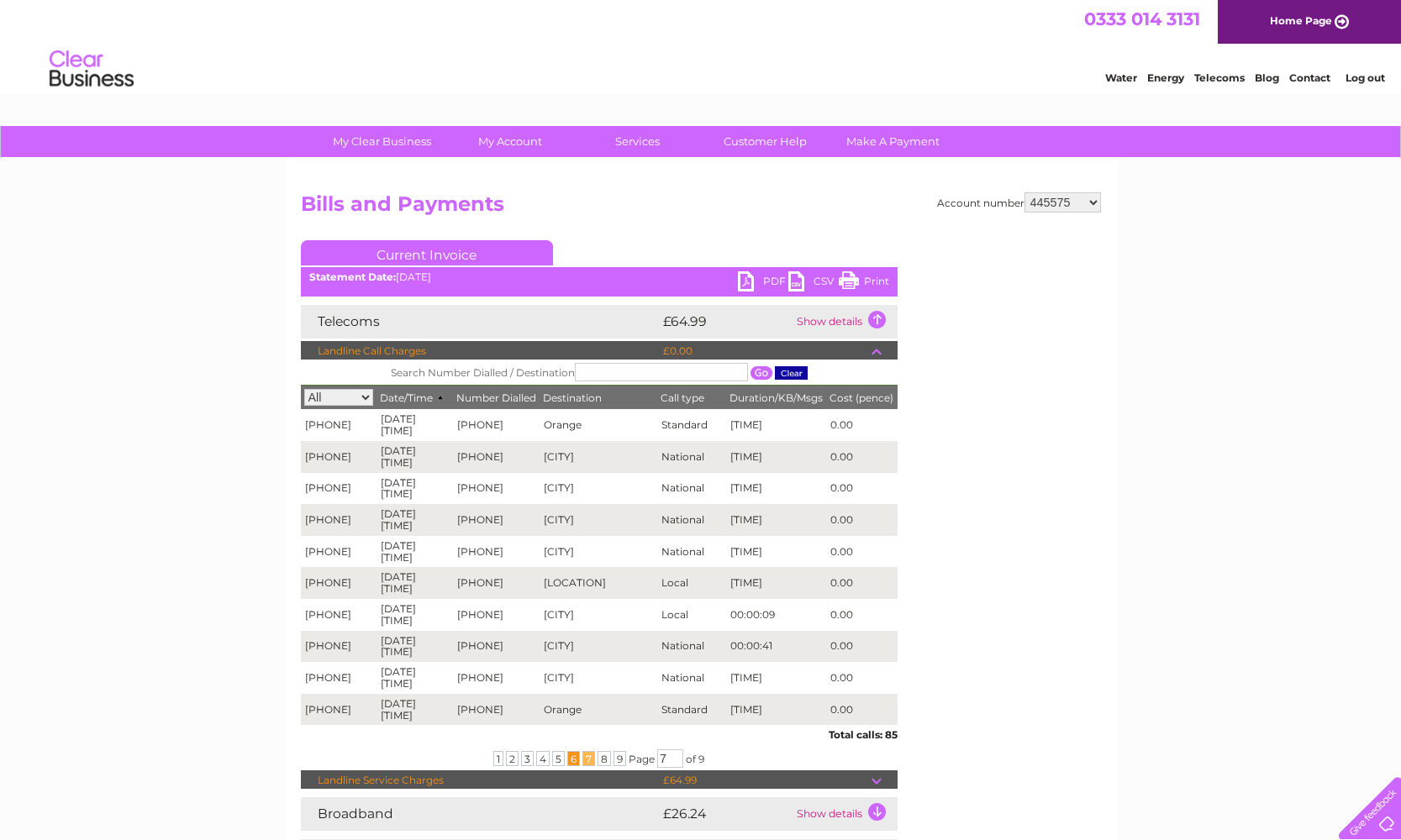 click on "6" at bounding box center [573, 759] 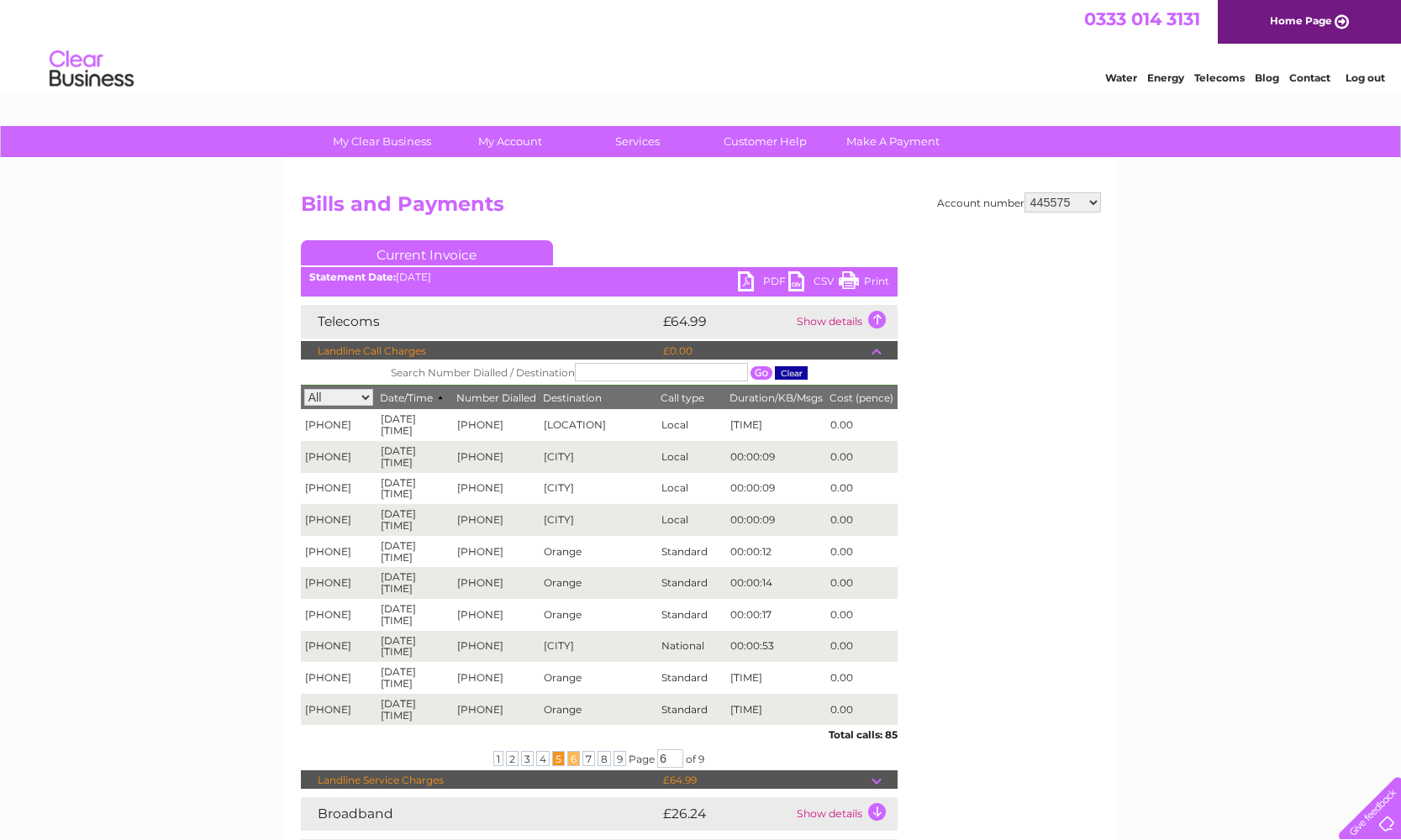 click on "5" at bounding box center (558, 759) 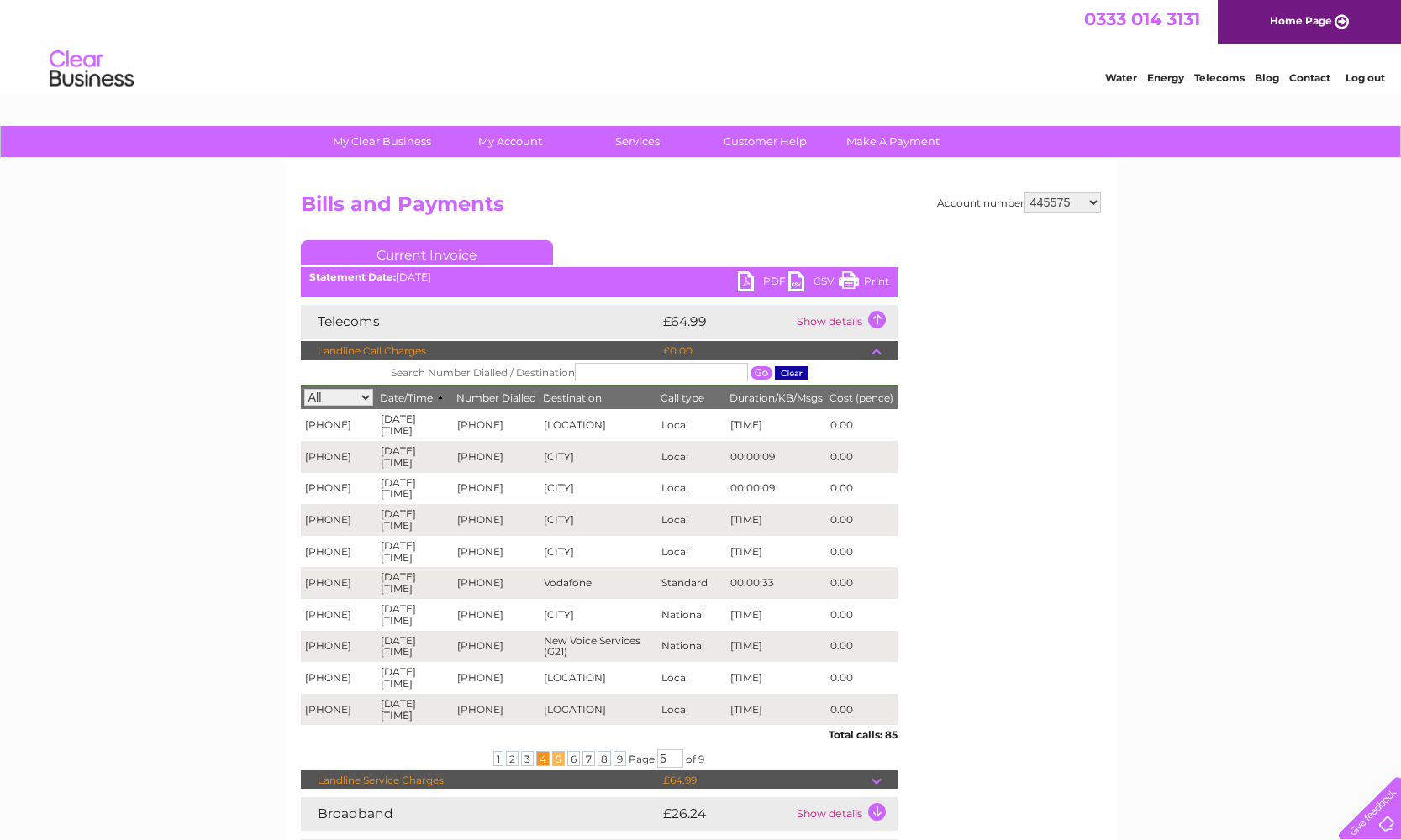 click on "4" at bounding box center (543, 759) 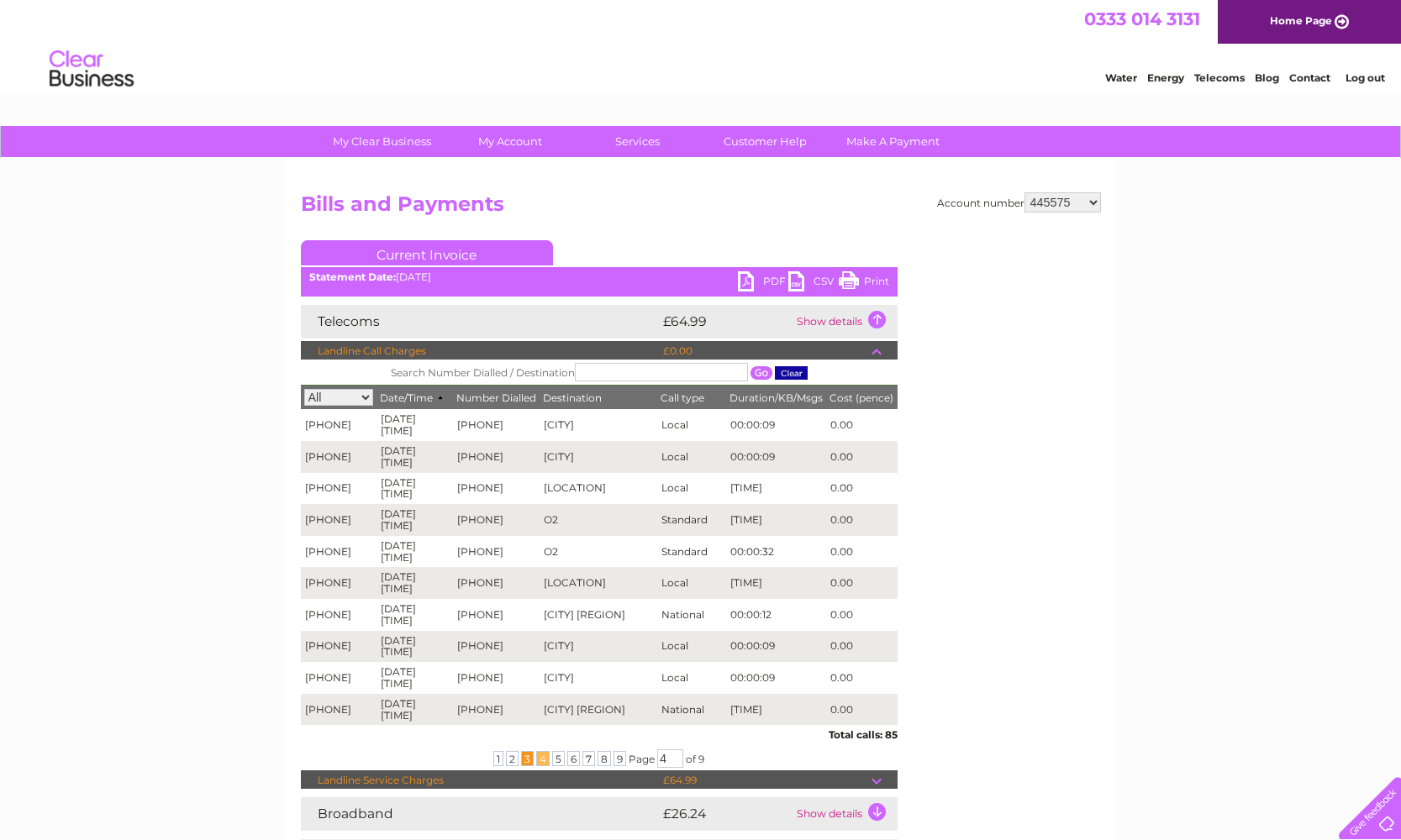 click on "3" at bounding box center (527, 759) 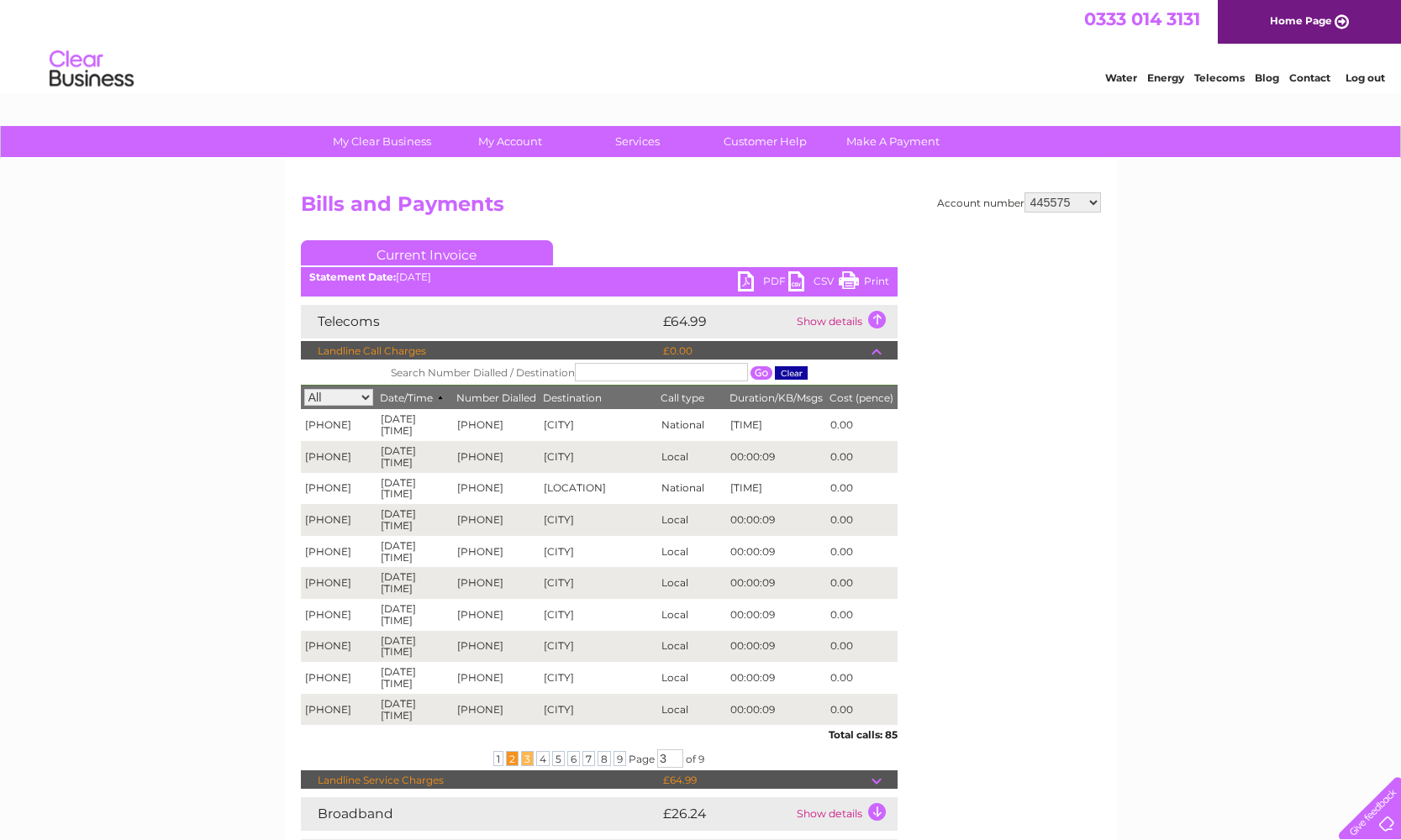 click on "2" at bounding box center [512, 759] 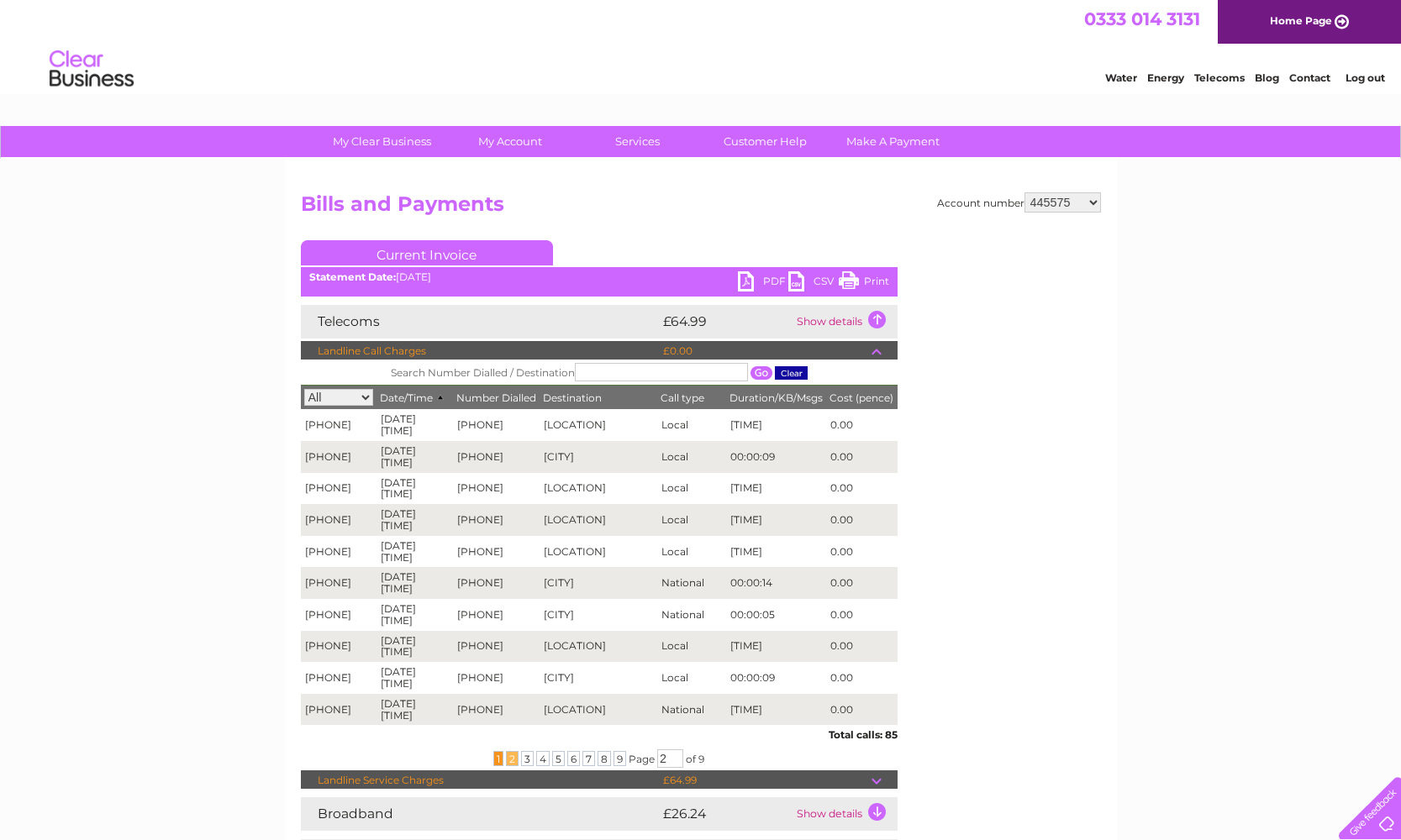 click on "1" at bounding box center (498, 759) 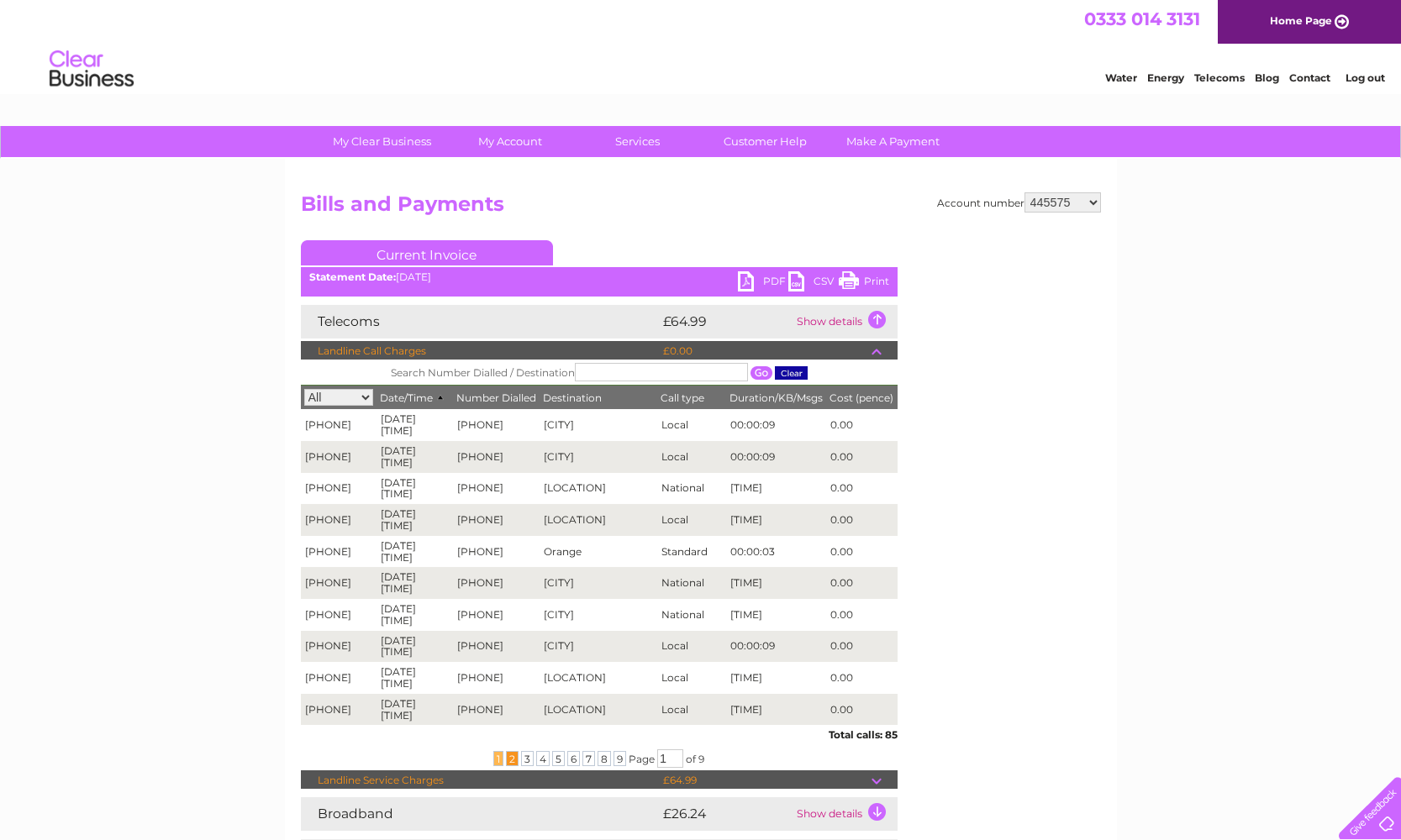 click on "2" at bounding box center [512, 759] 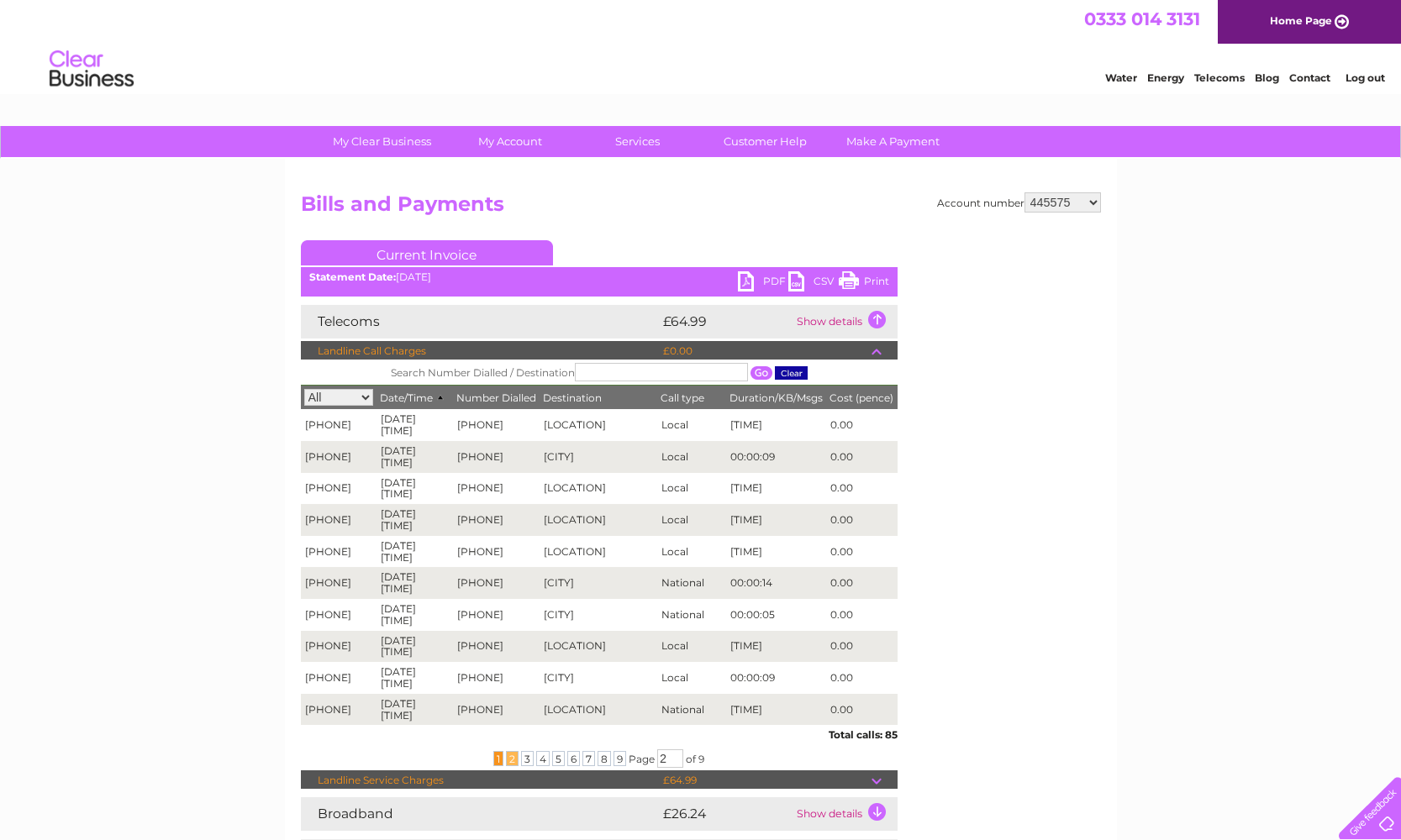 click on "1" at bounding box center [498, 759] 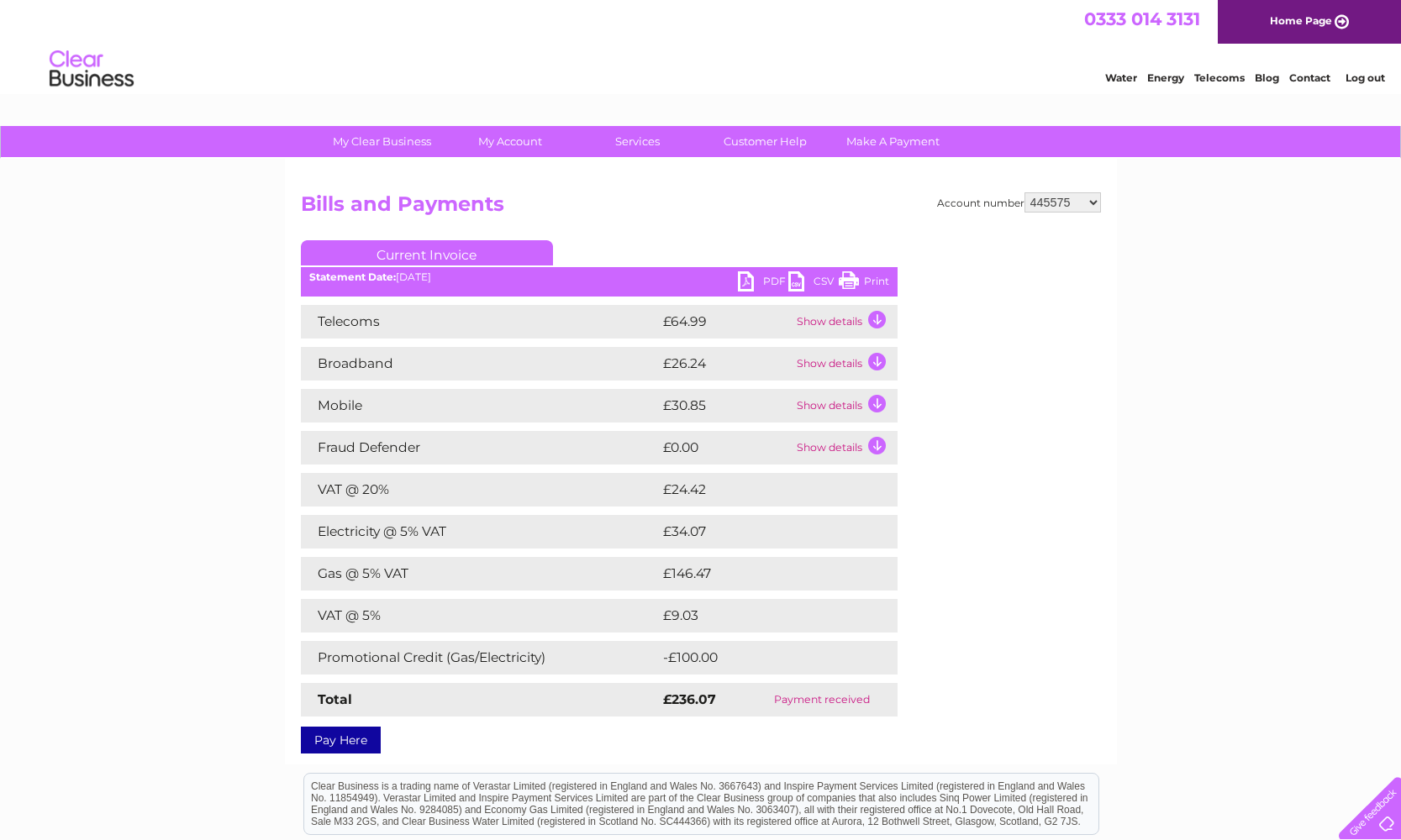 scroll, scrollTop: 0, scrollLeft: 0, axis: both 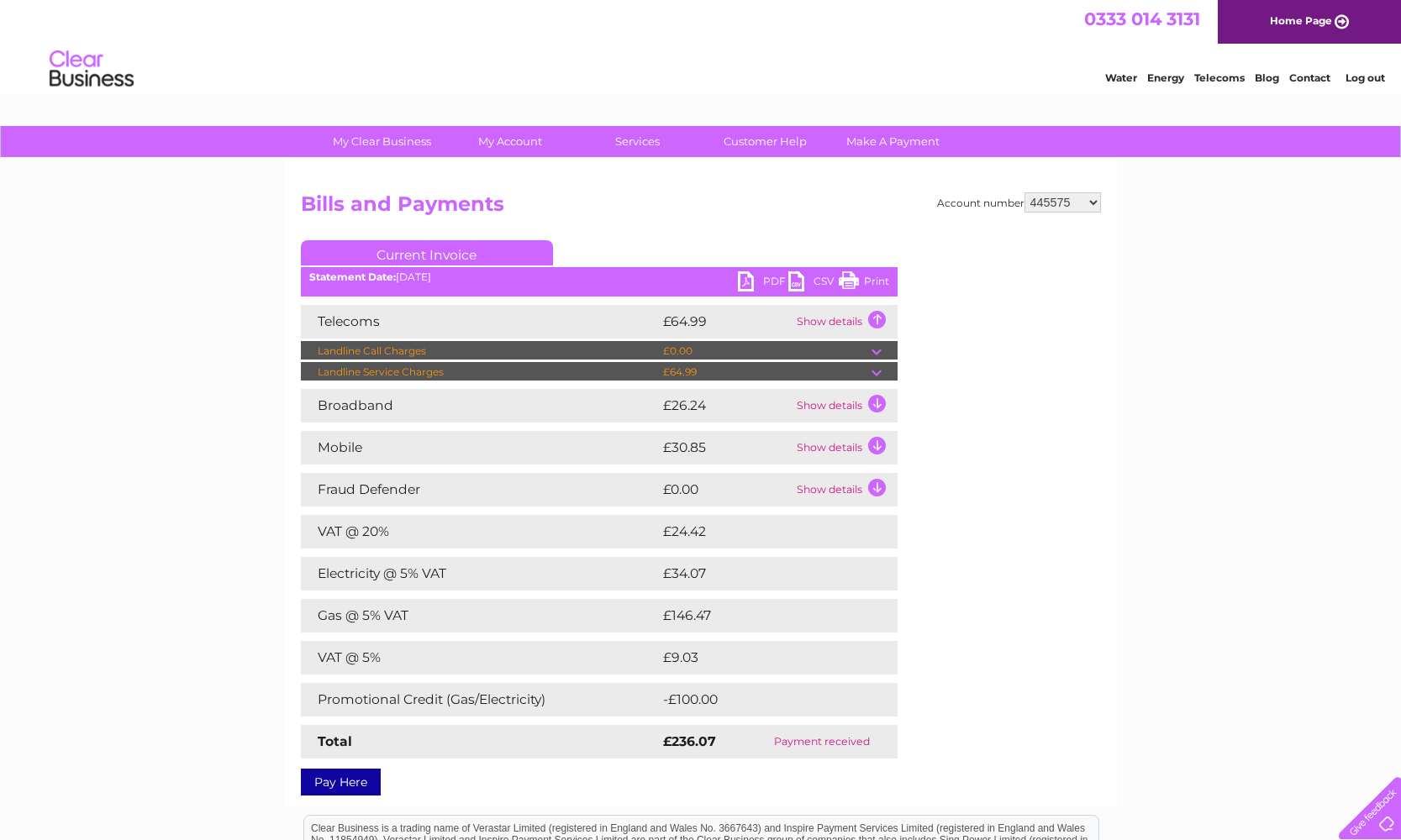 click at bounding box center [884, 351] 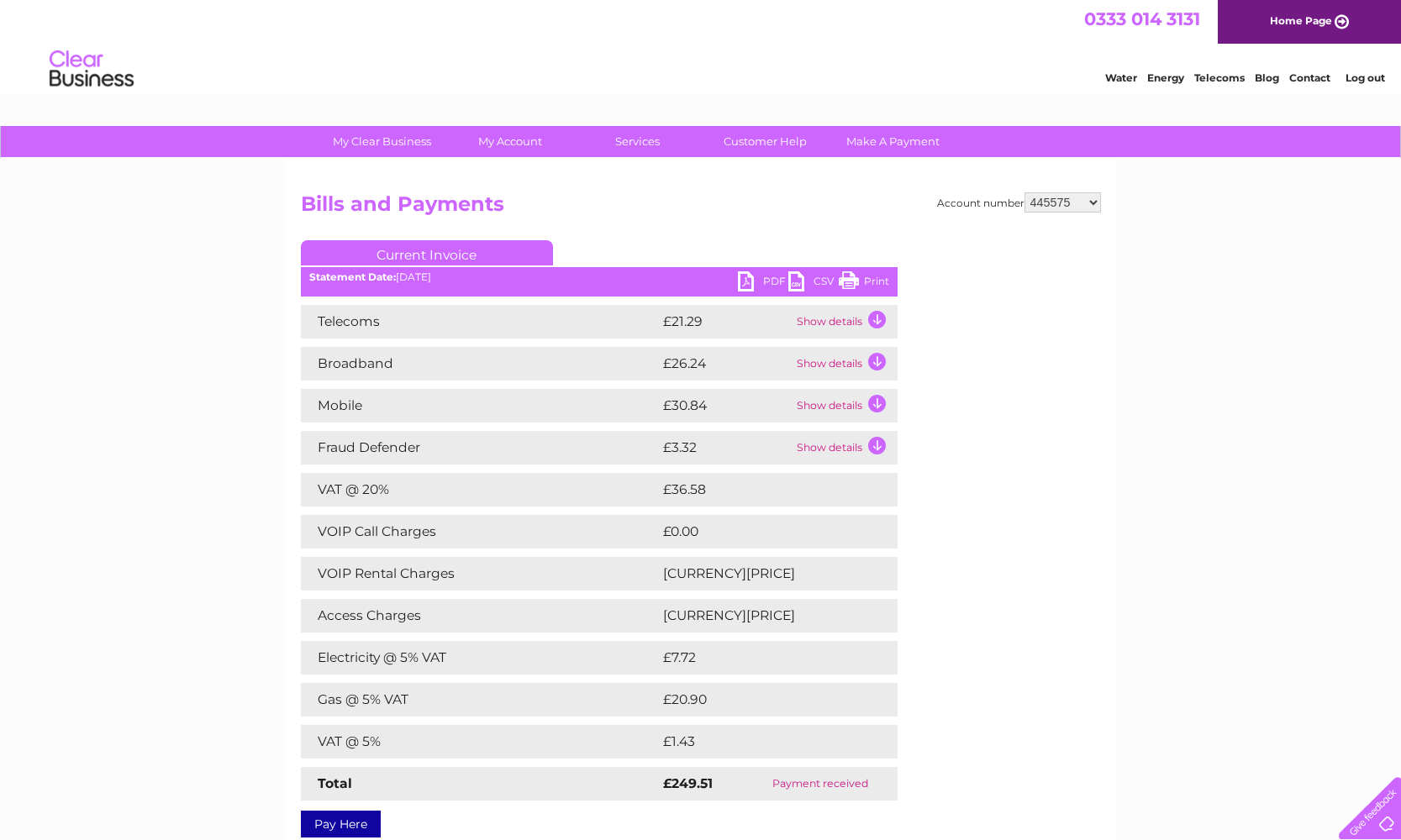 scroll, scrollTop: 0, scrollLeft: 0, axis: both 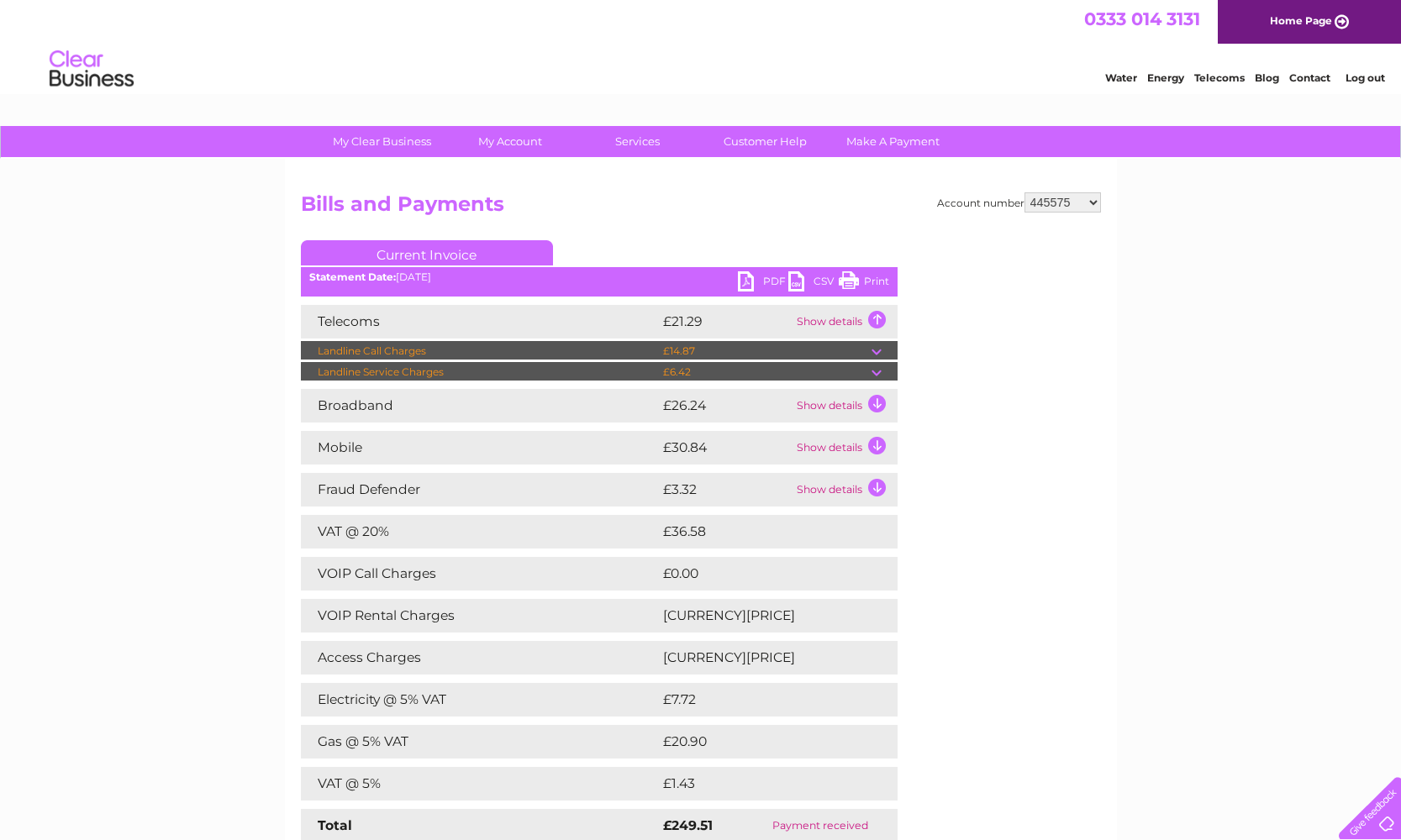 click at bounding box center [884, 351] 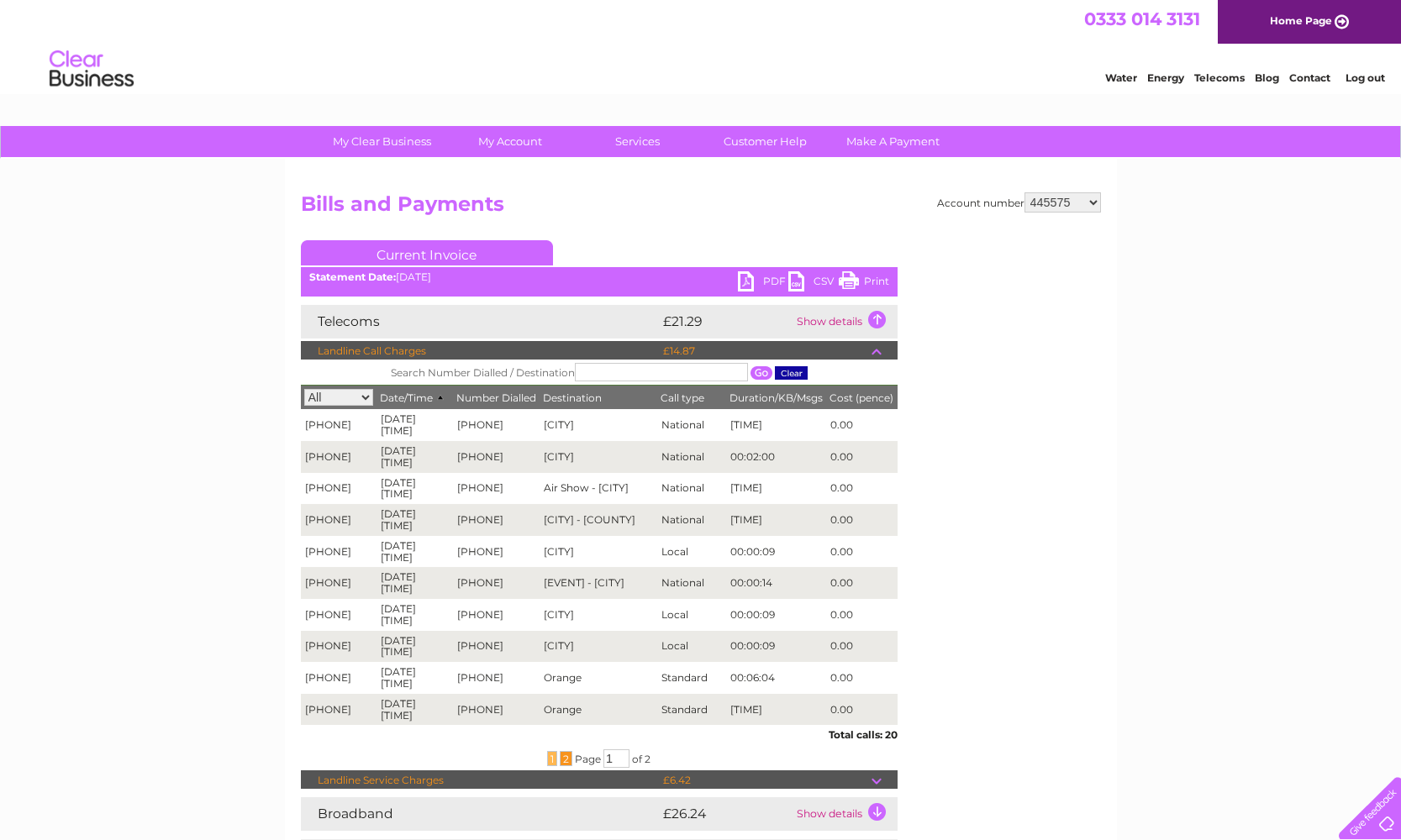 click on "2" at bounding box center [566, 759] 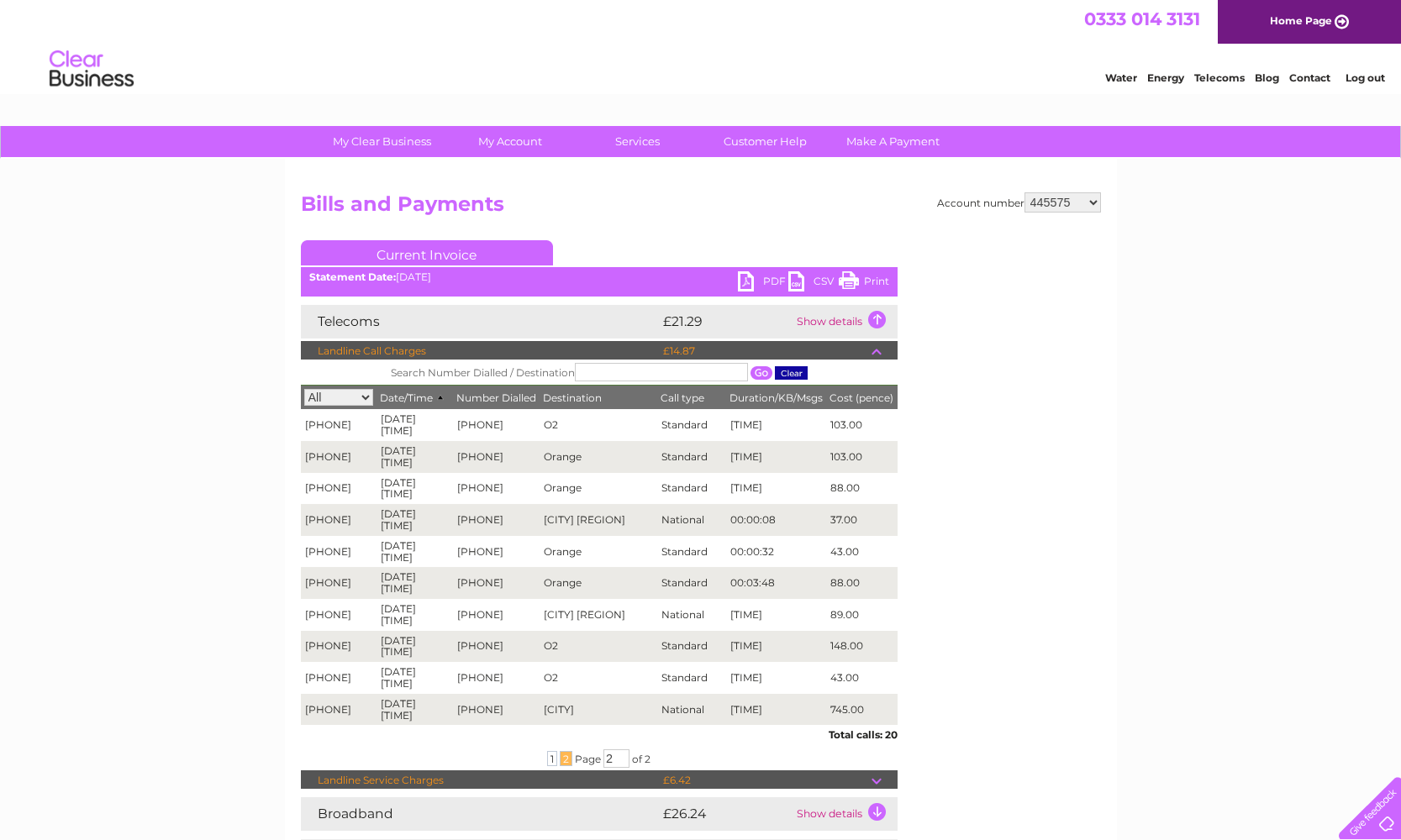 scroll, scrollTop: 0, scrollLeft: 0, axis: both 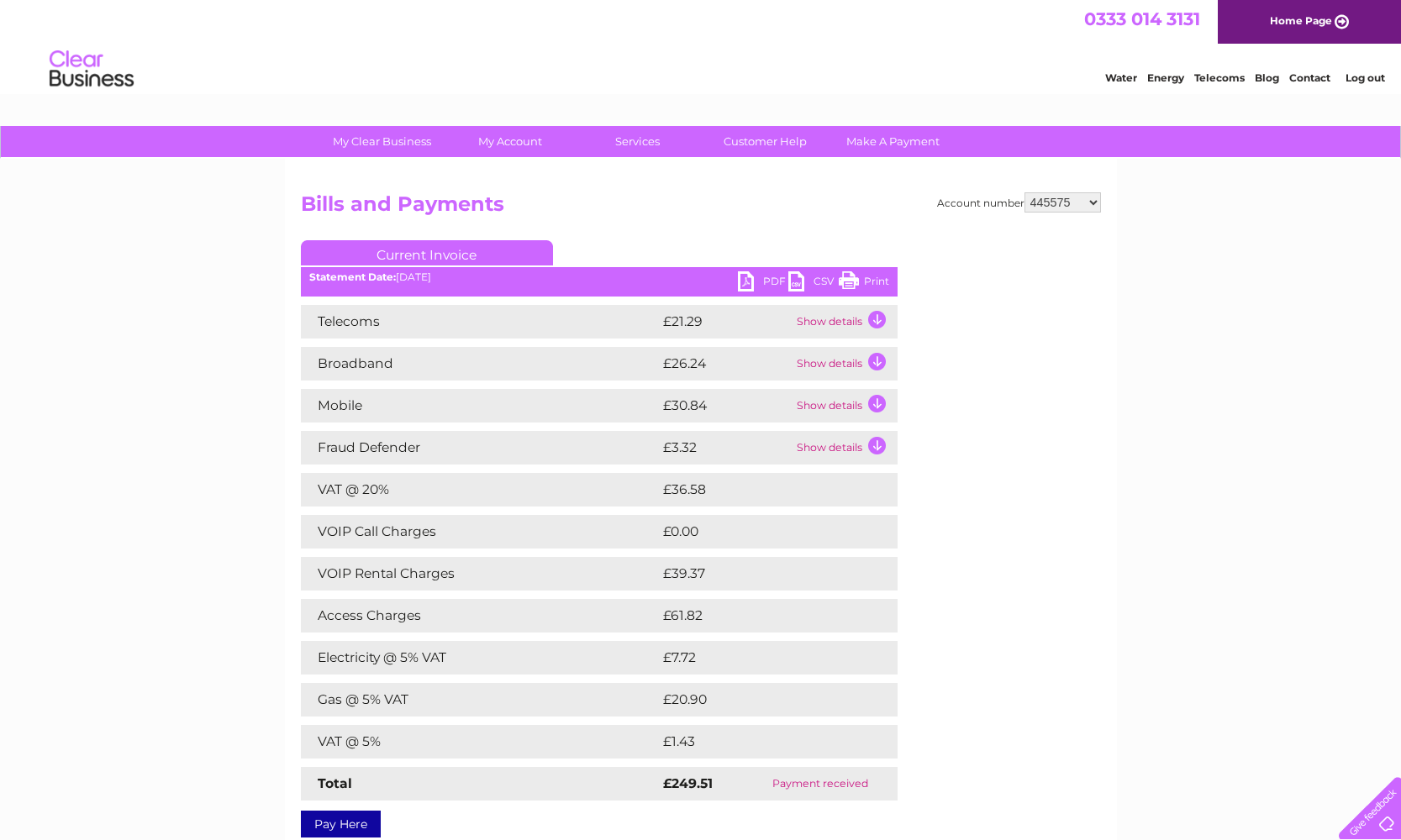 click on "Show details" at bounding box center [845, 322] 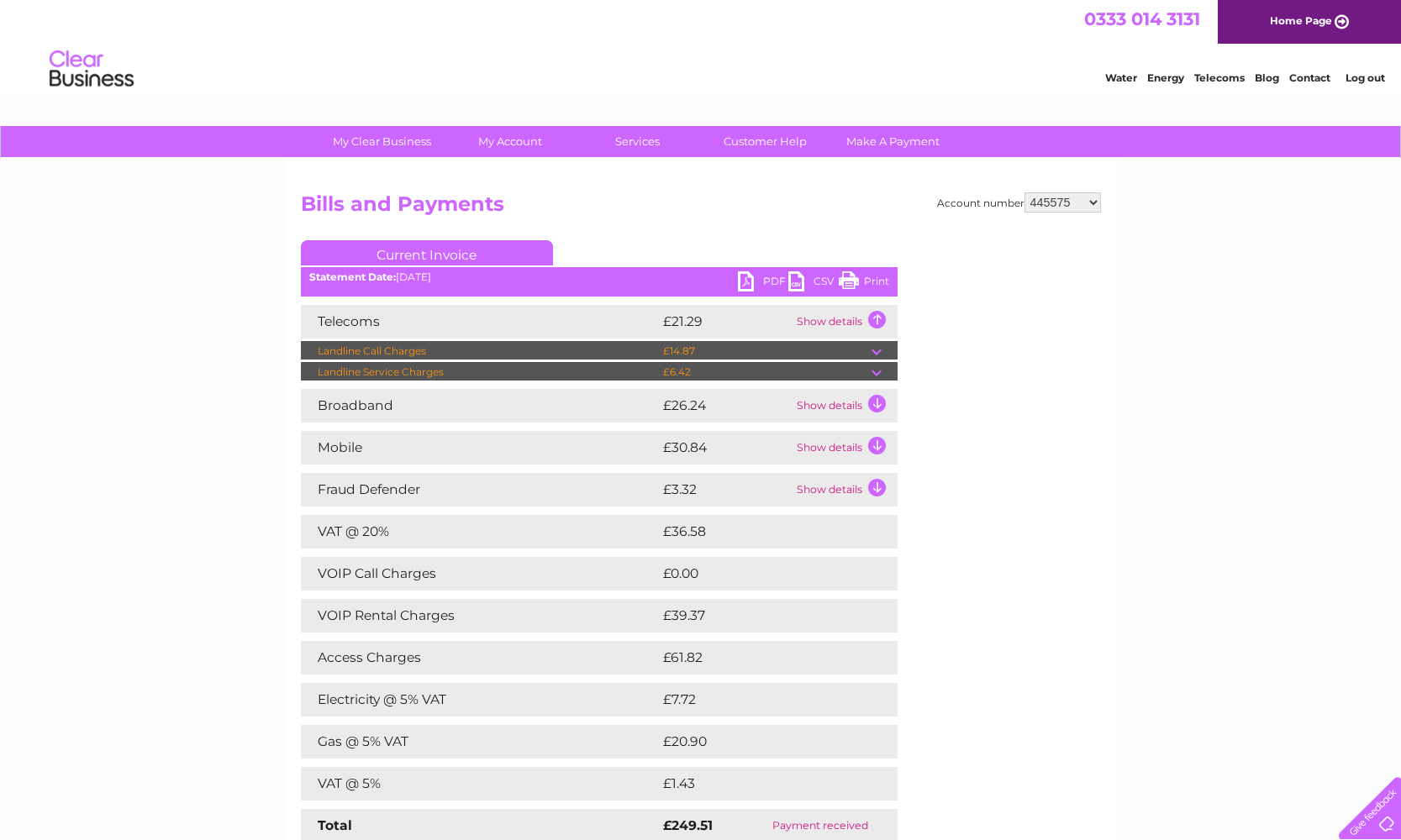 click on "£14.87" at bounding box center (765, 351) 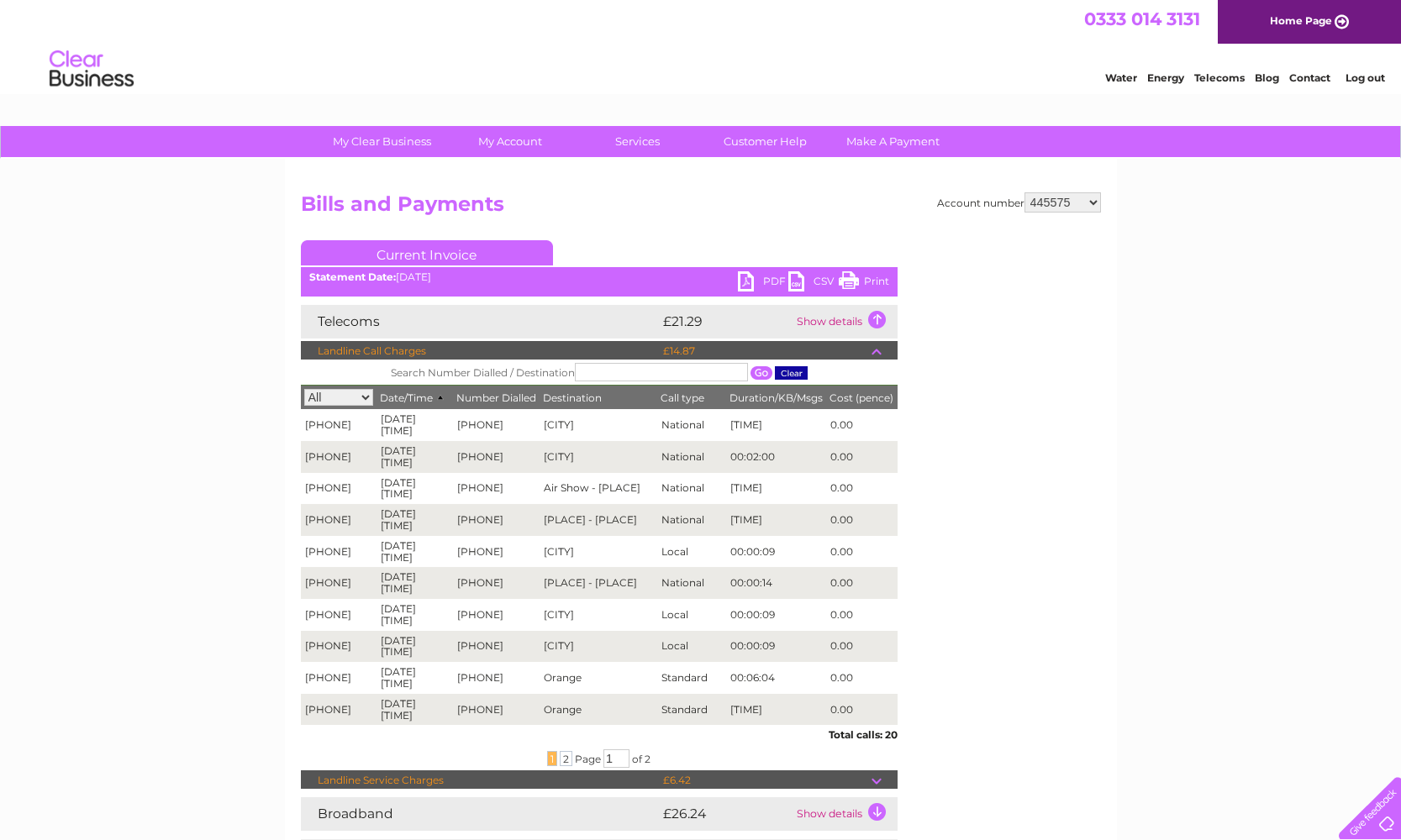 scroll, scrollTop: 0, scrollLeft: 0, axis: both 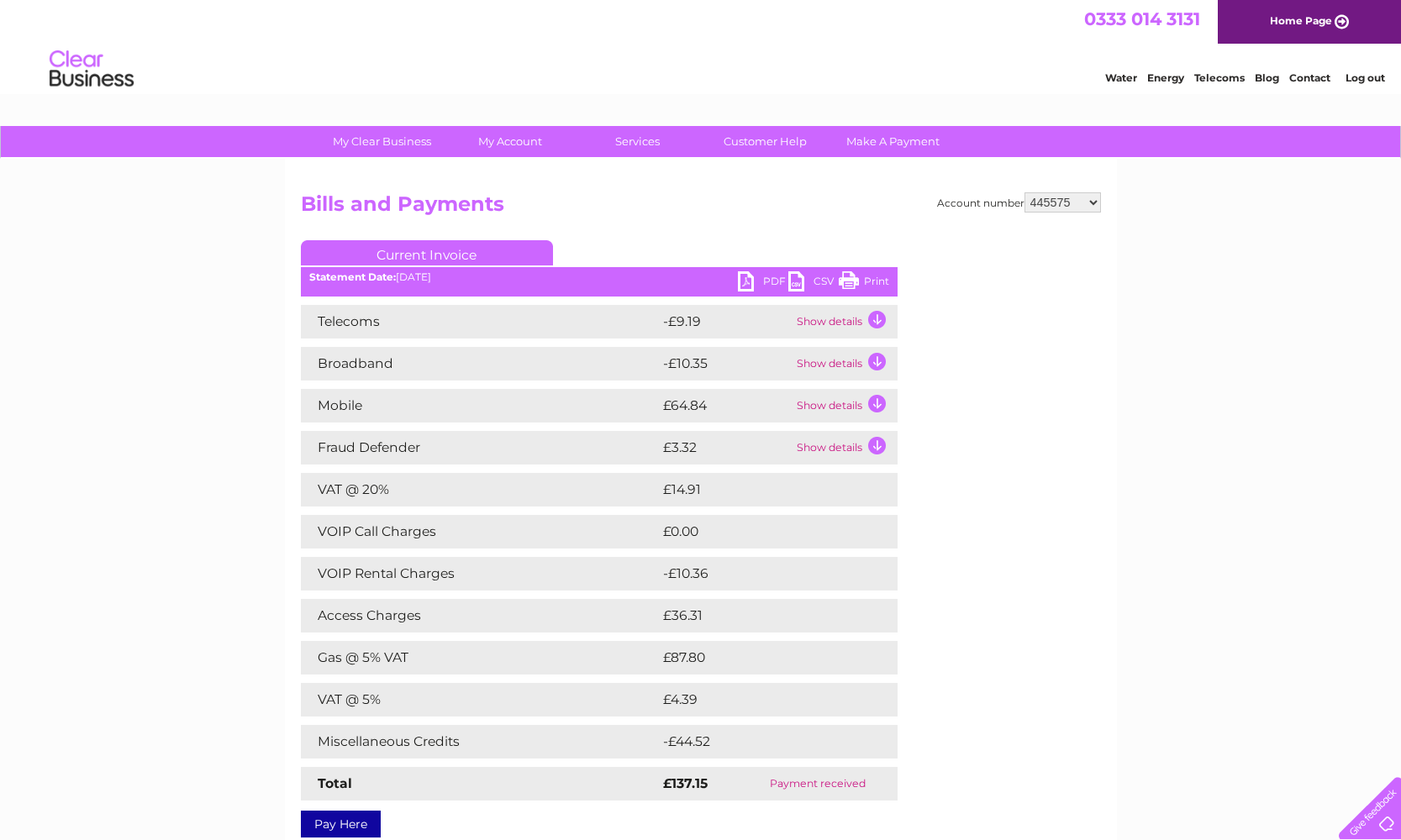 click on "Show details" at bounding box center [845, 322] 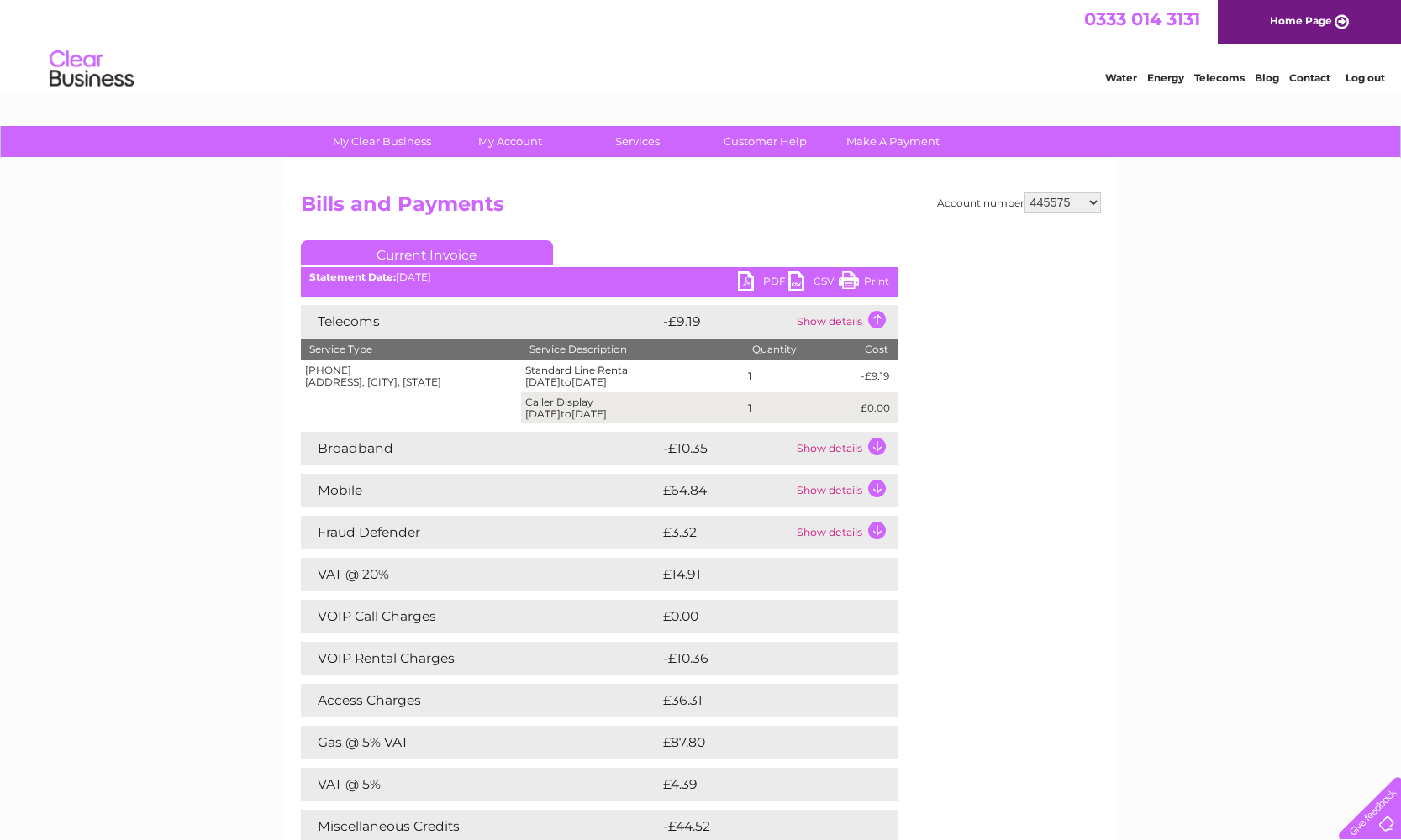 click on "-£9.19" at bounding box center (877, 376) 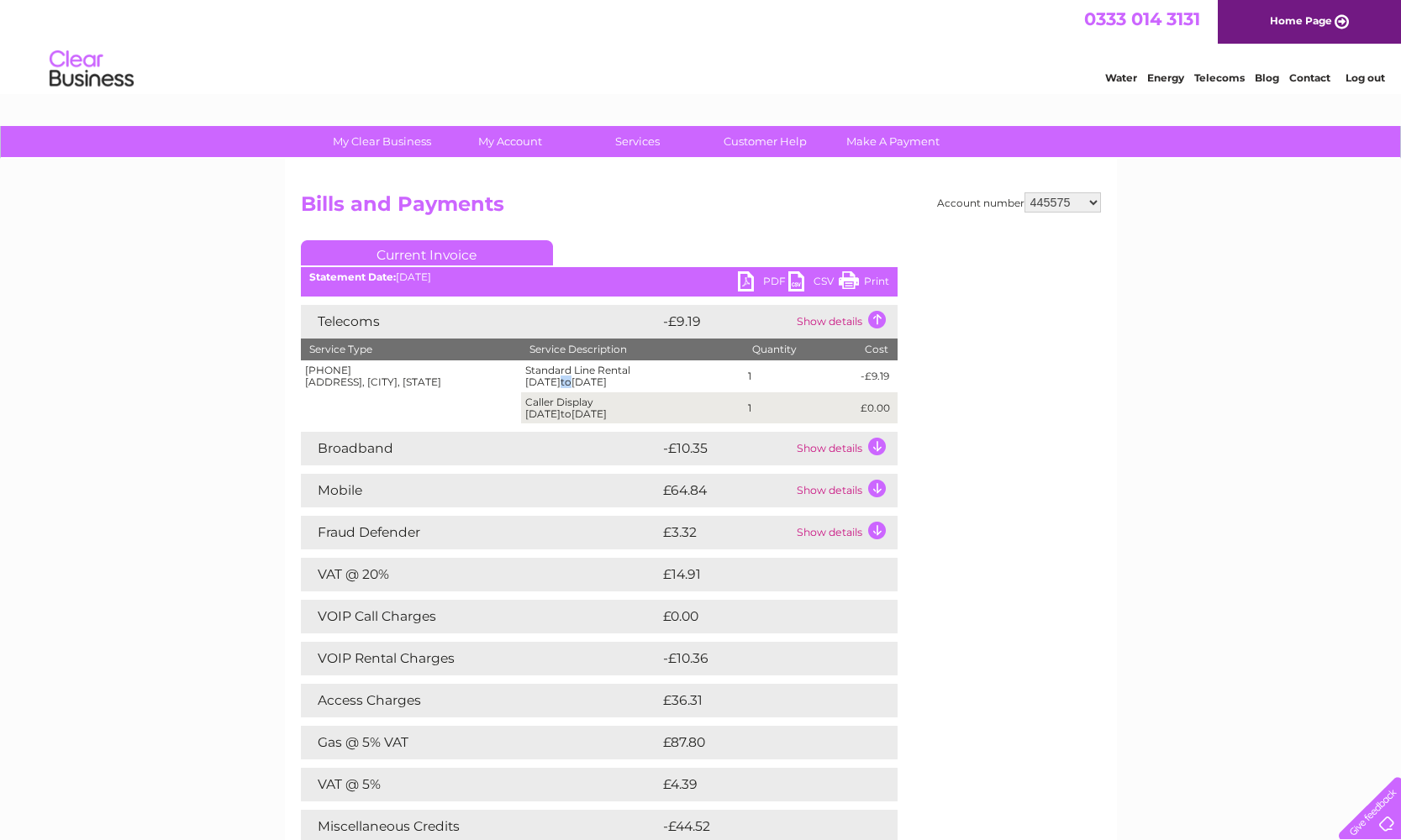 click on "to" at bounding box center (566, 381) 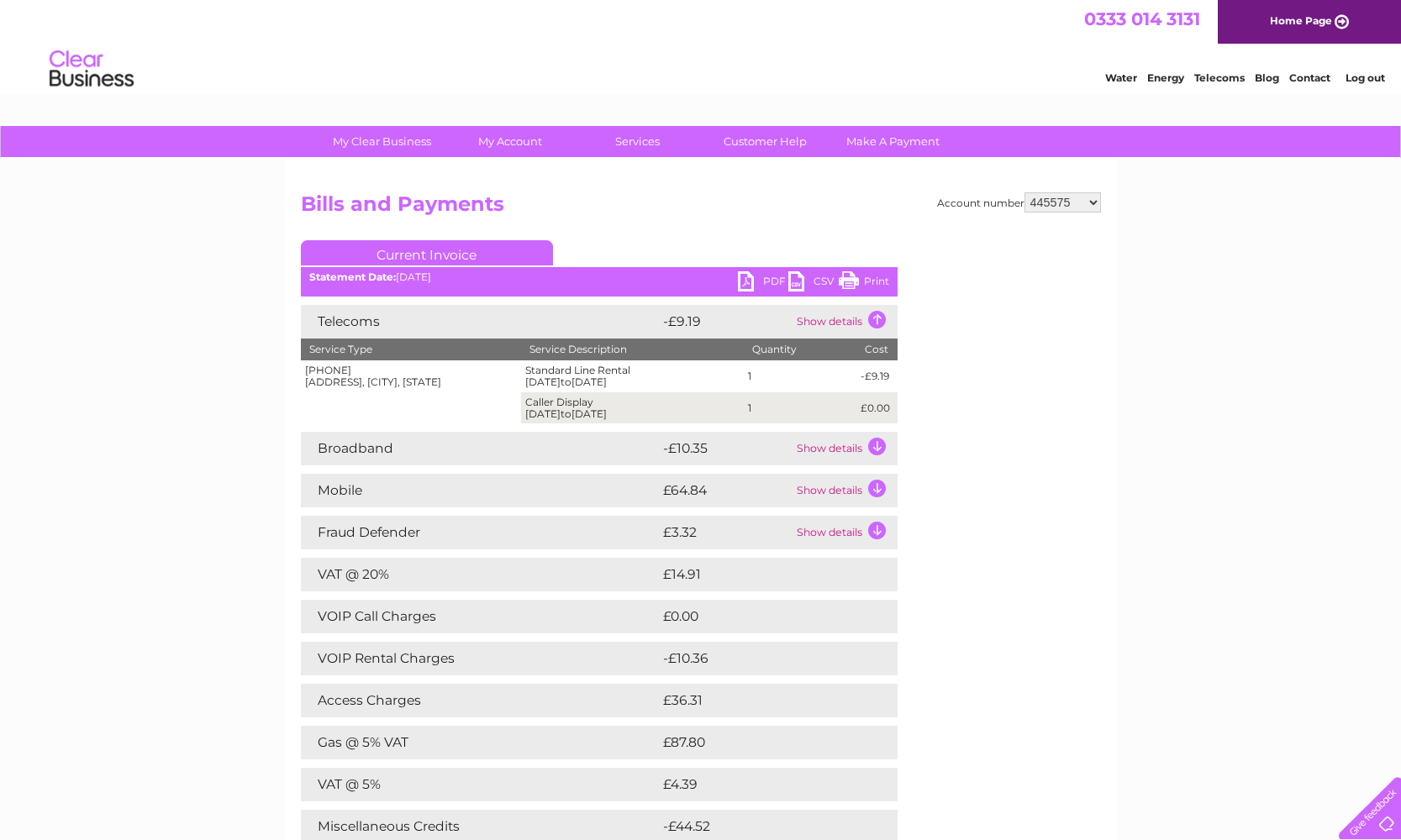 click on "Show details" at bounding box center [845, 322] 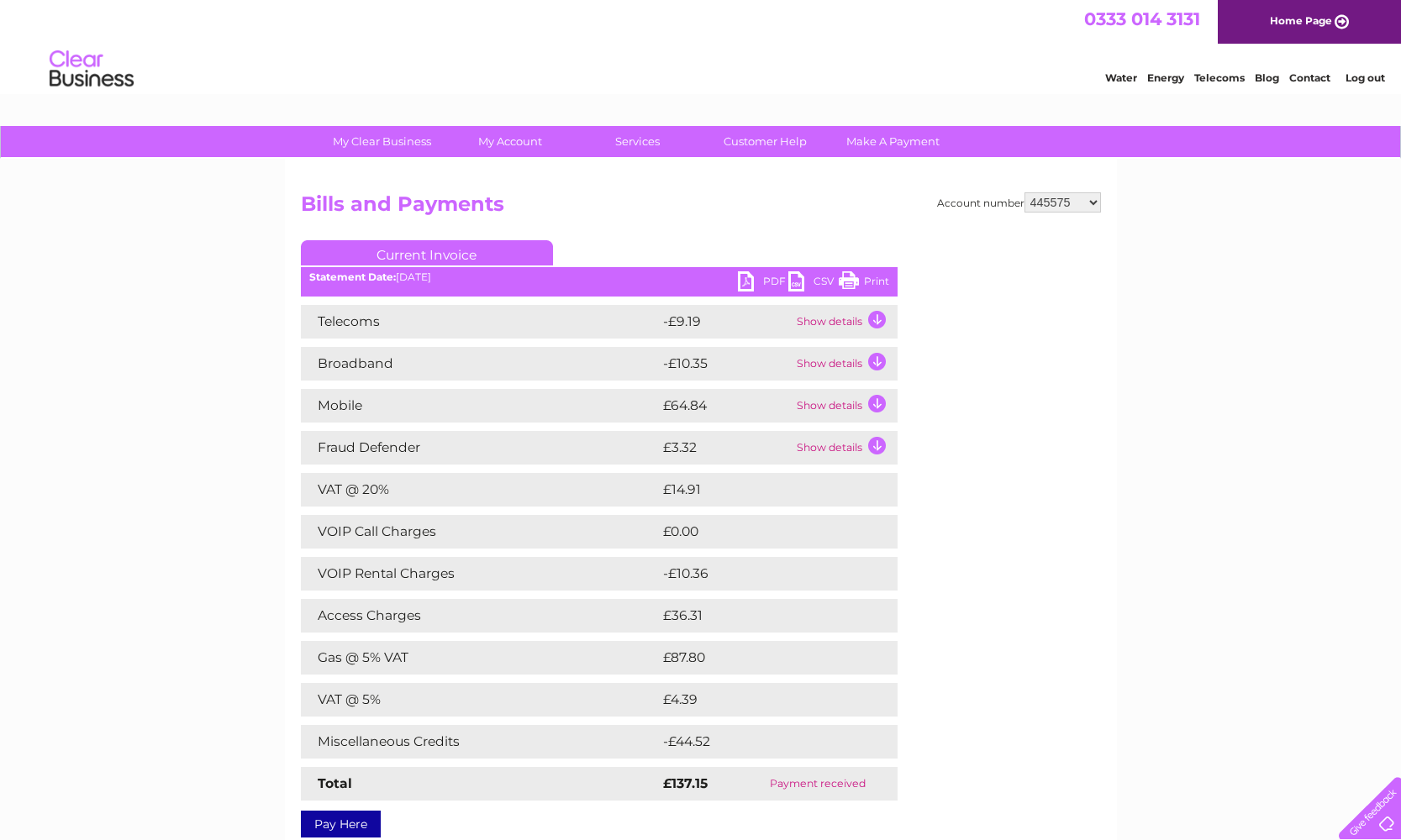 click on "Show details" at bounding box center [845, 322] 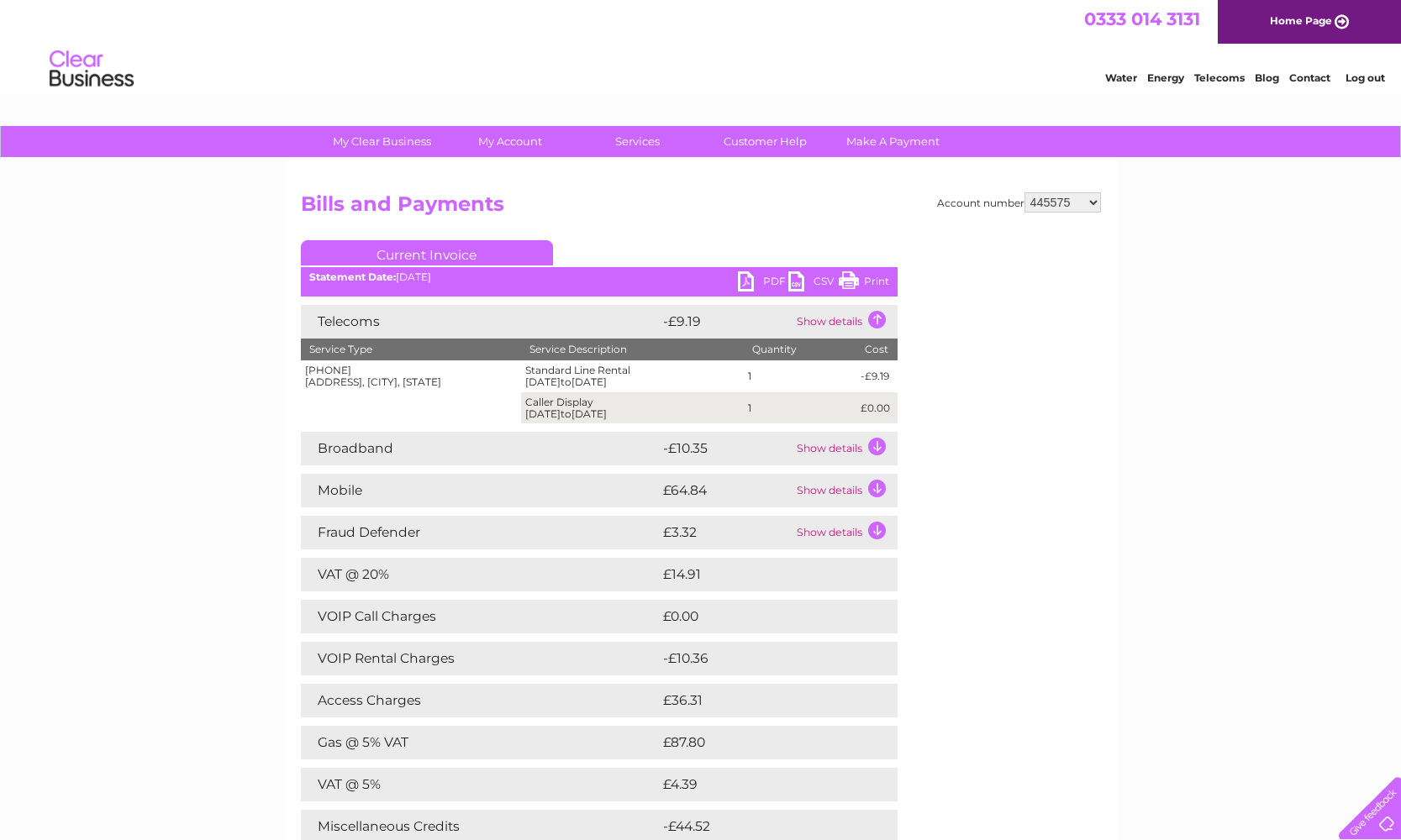click on "-£9.19" at bounding box center [877, 376] 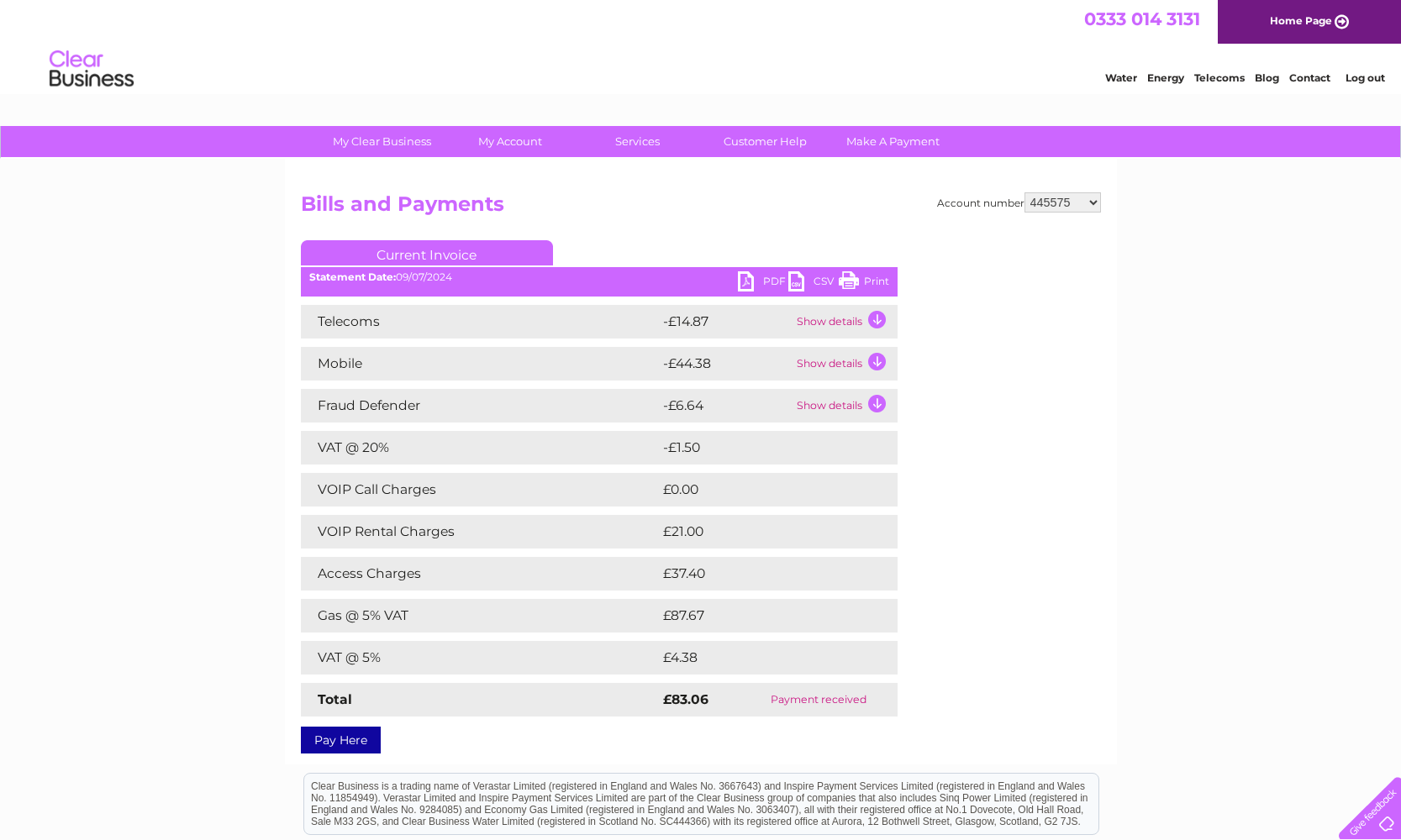 scroll, scrollTop: 0, scrollLeft: 0, axis: both 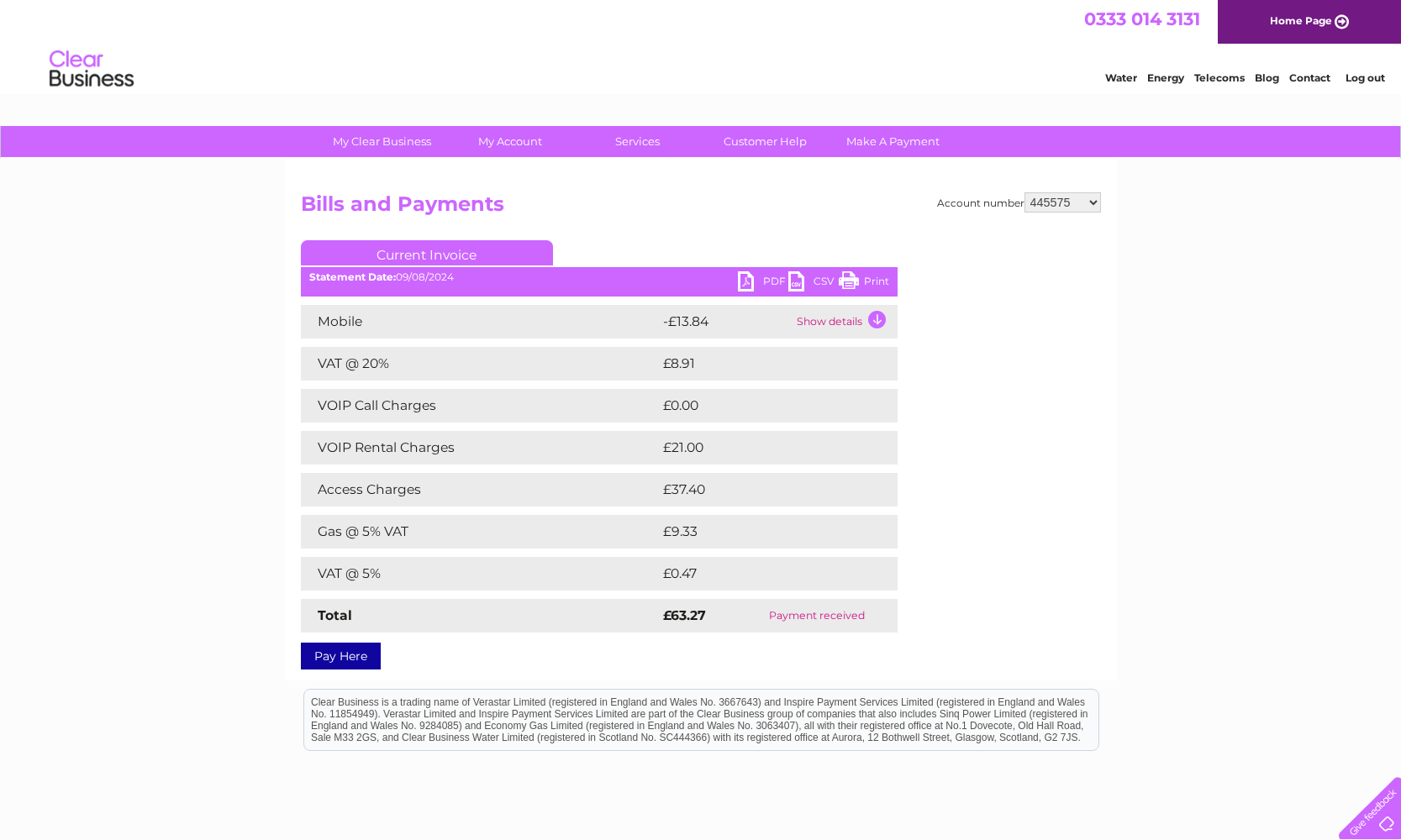 click on "Show details" at bounding box center [845, 322] 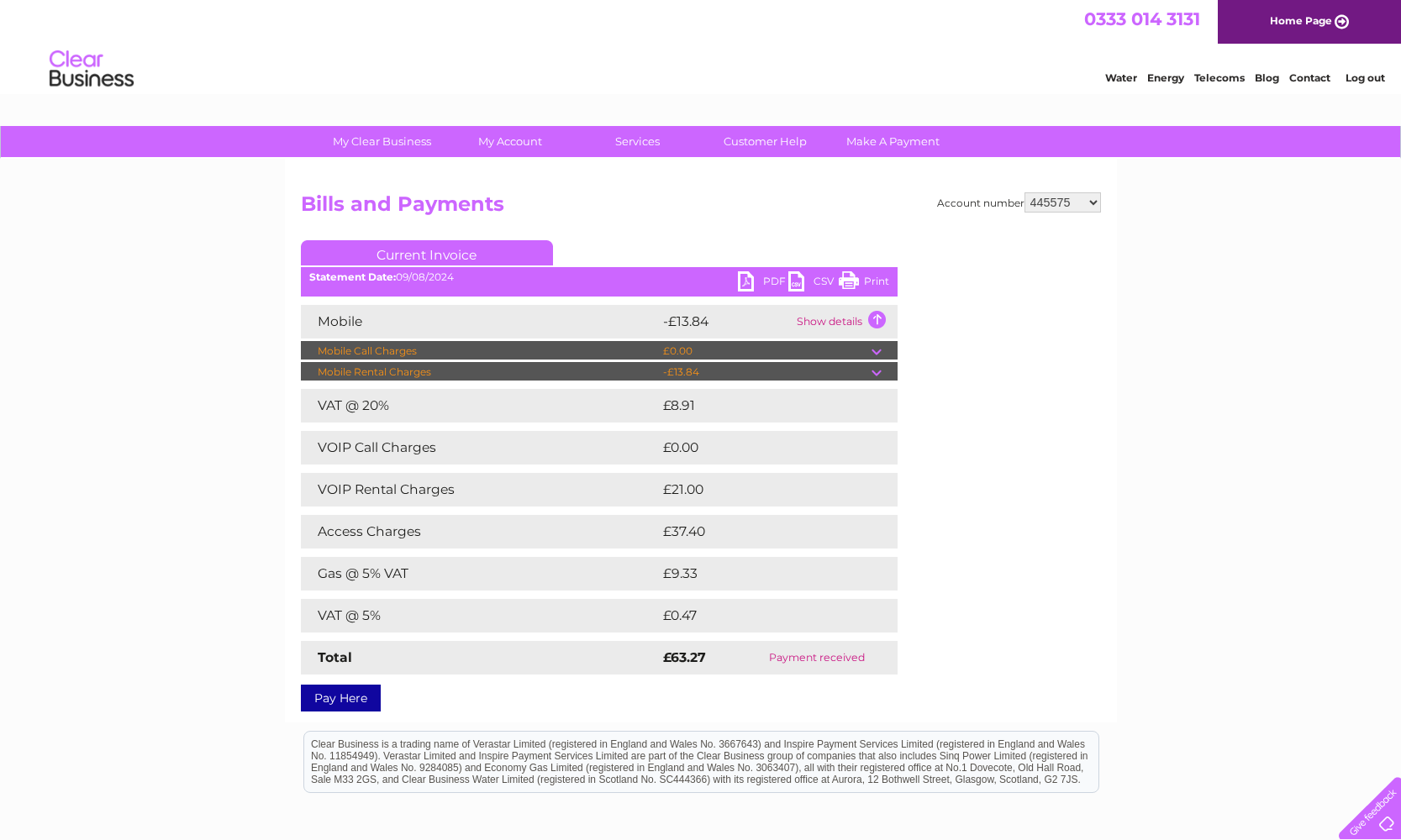 click on "£8.91" at bounding box center [757, 406] 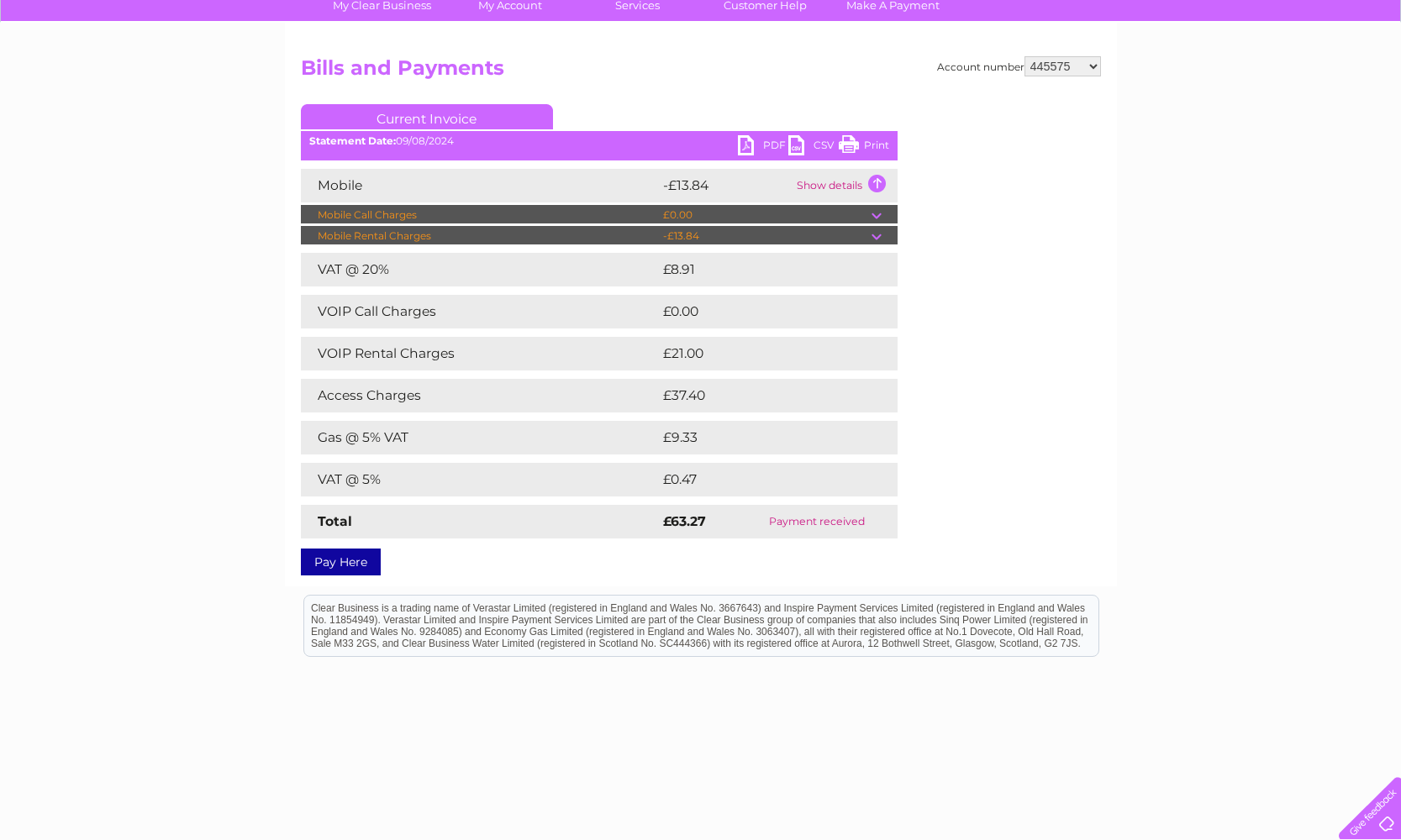 click on "-£13.84" at bounding box center [725, 186] 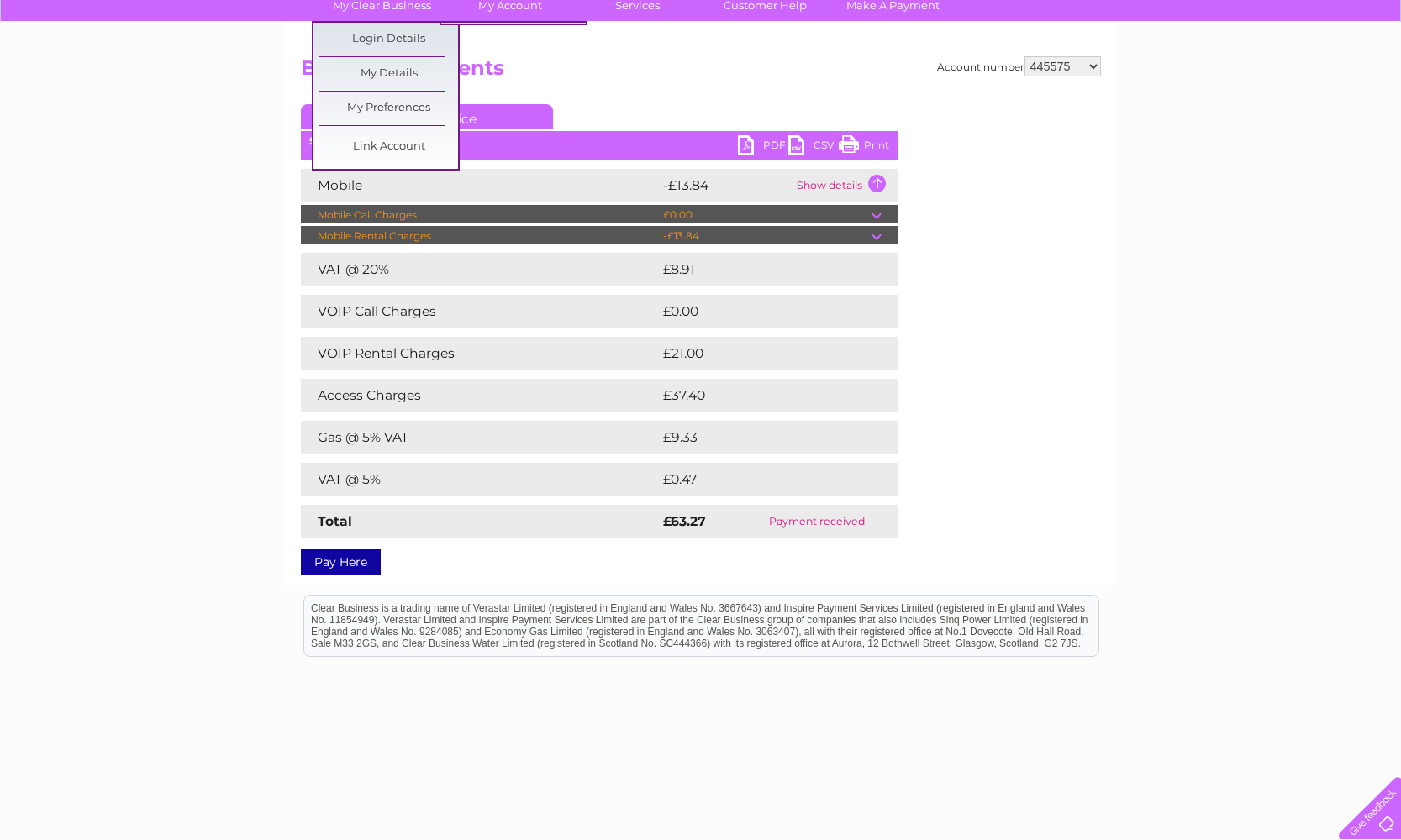 scroll, scrollTop: 181, scrollLeft: 0, axis: vertical 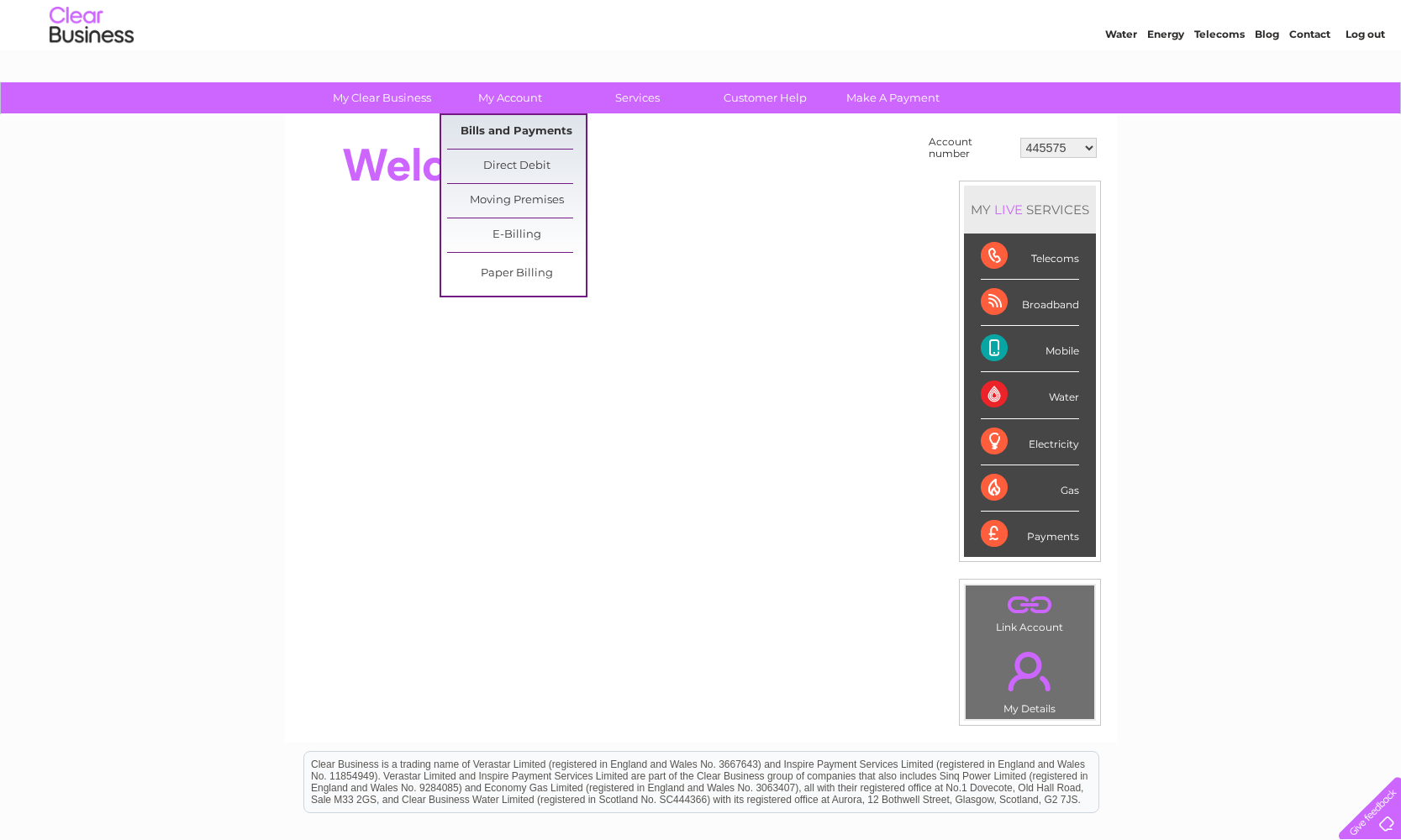 click on "Bills and Payments" at bounding box center [516, 132] 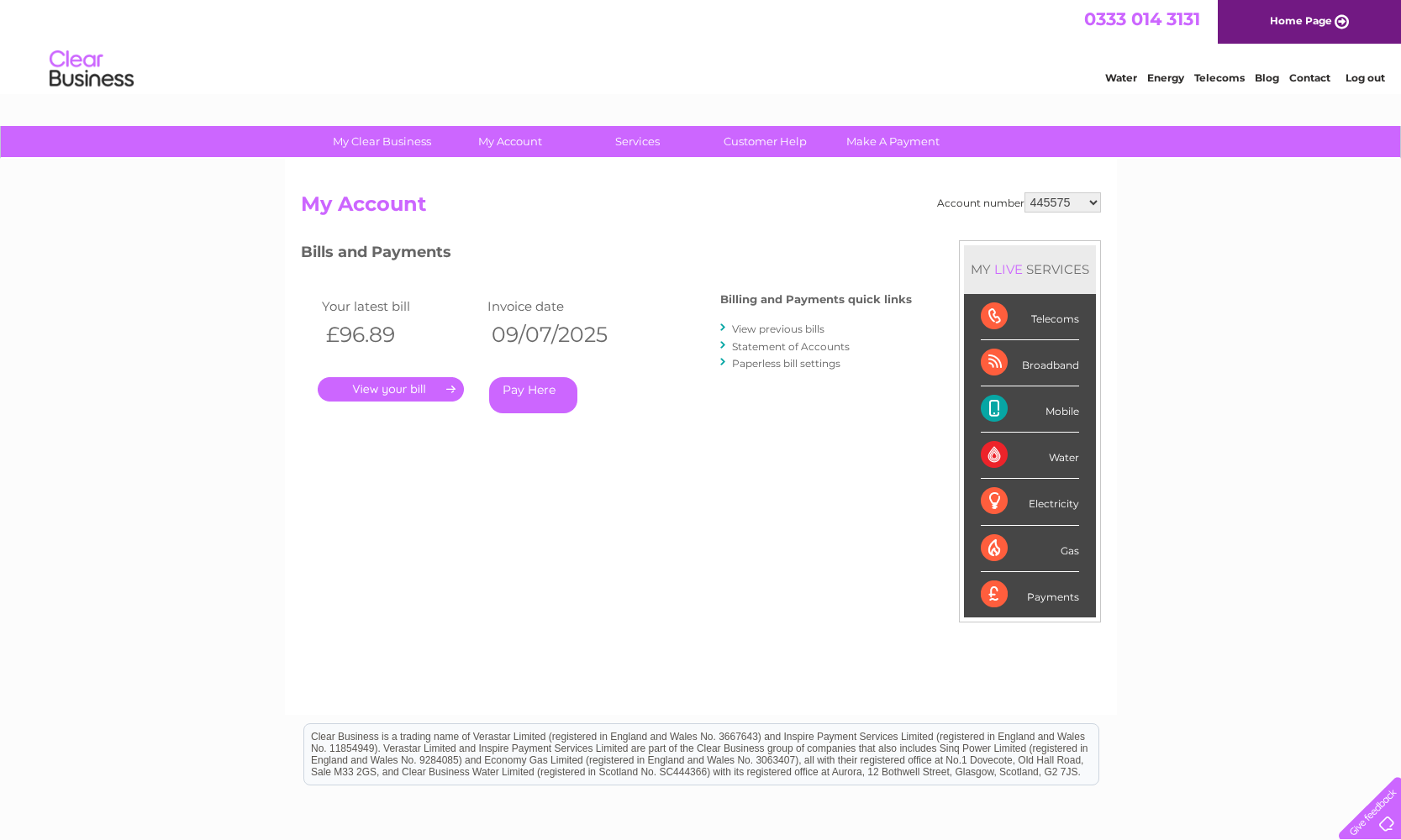 scroll, scrollTop: 0, scrollLeft: 0, axis: both 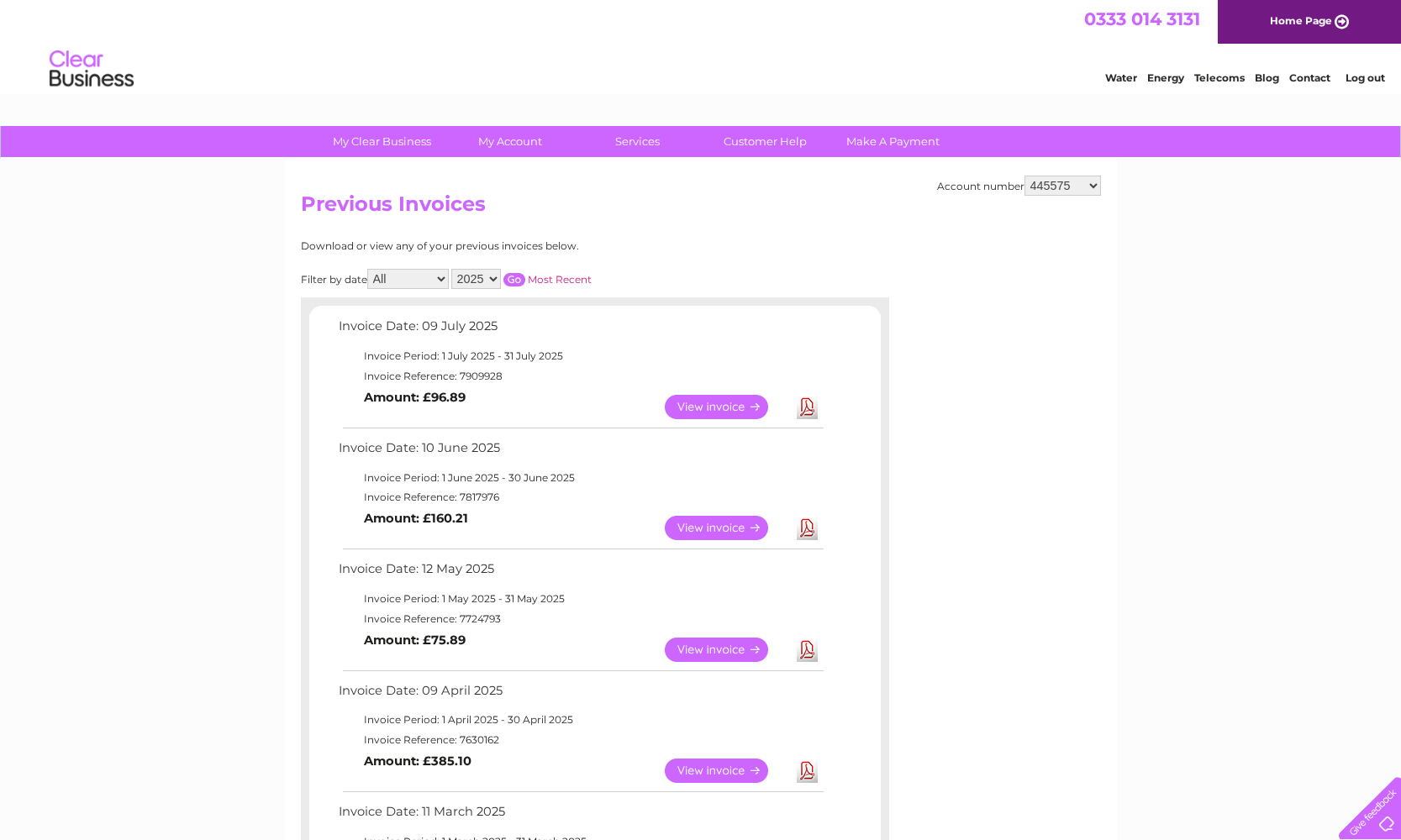 select on "2024" 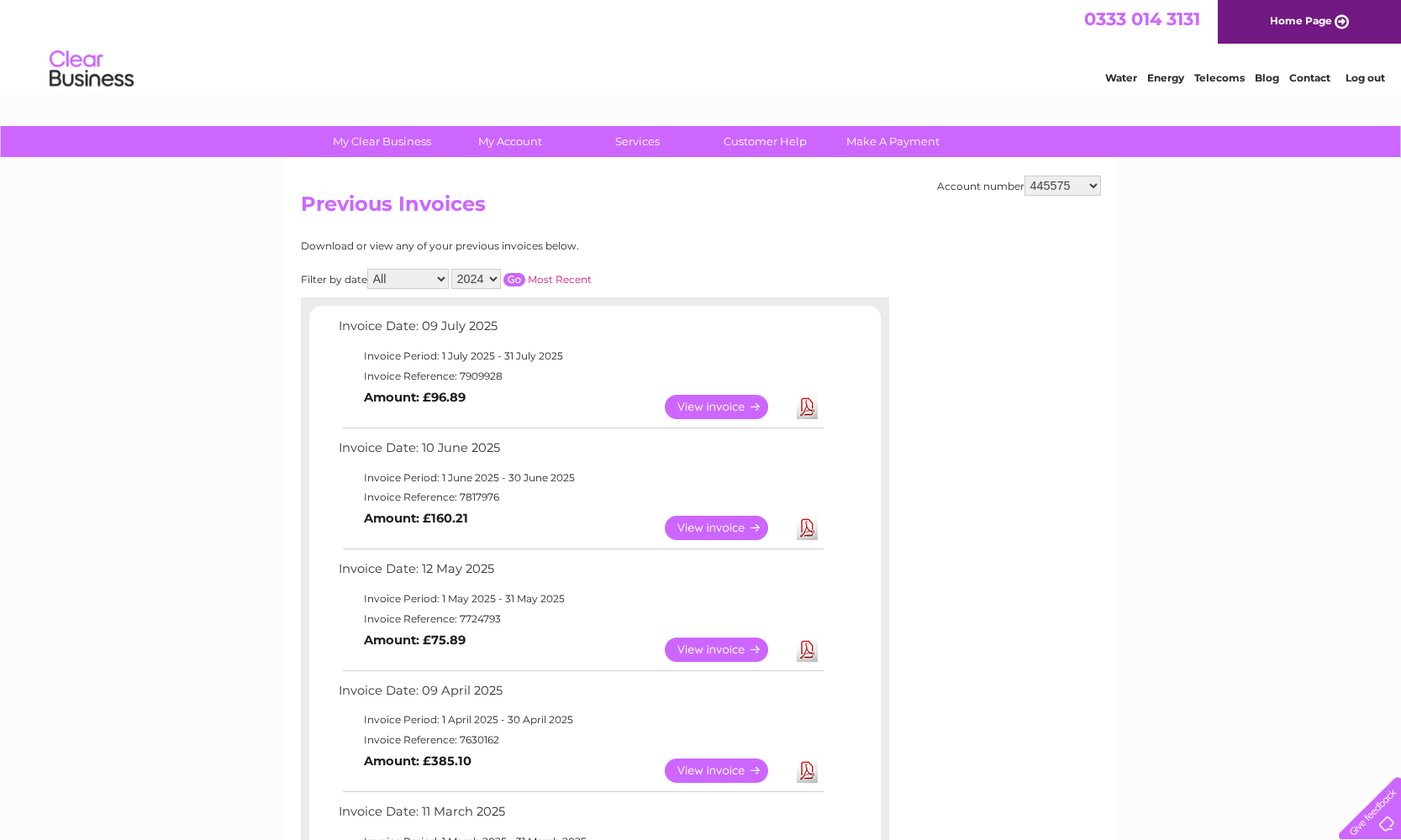 click at bounding box center [514, 280] 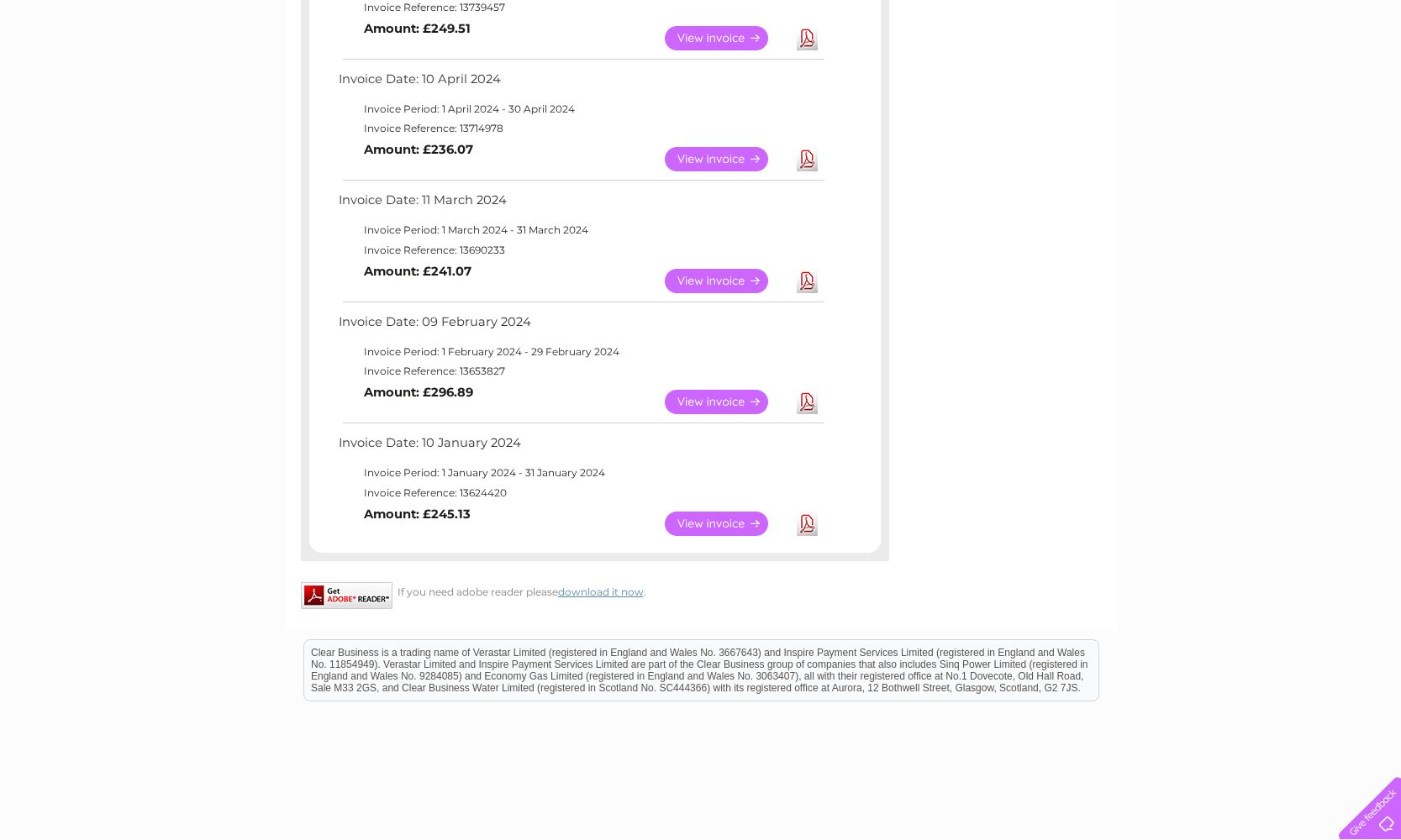 scroll, scrollTop: 1211, scrollLeft: 0, axis: vertical 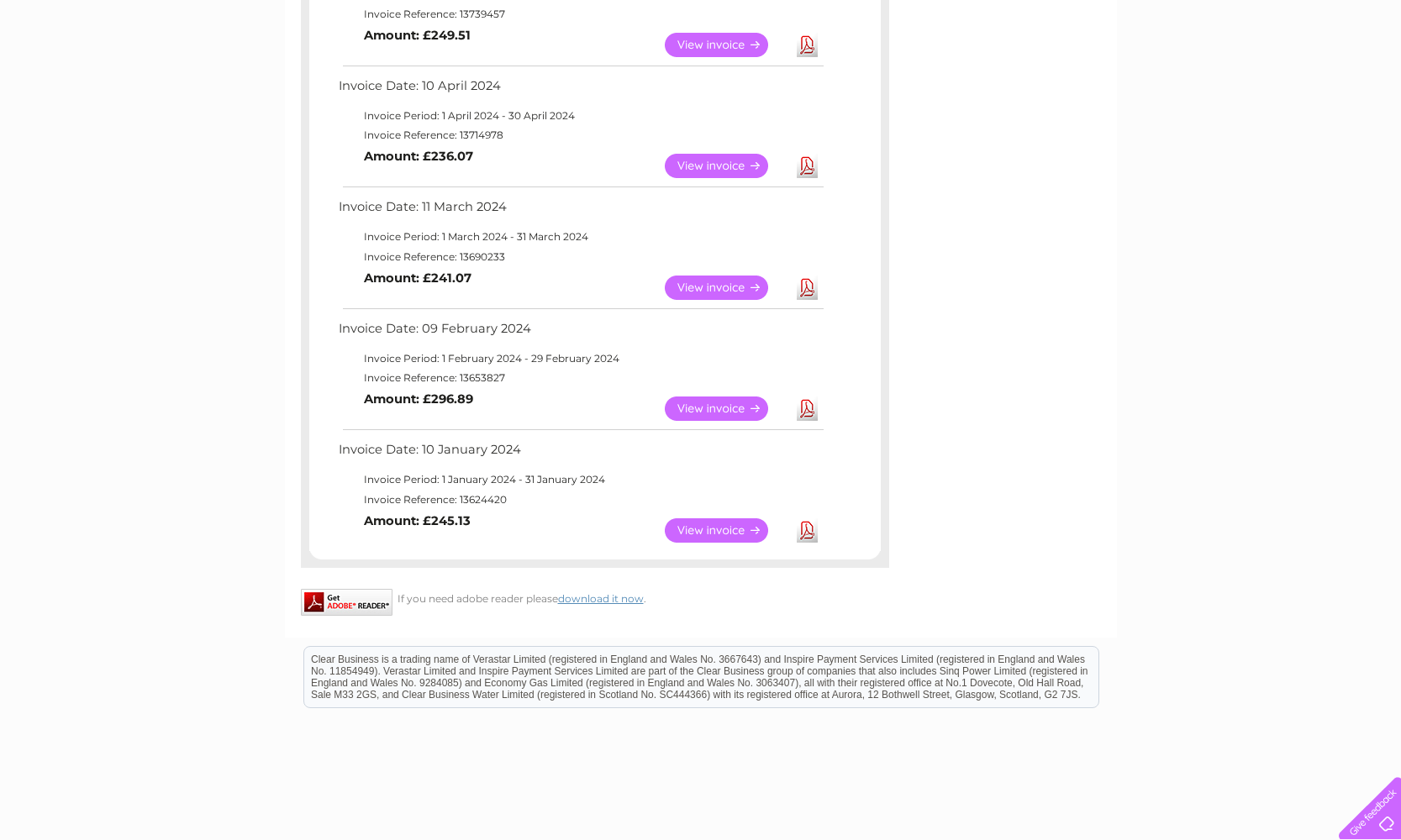 click on "View" at bounding box center [726, 287] 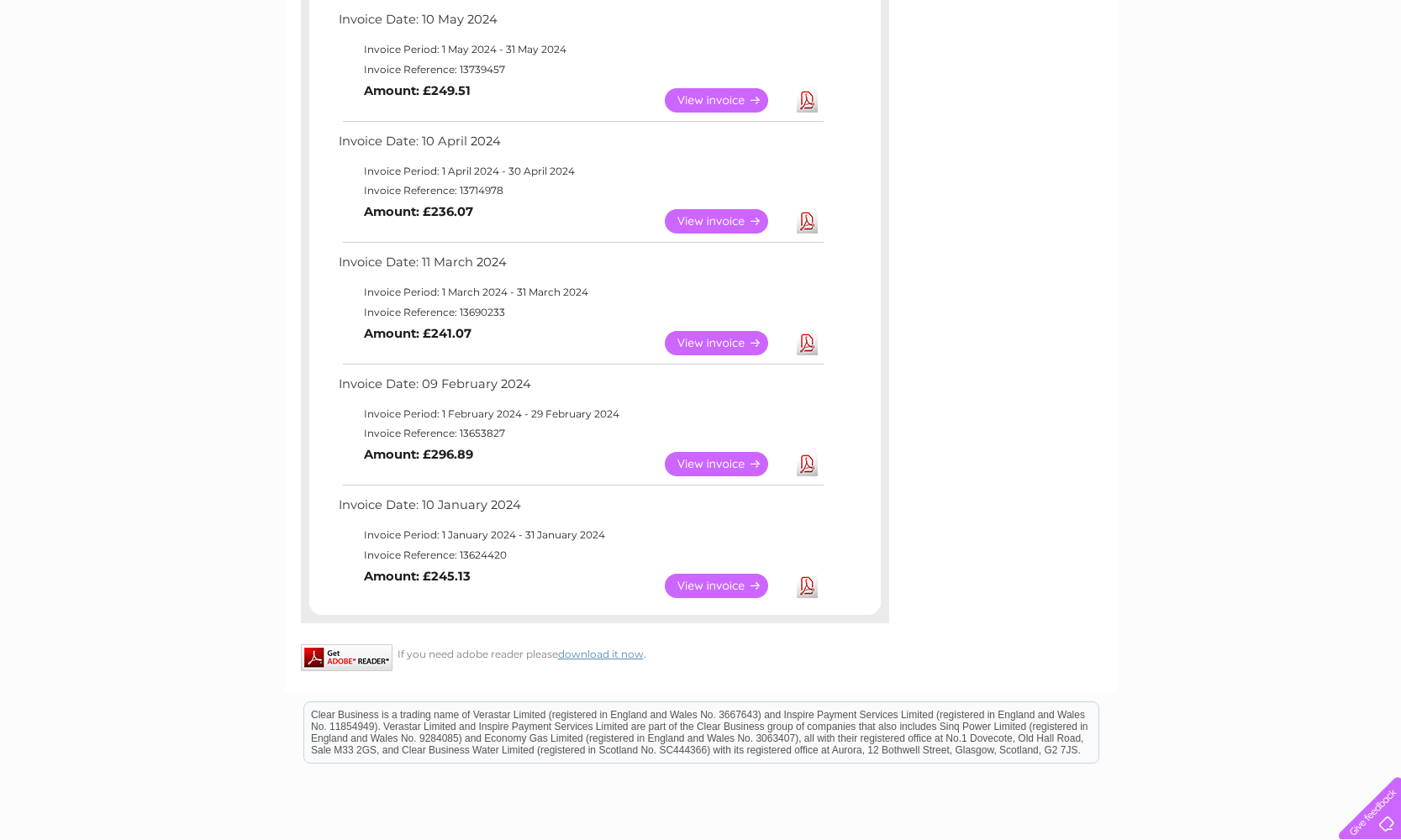 scroll, scrollTop: 1116, scrollLeft: 0, axis: vertical 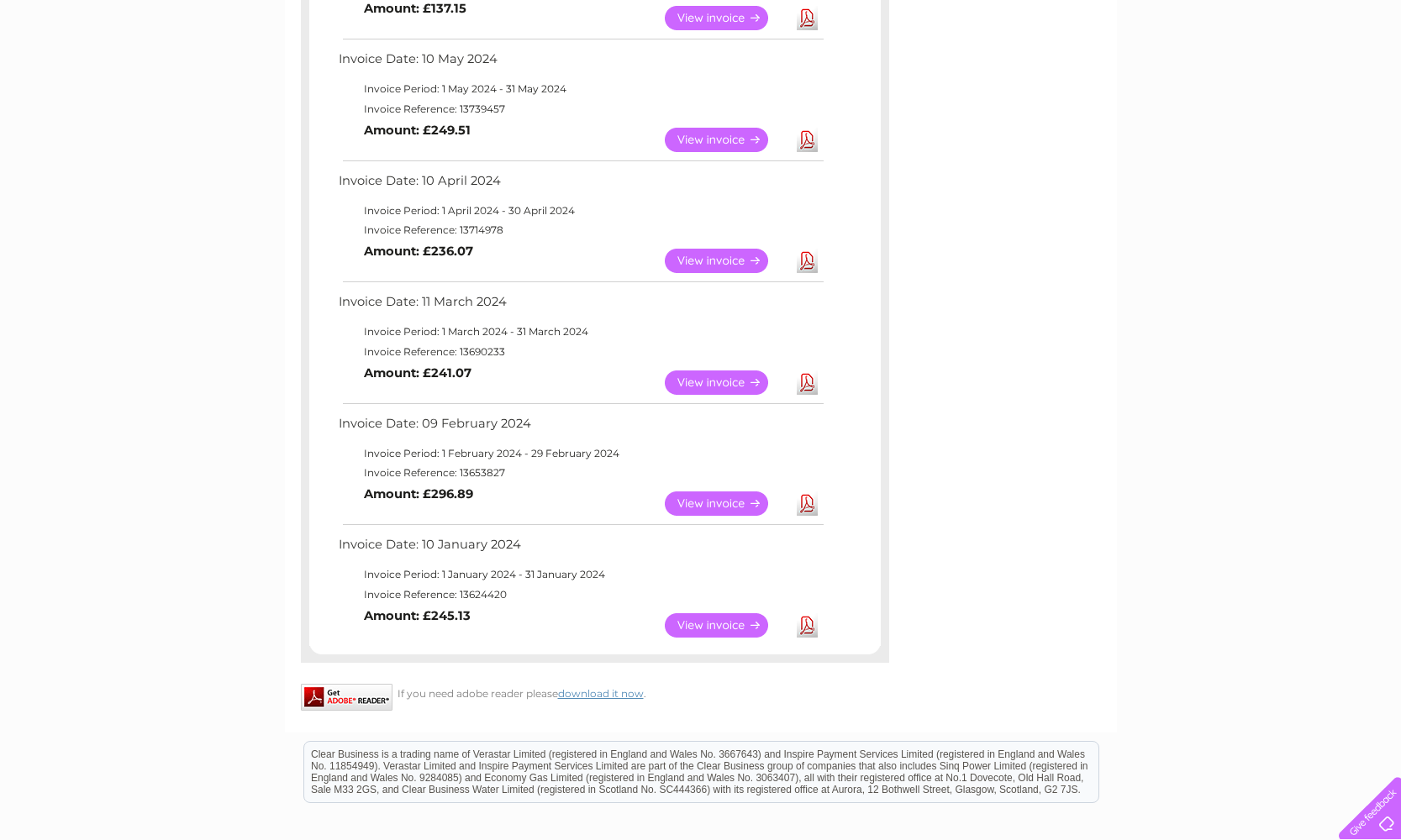 click on "View" at bounding box center [726, 260] 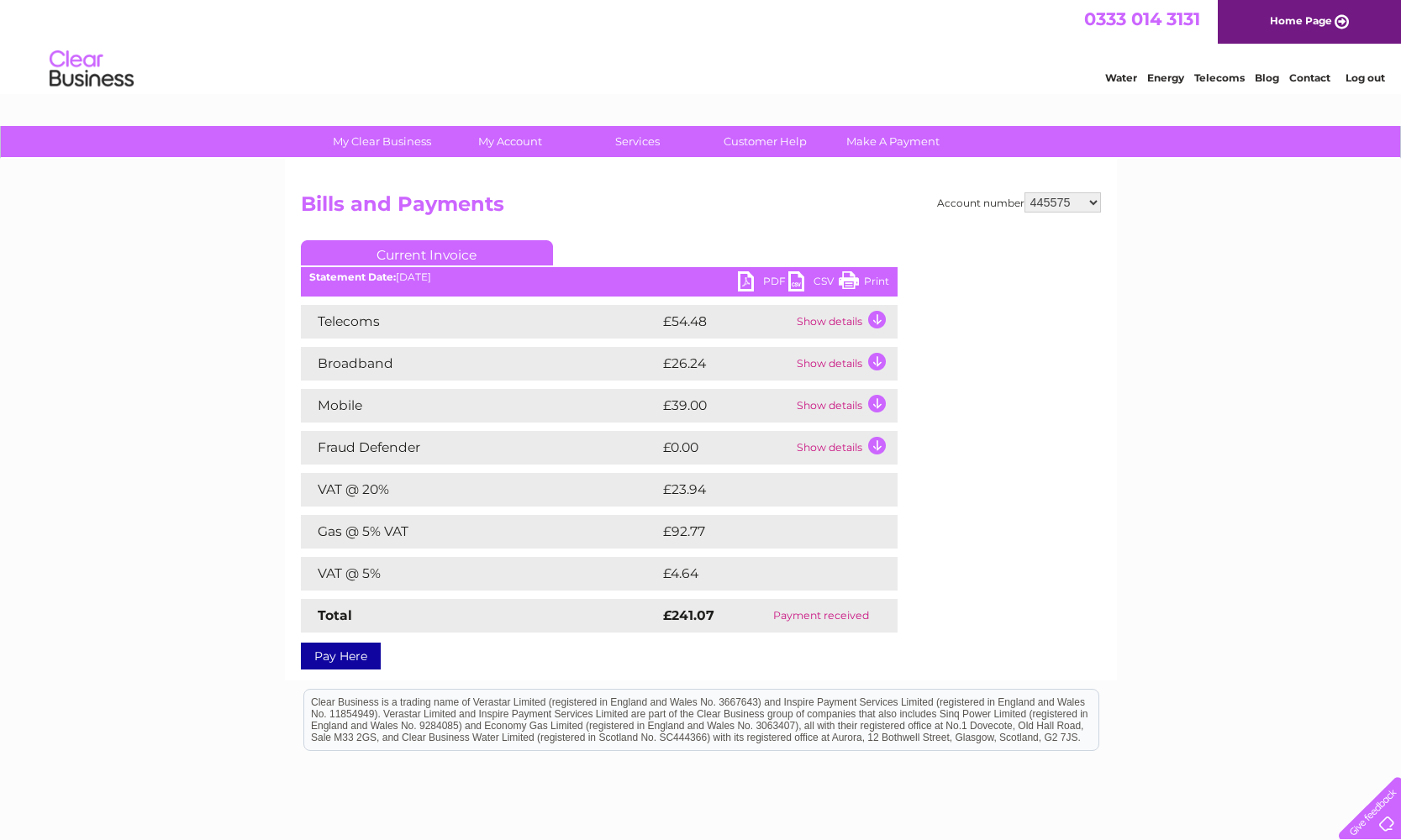 scroll, scrollTop: 0, scrollLeft: 0, axis: both 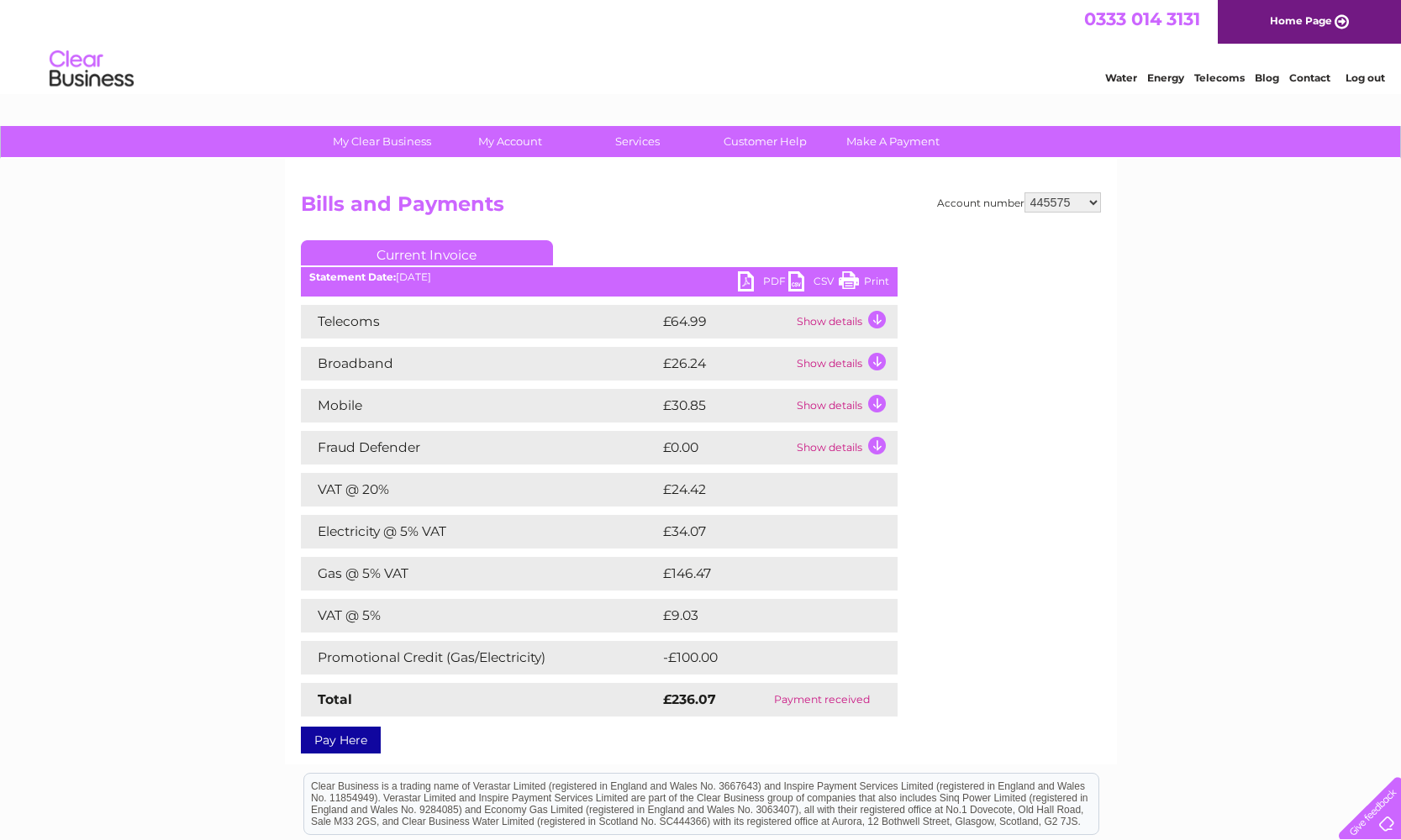 click on "PDF" at bounding box center [763, 283] 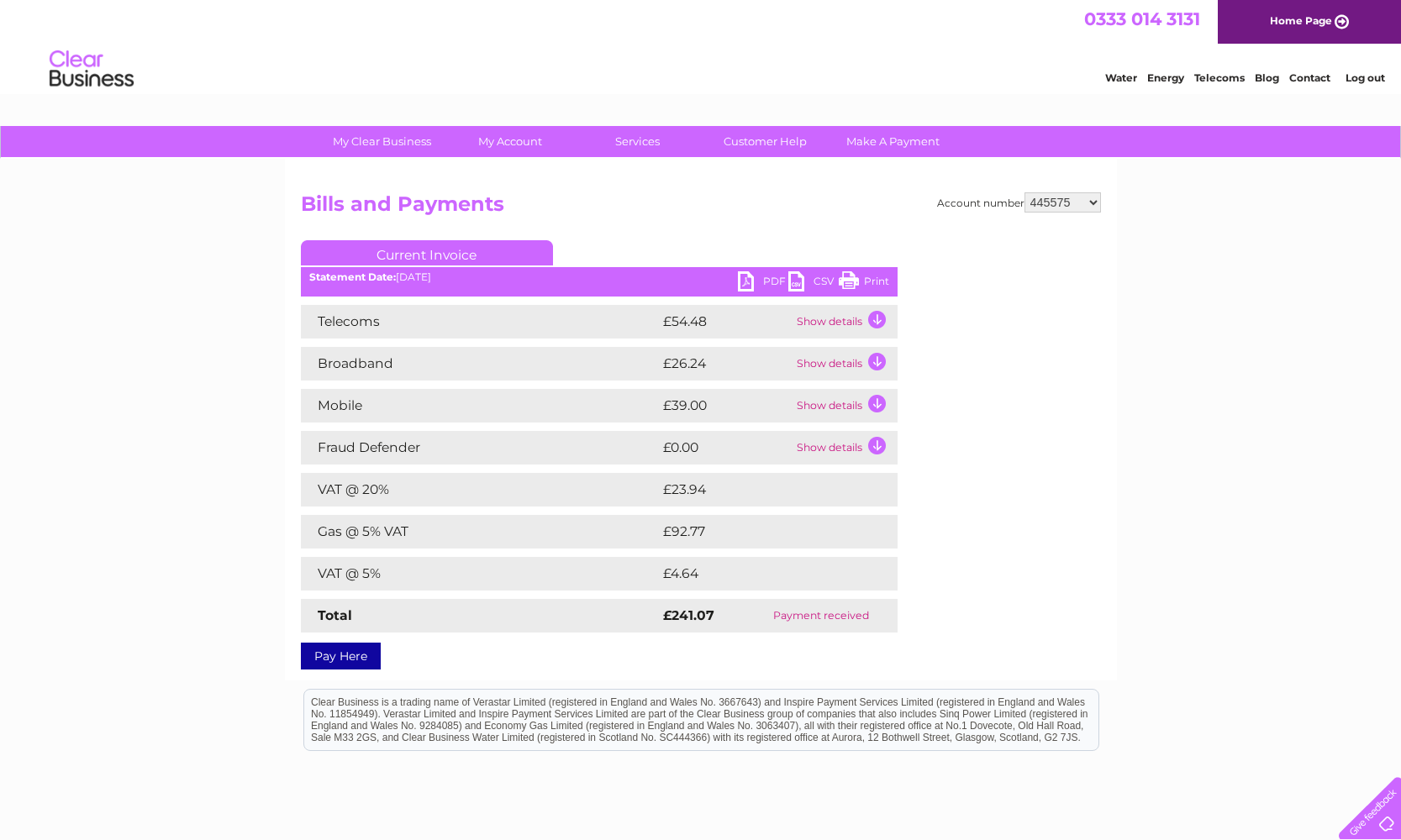 scroll, scrollTop: 0, scrollLeft: 0, axis: both 